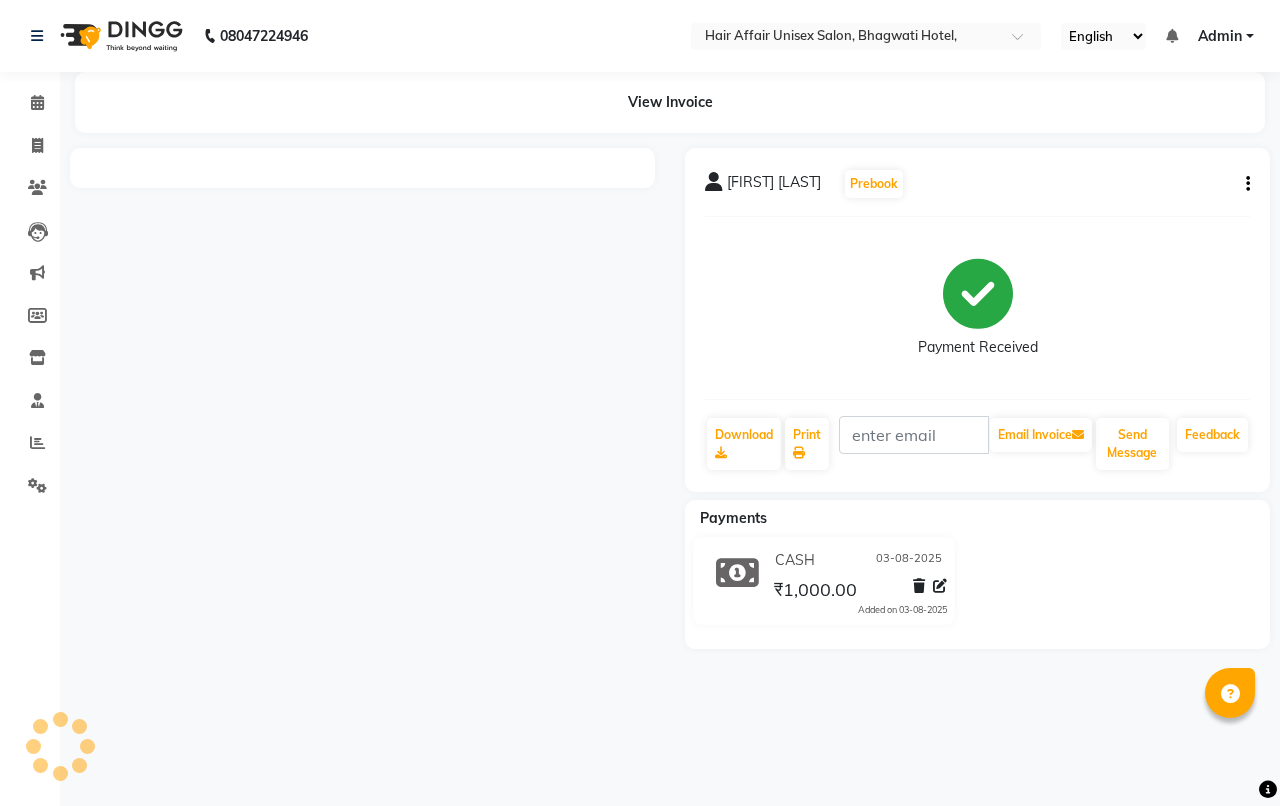 scroll, scrollTop: 0, scrollLeft: 0, axis: both 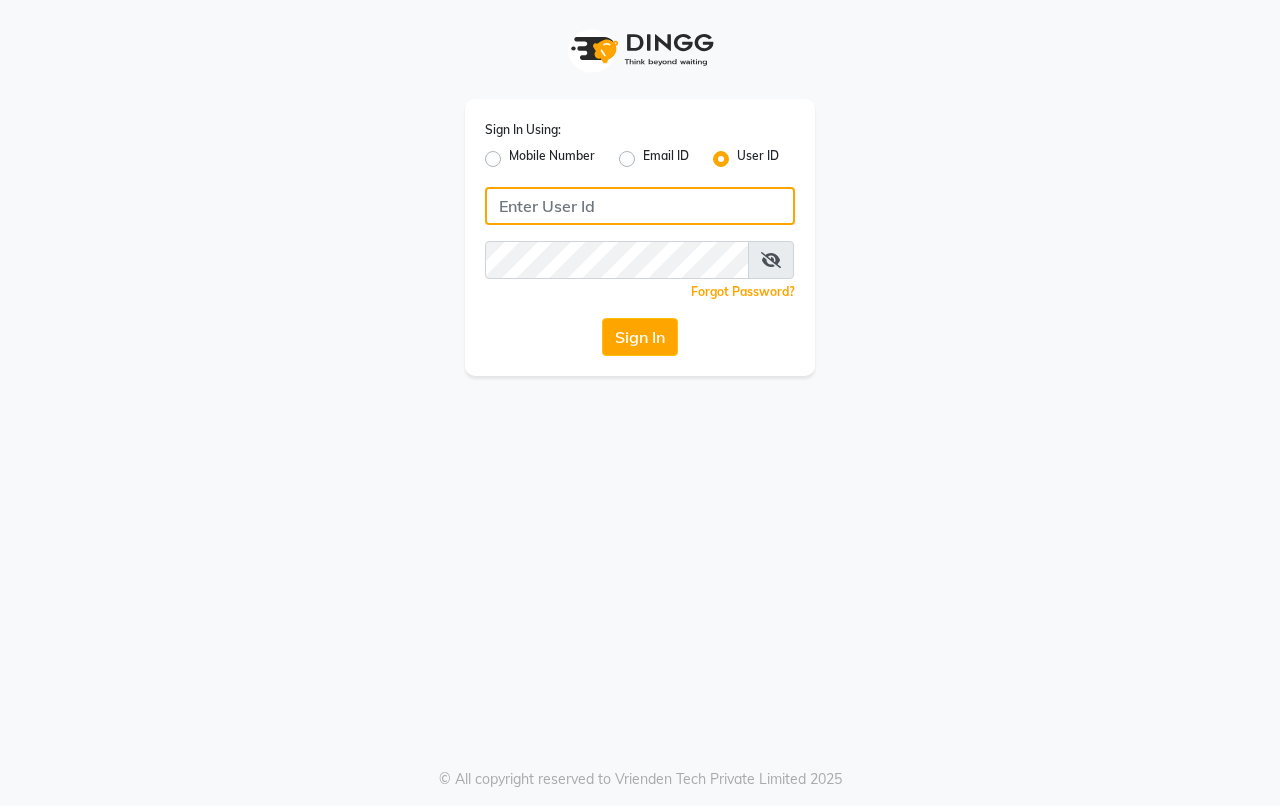 click 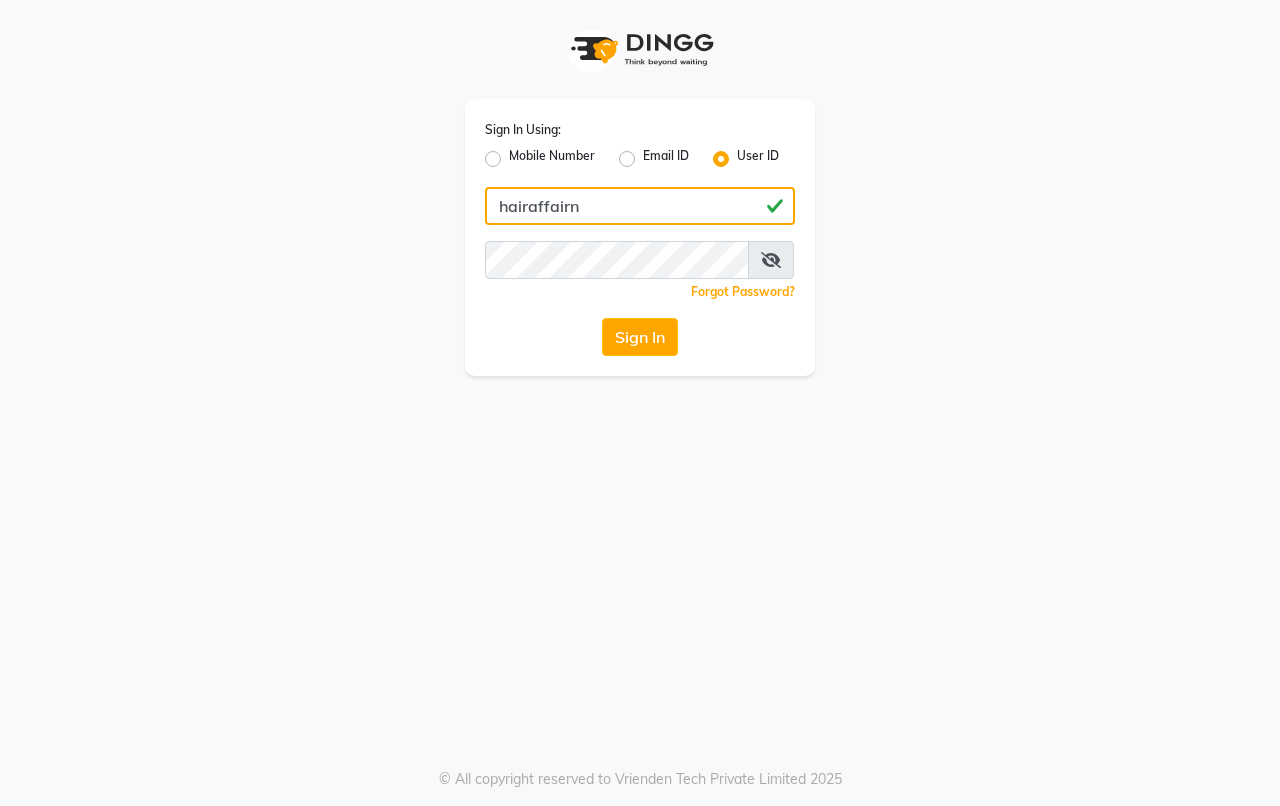 type on "hairaffairn" 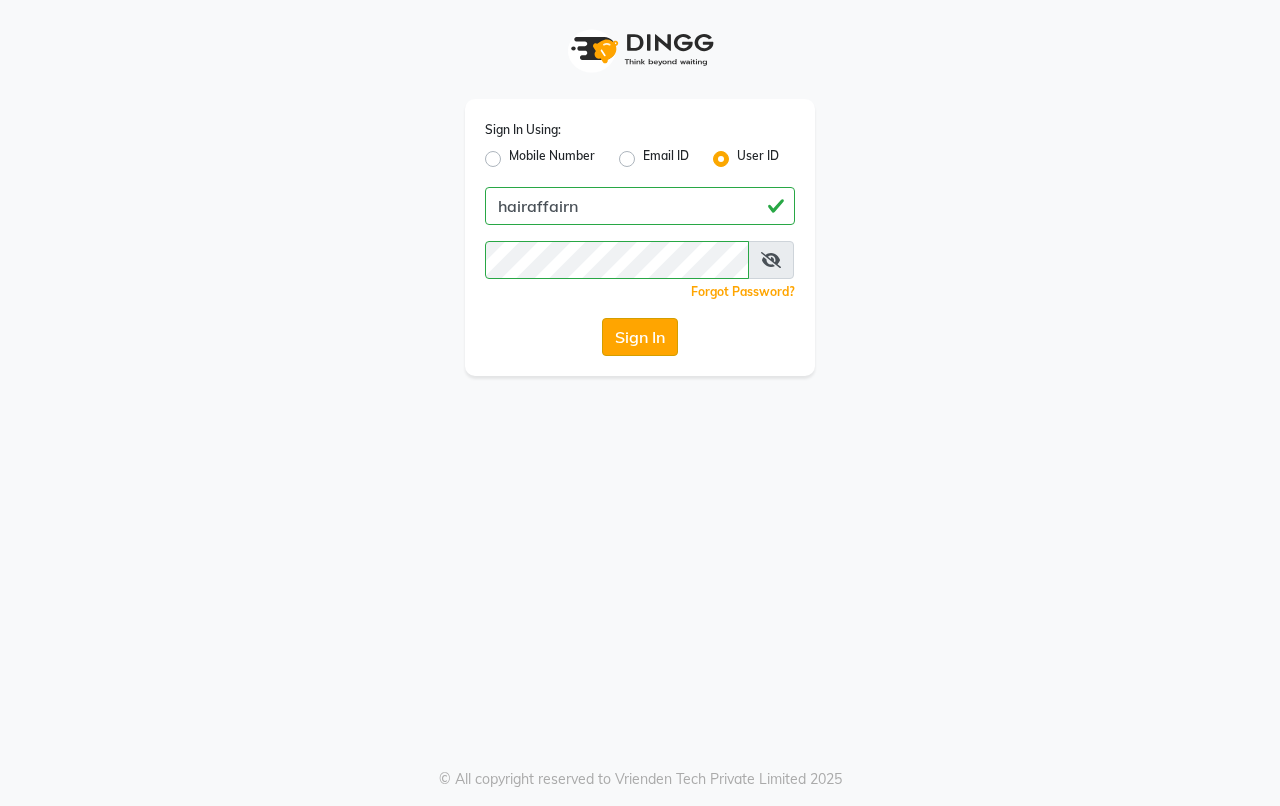 click on "Sign In" 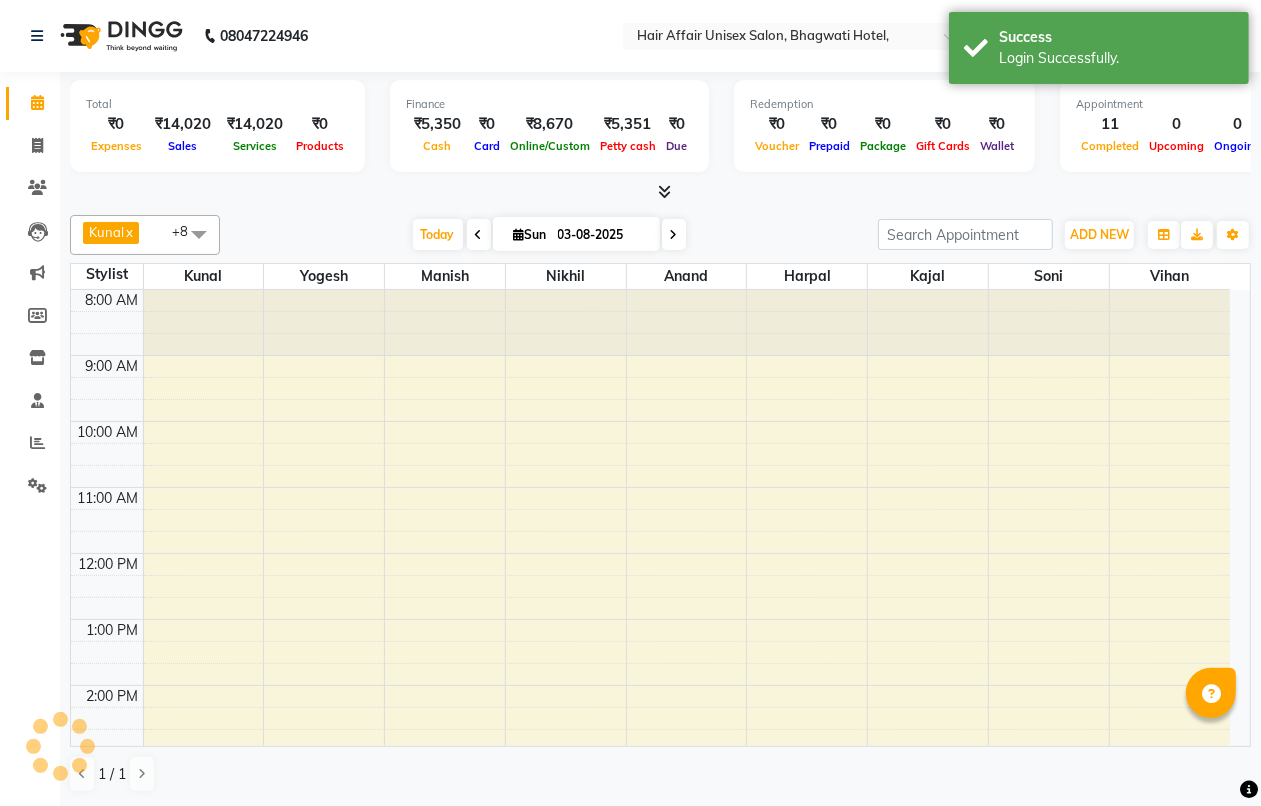 scroll, scrollTop: 0, scrollLeft: 0, axis: both 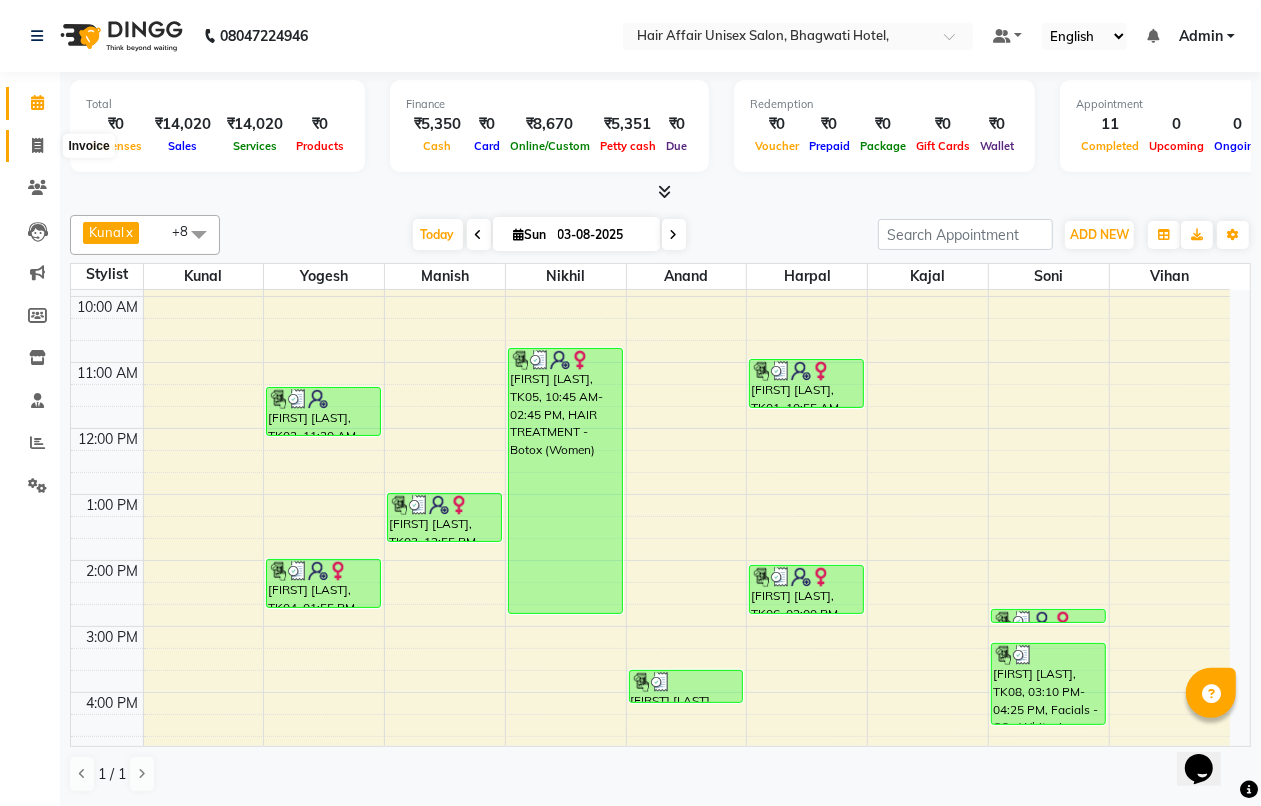click 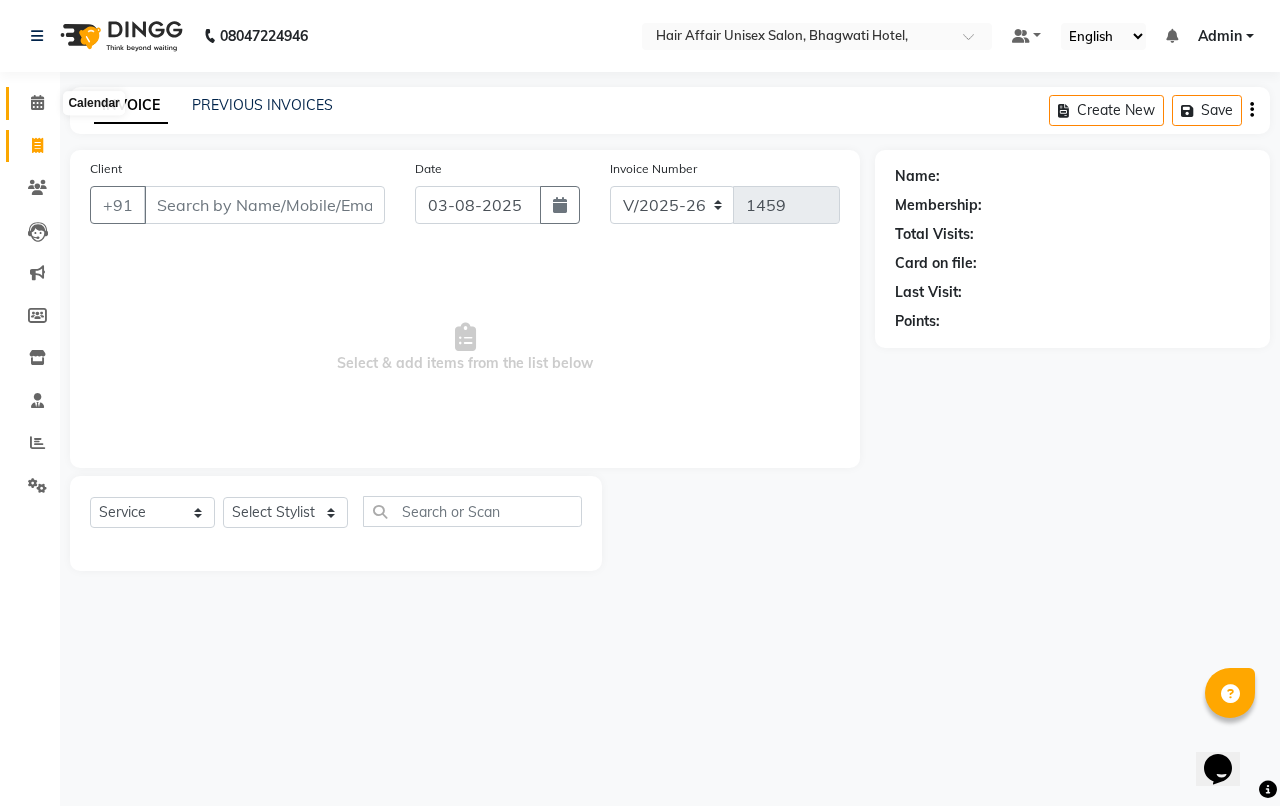click 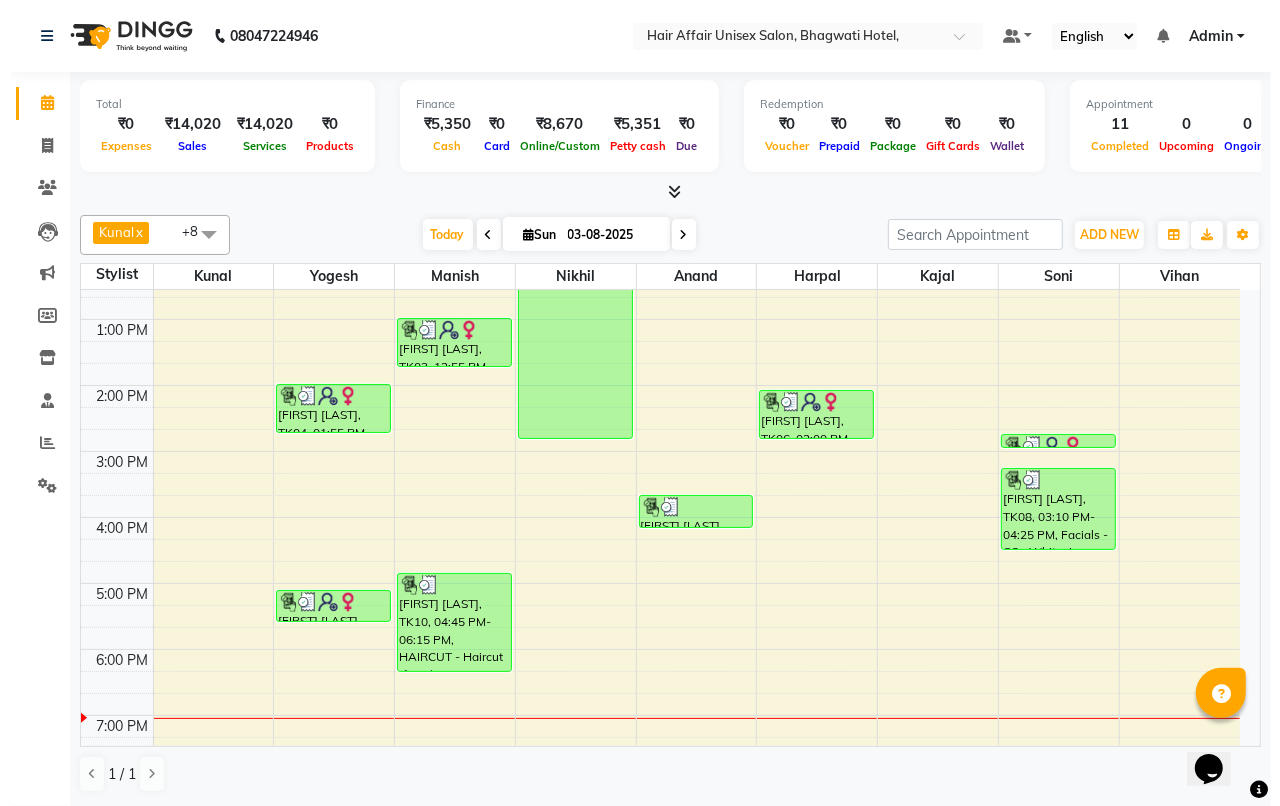 scroll, scrollTop: 375, scrollLeft: 0, axis: vertical 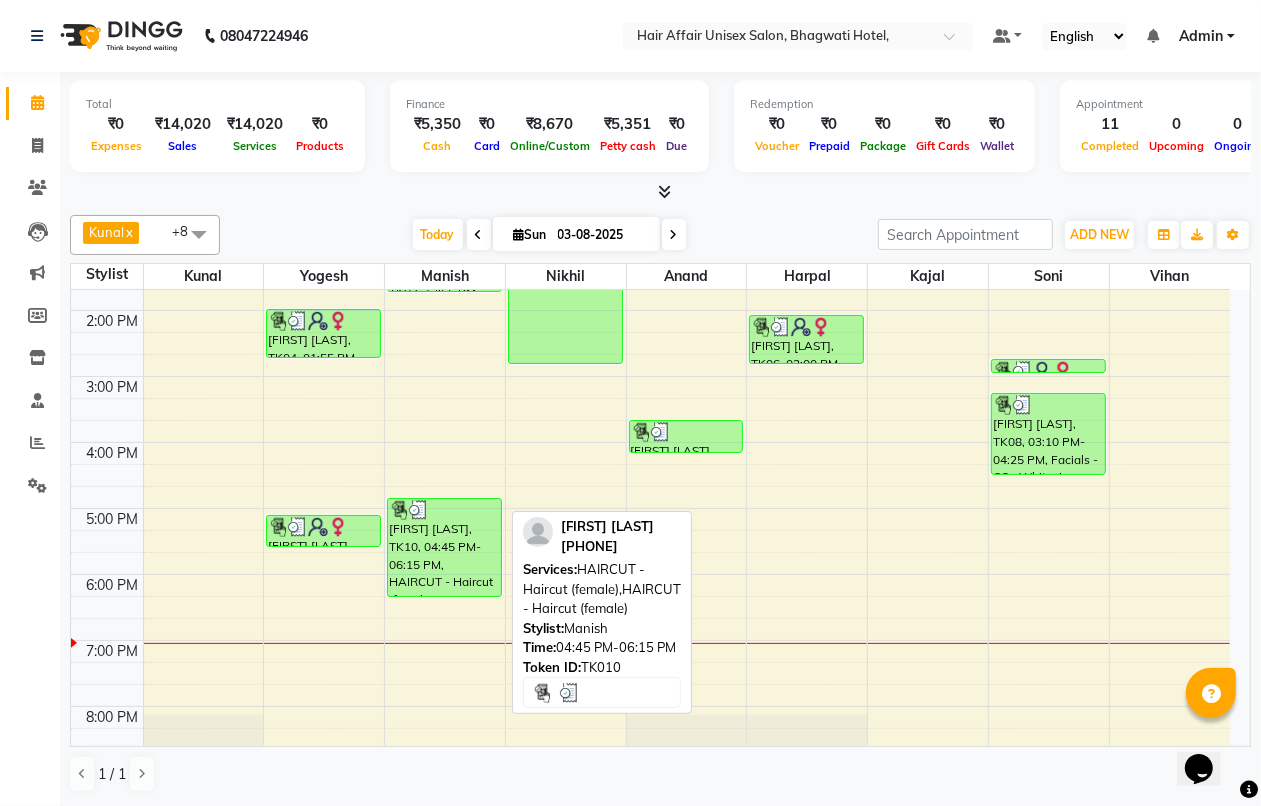 click on "[FIRST] [LAST], TK10, 04:45 PM-06:15 PM, HAIRCUT - Haircut (female),HAIRCUT - Haircut (female)" at bounding box center (444, 547) 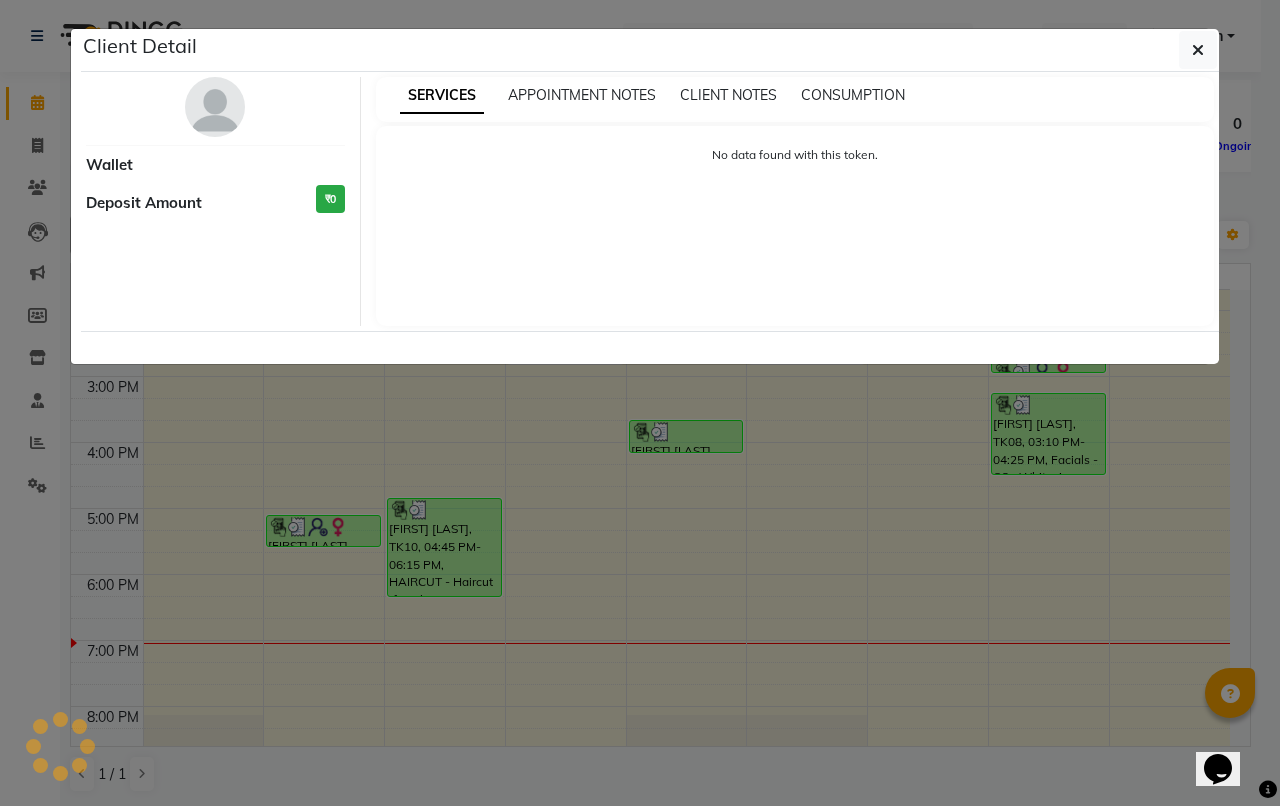 click on "Client Detail     Wallet Deposit Amount  ₹0  SERVICES APPOINTMENT NOTES CLIENT NOTES CONSUMPTION No data found with this token." 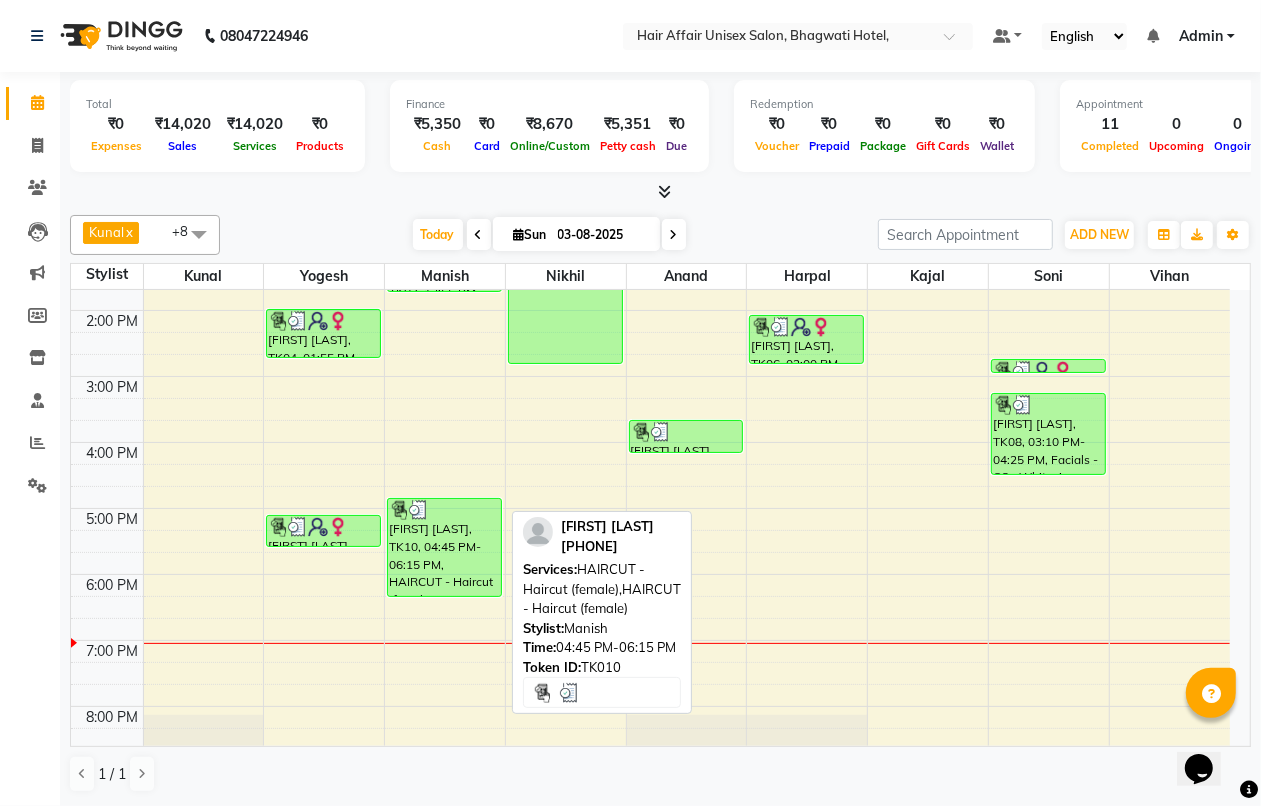click on "[FIRST] [LAST], TK10, 04:45 PM-06:15 PM, HAIRCUT - Haircut (female),HAIRCUT - Haircut (female)" at bounding box center (444, 547) 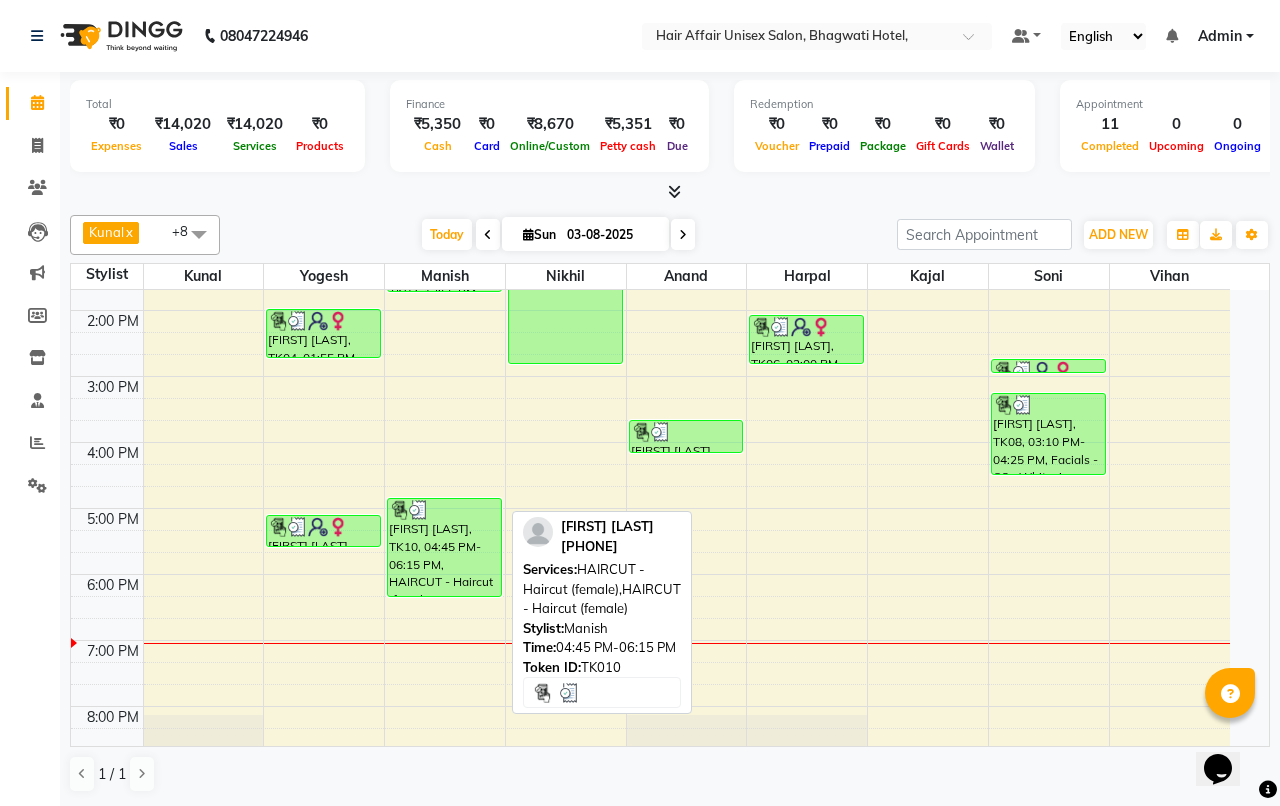 select on "3" 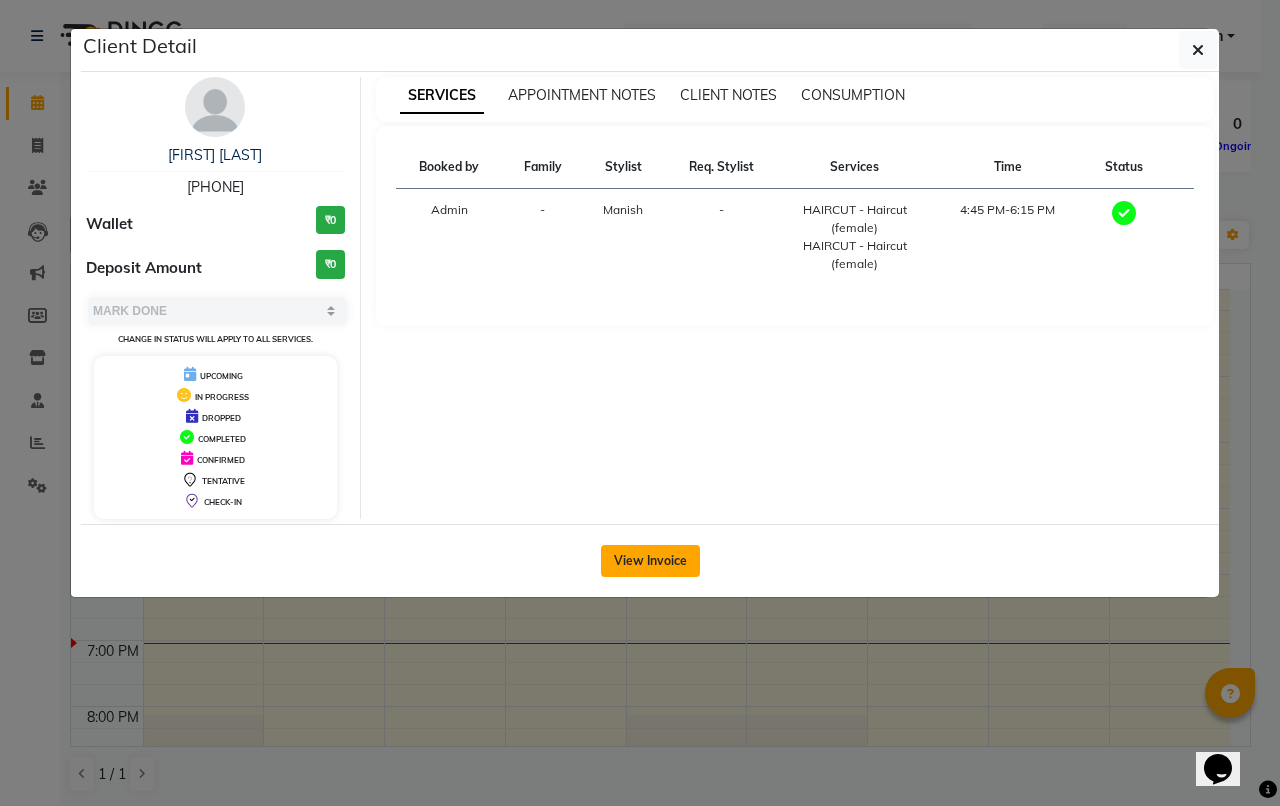 click on "View Invoice" 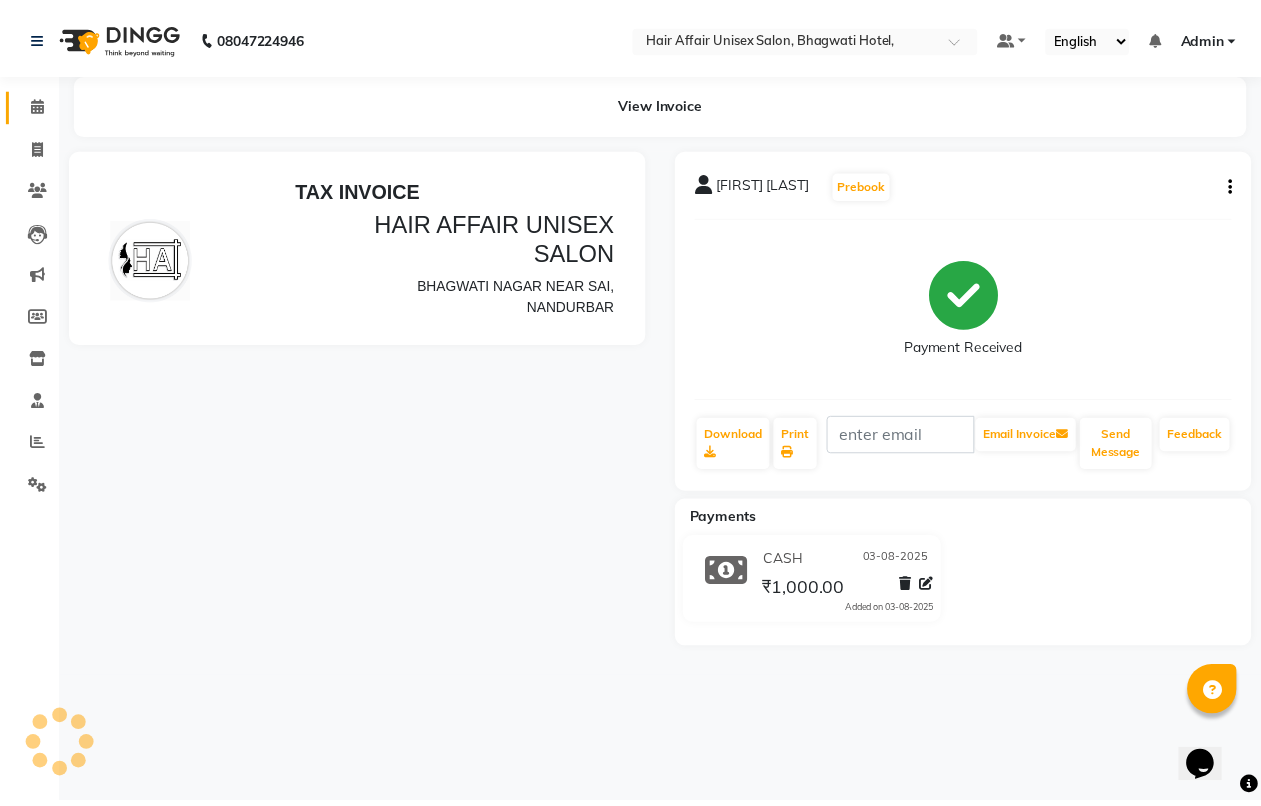 scroll, scrollTop: 0, scrollLeft: 0, axis: both 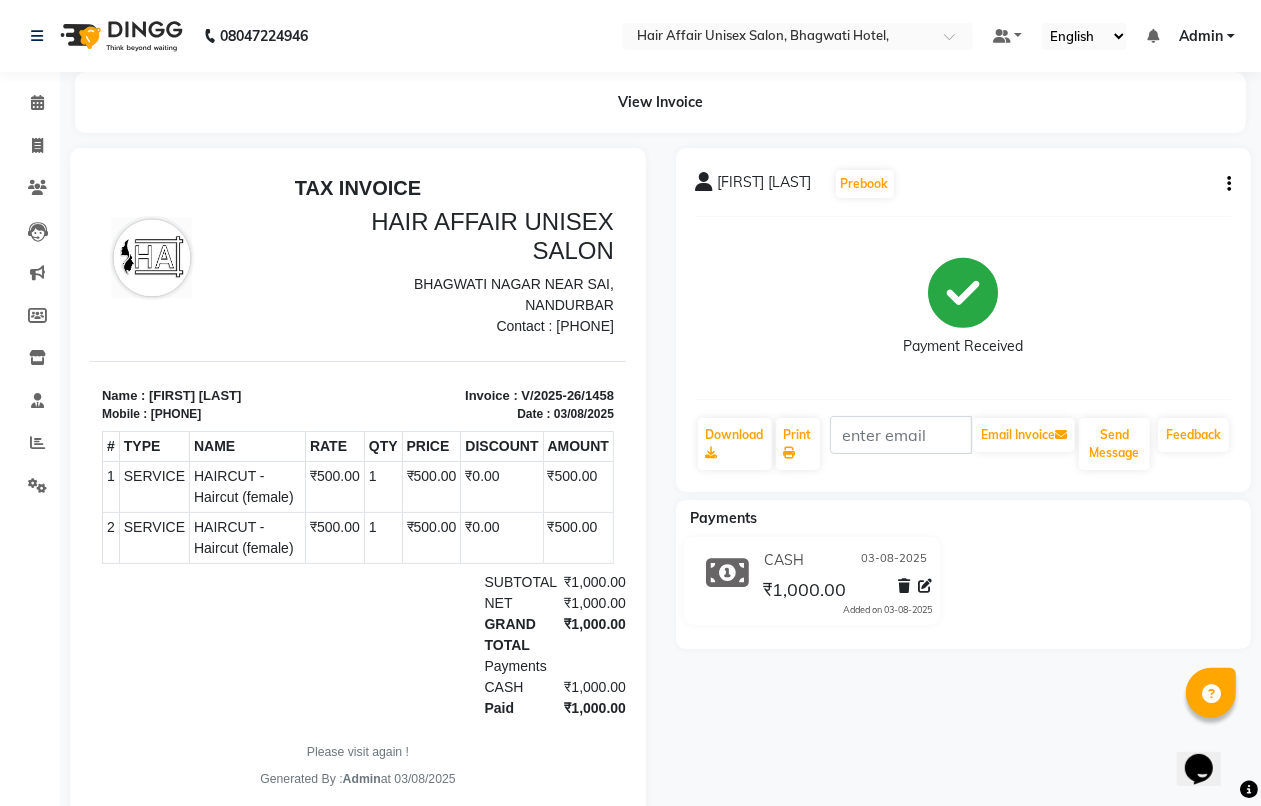 click on "[FIRST] [LAST]  Prebook   Payment Received  Download  Print   Email Invoice   Send Message Feedback" 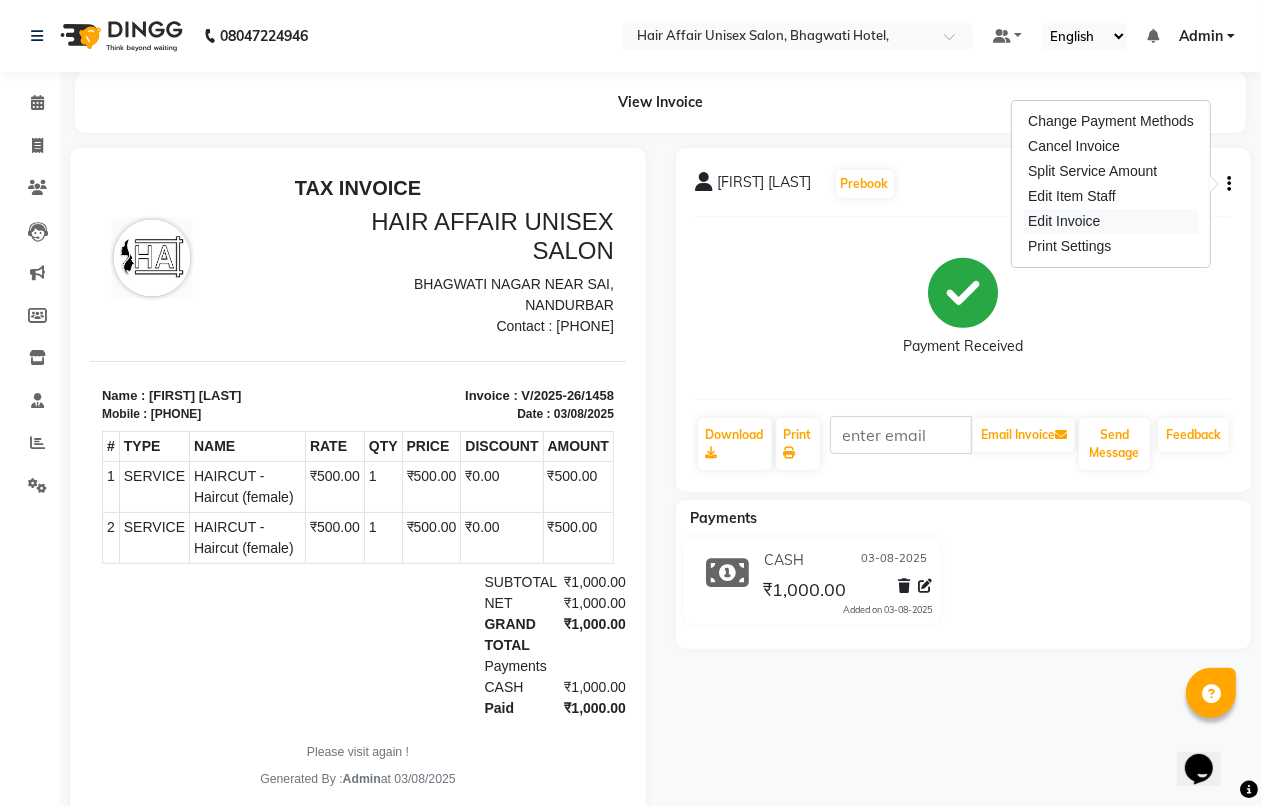 click on "Edit Invoice" at bounding box center (1111, 221) 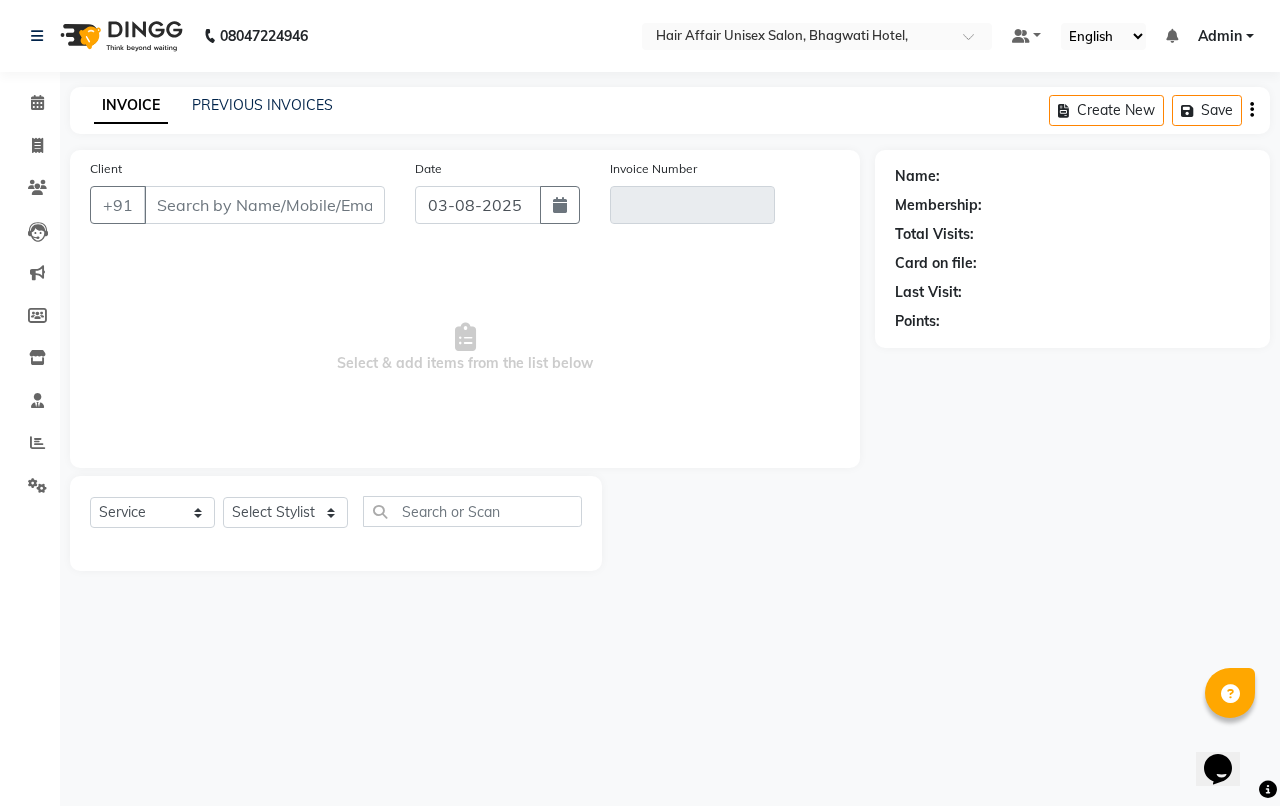 type on "[PHONE]" 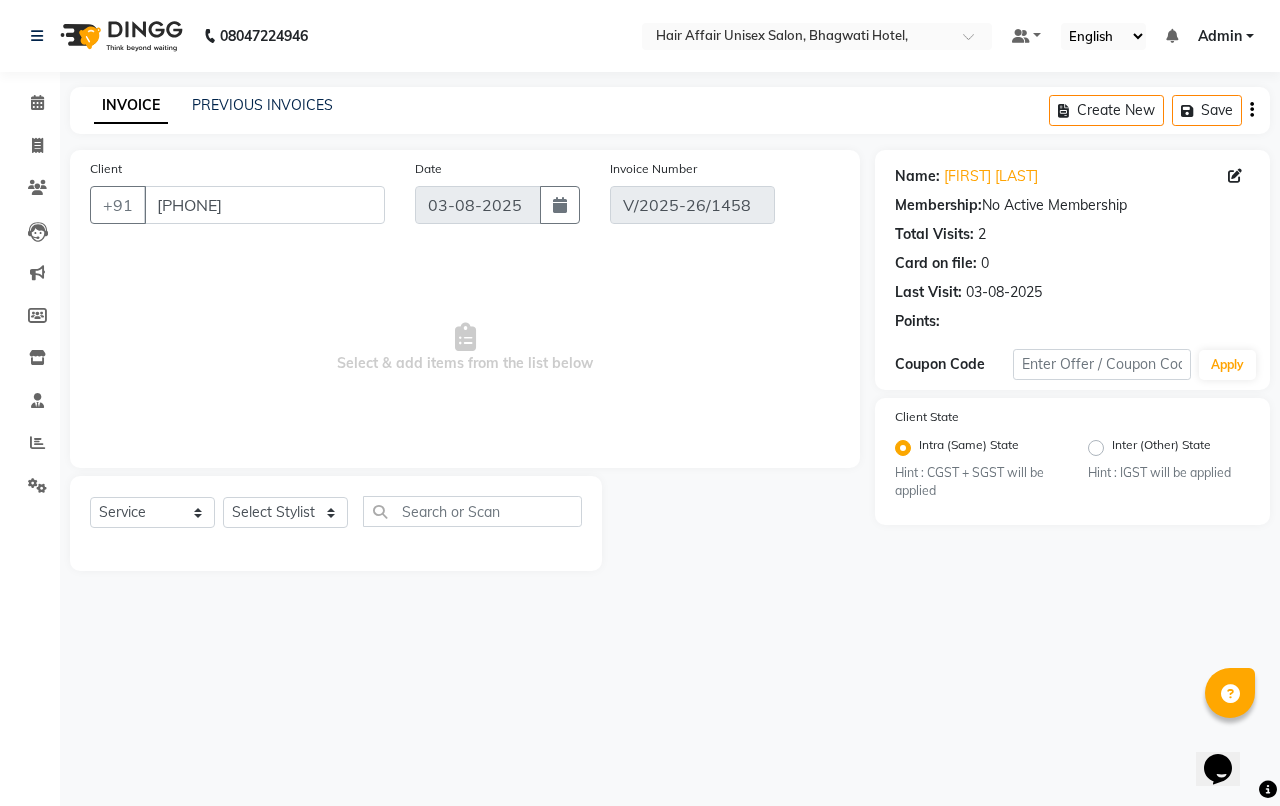 select on "select" 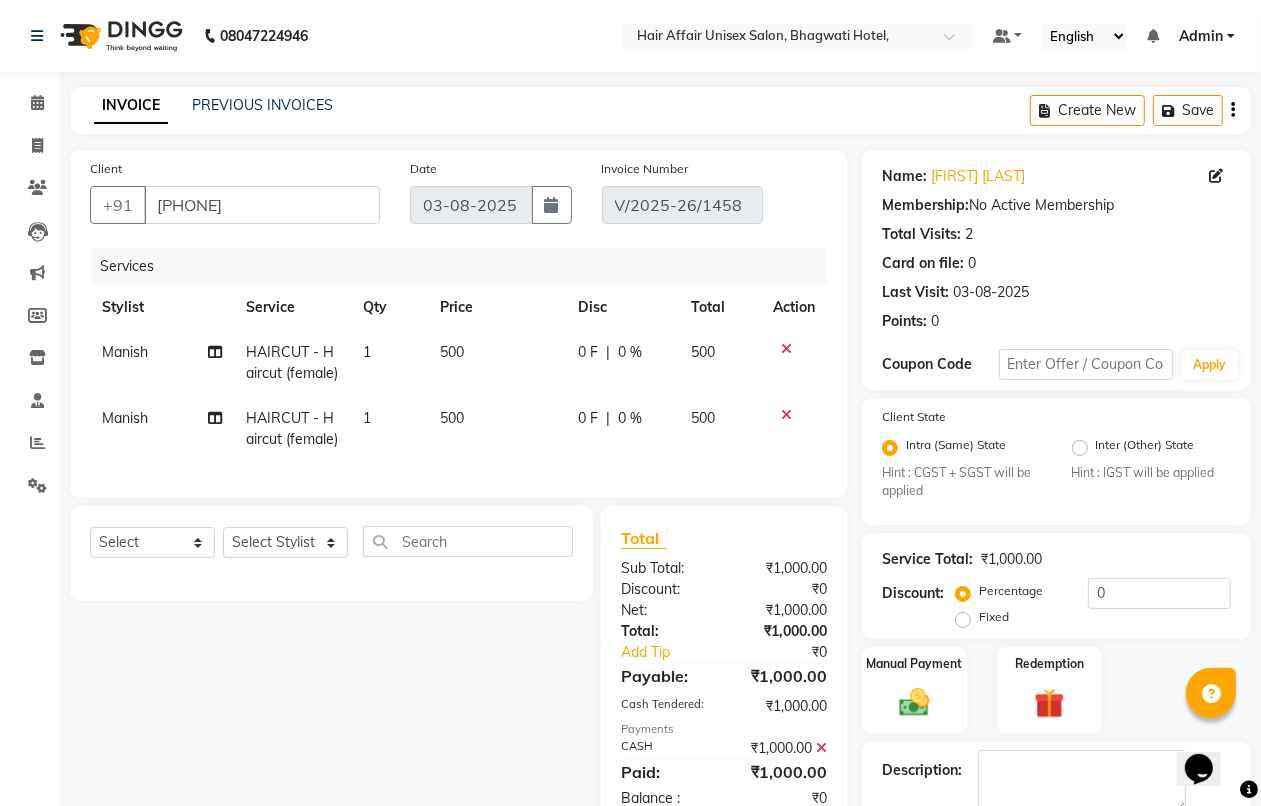 click on "500" 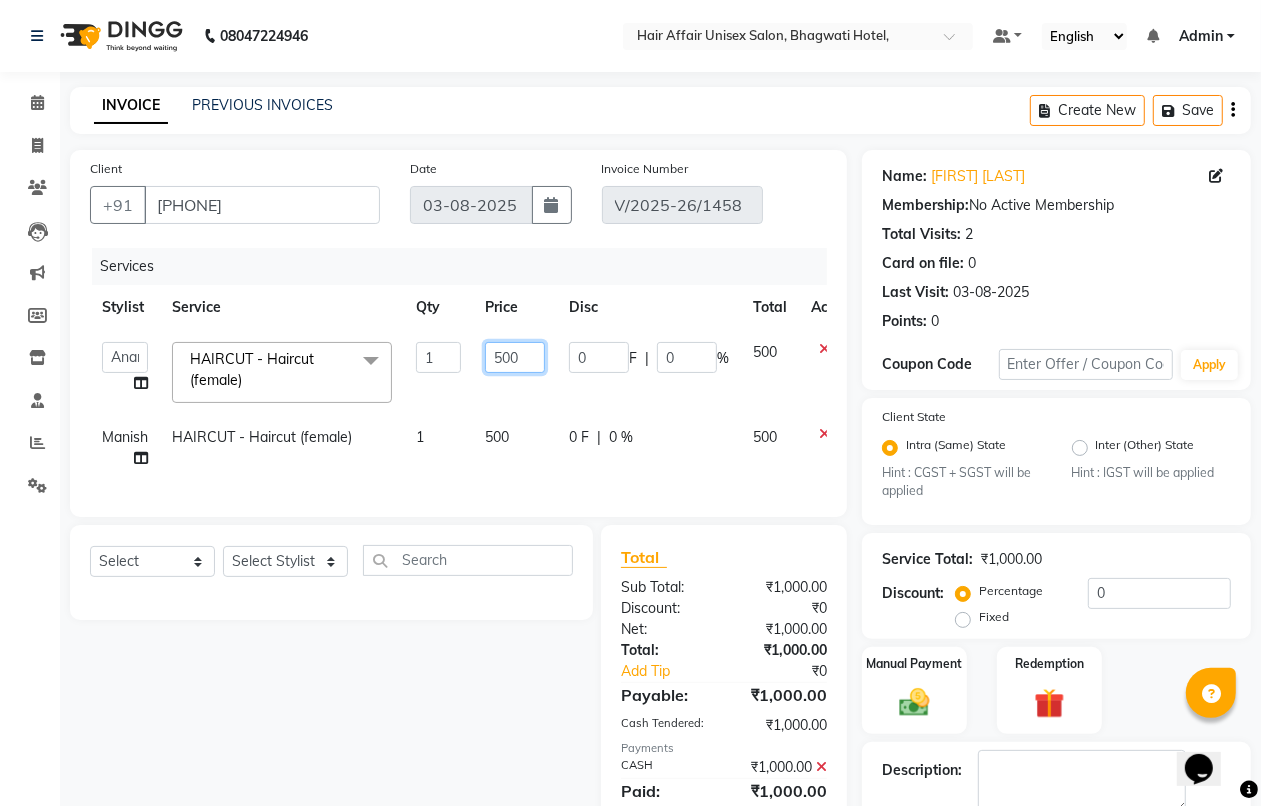 click on "500" 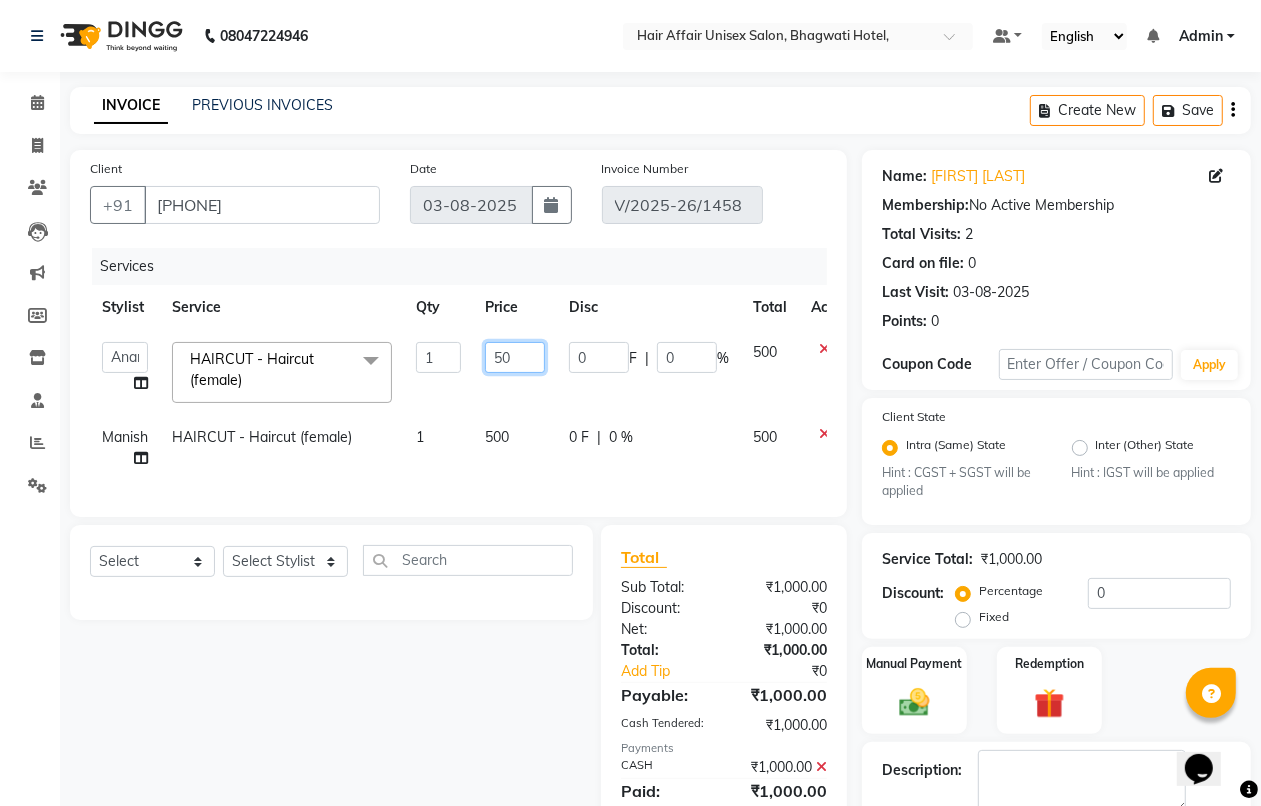 type on "5" 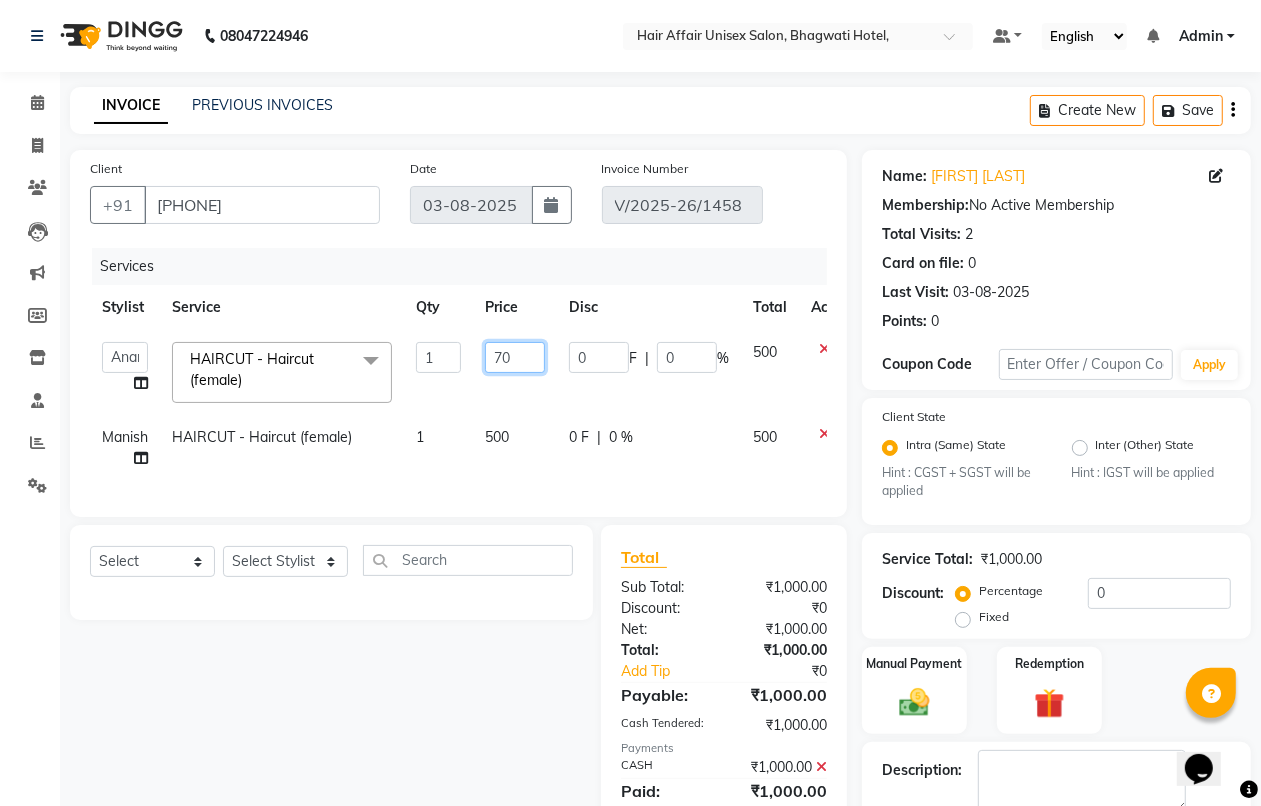 type on "700" 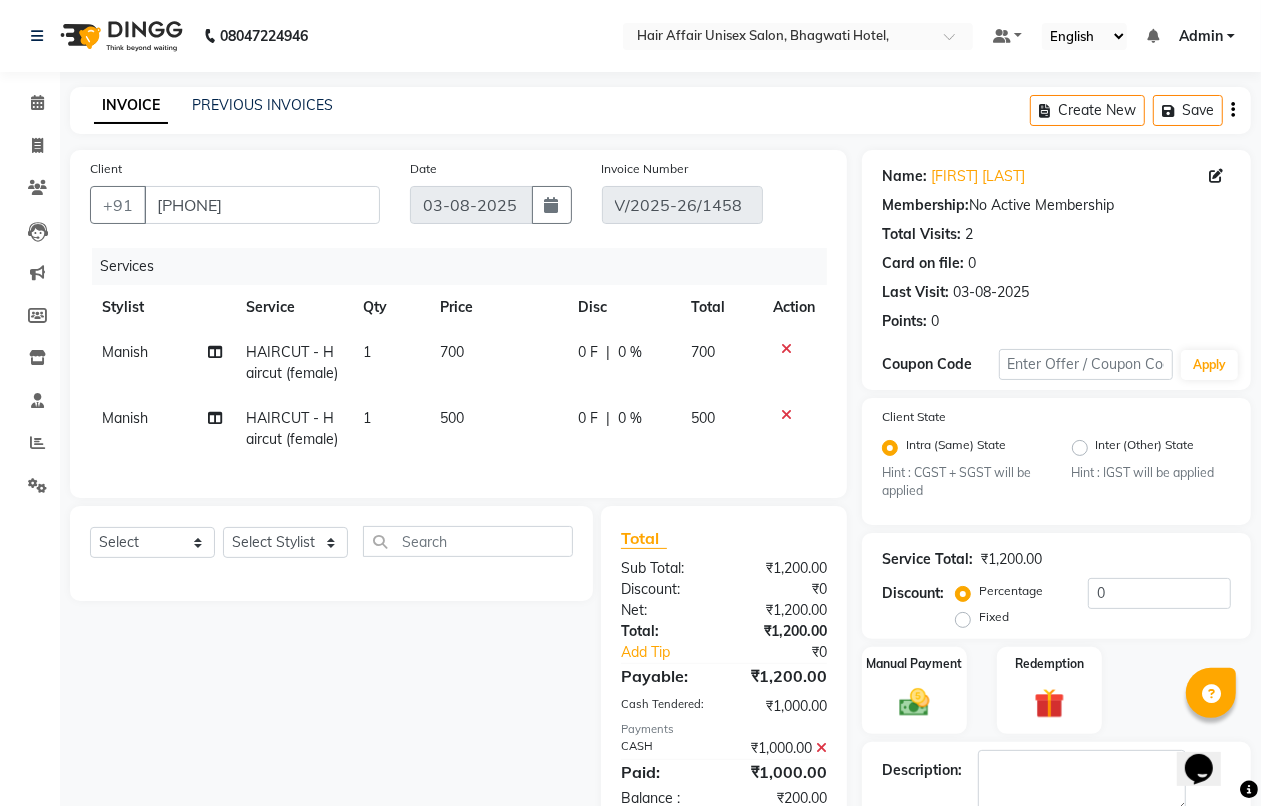 click on "700" 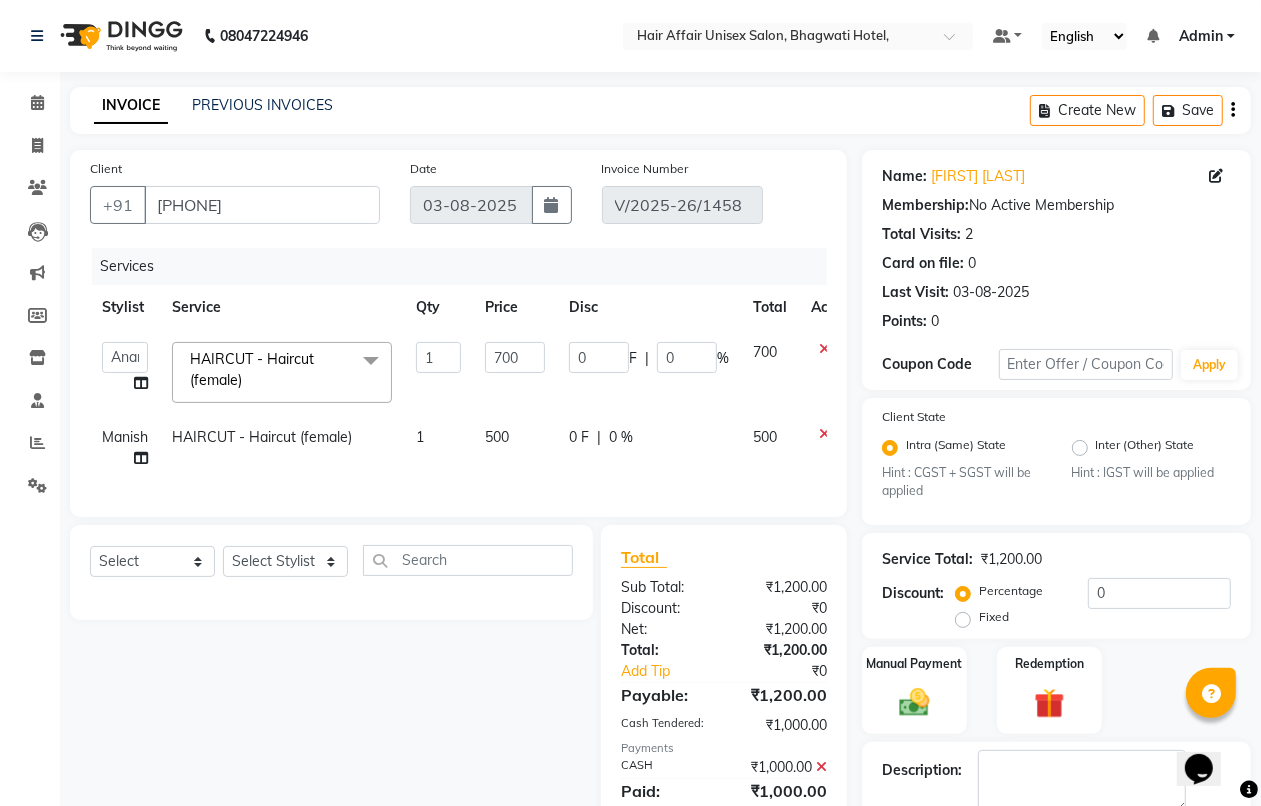 click on "500" 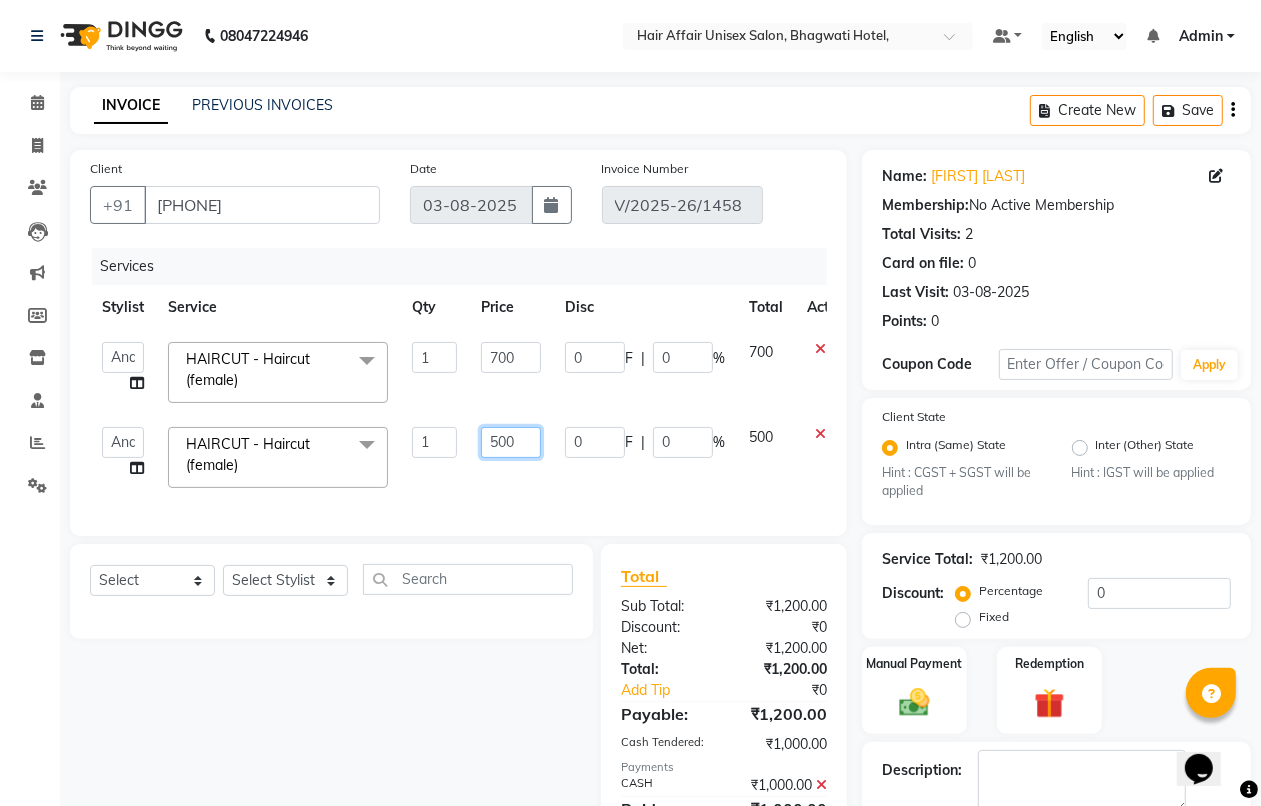 click on "500" 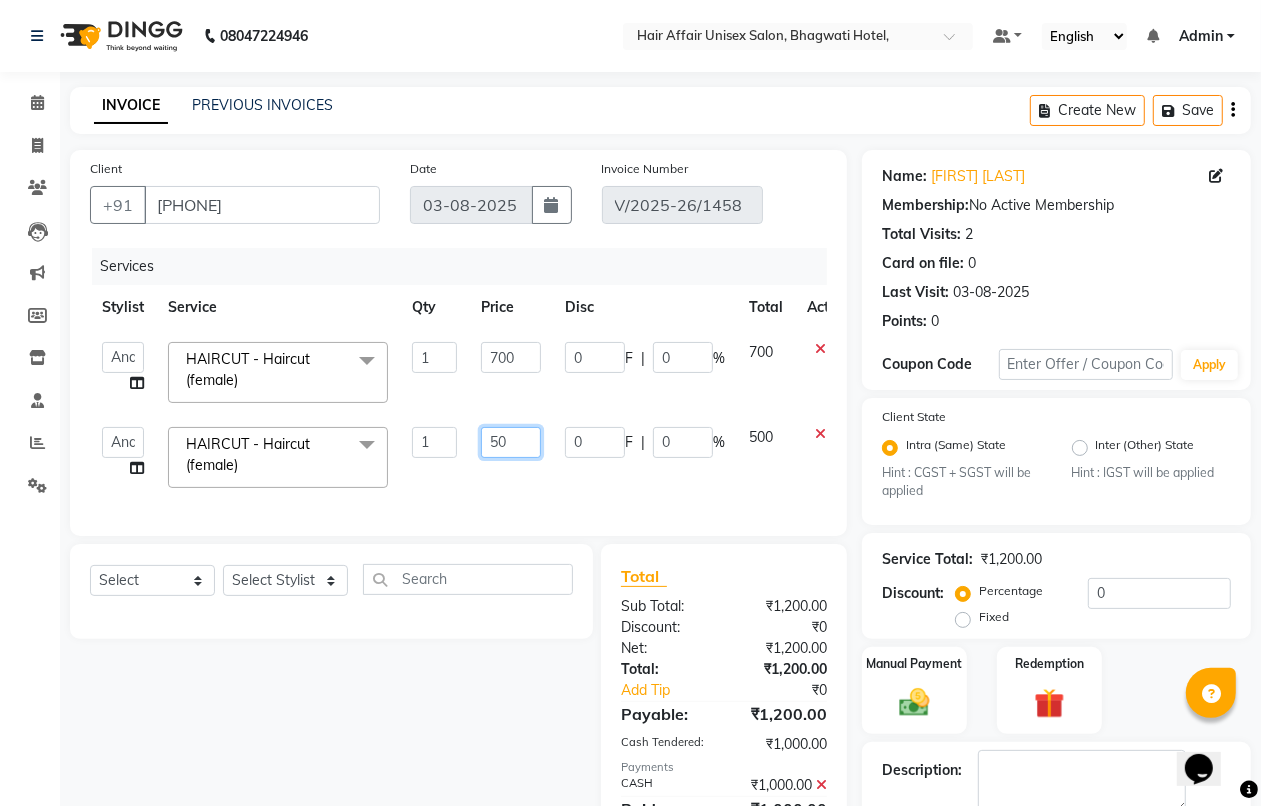 type on "5" 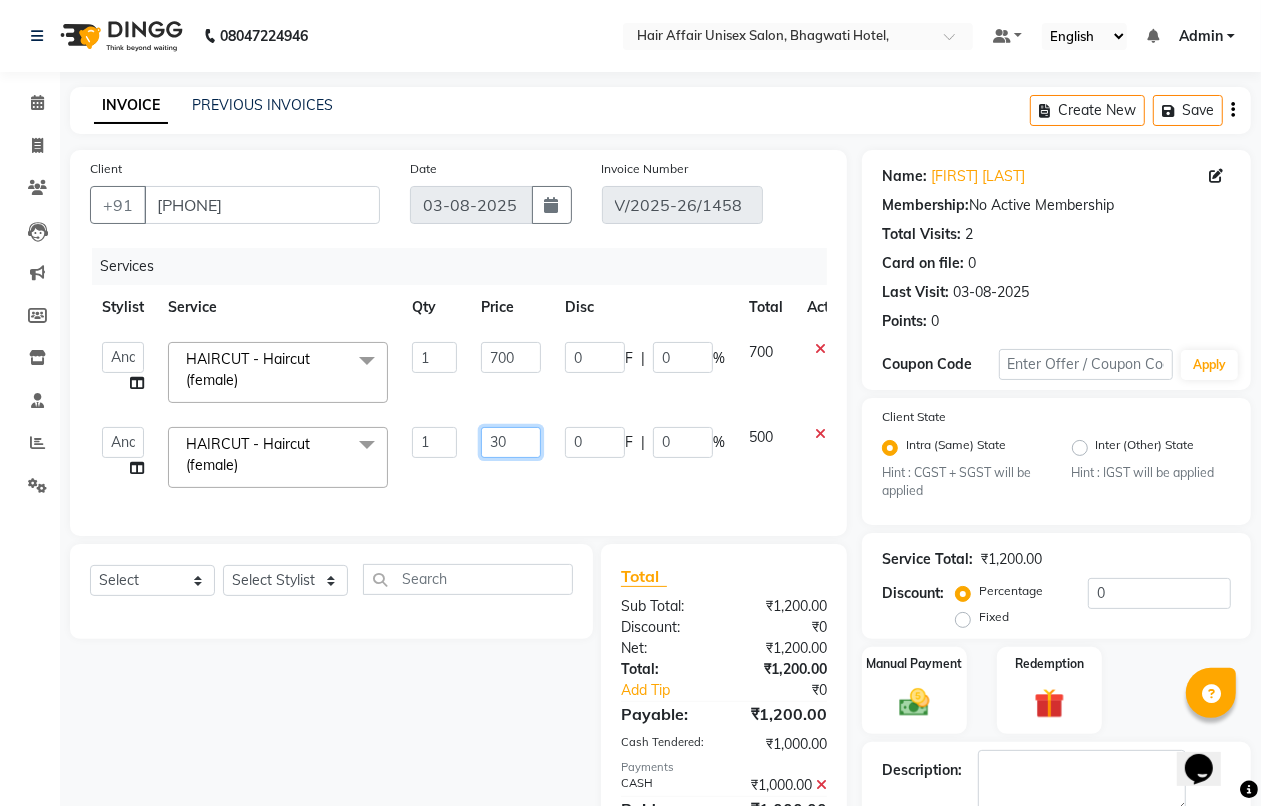 type on "300" 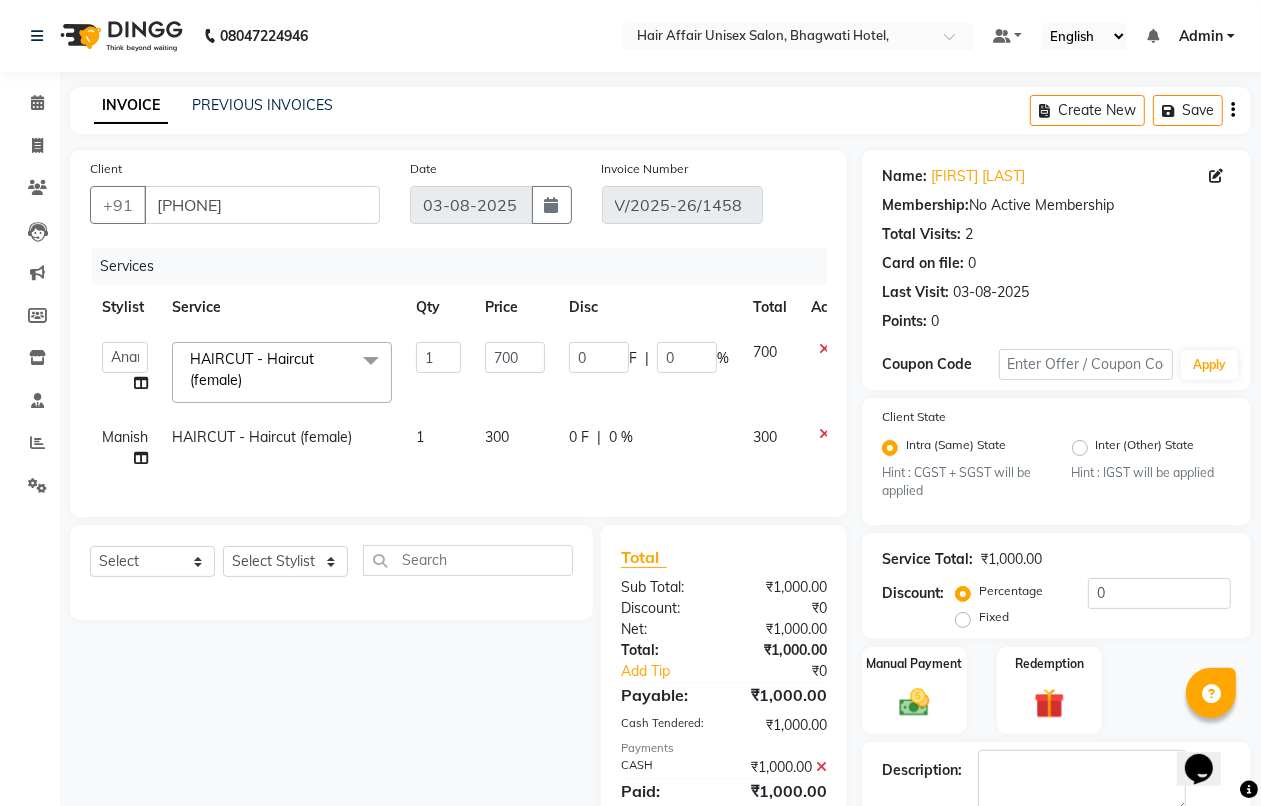 click on "300" 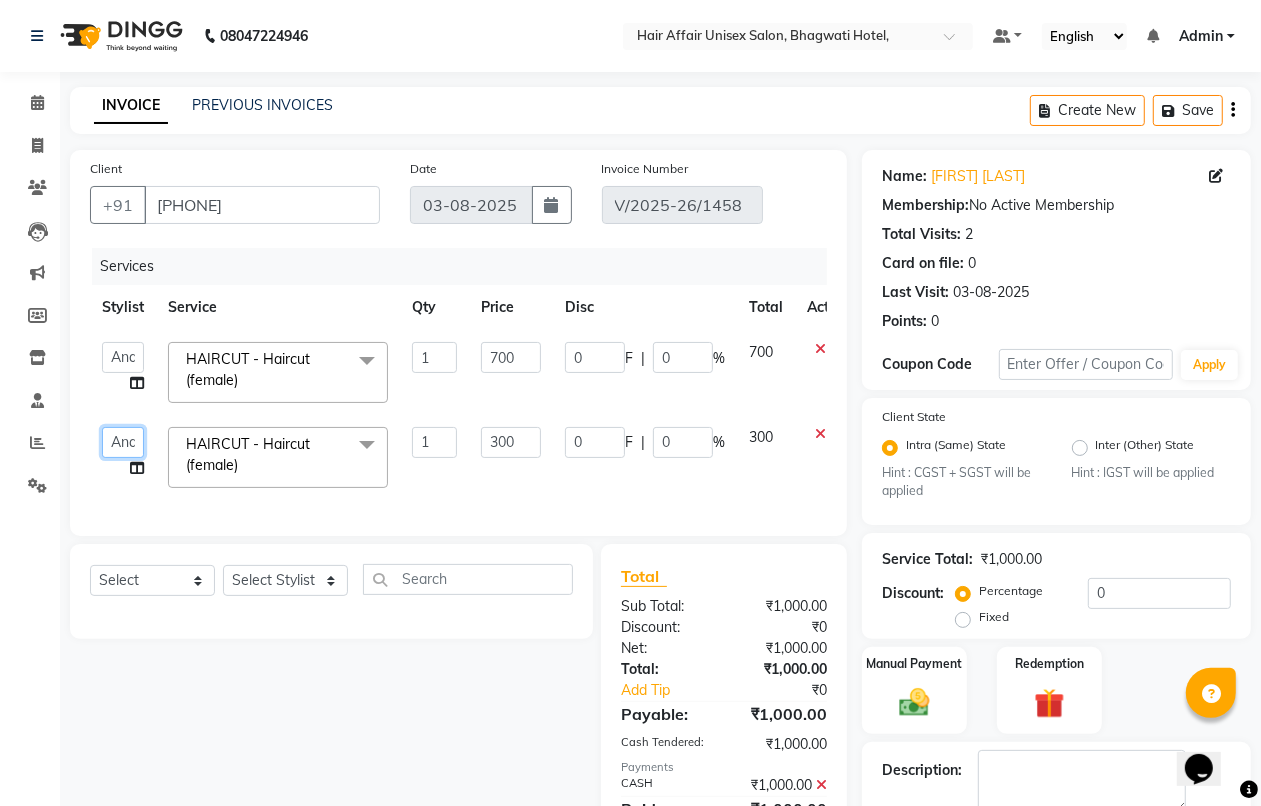 click on "[FIRST]   [FIRST]   [FIRST]   [FIRST]   [FIRST]   [FIRST]   [FIRST]   [FIRST]   [FIRST]" 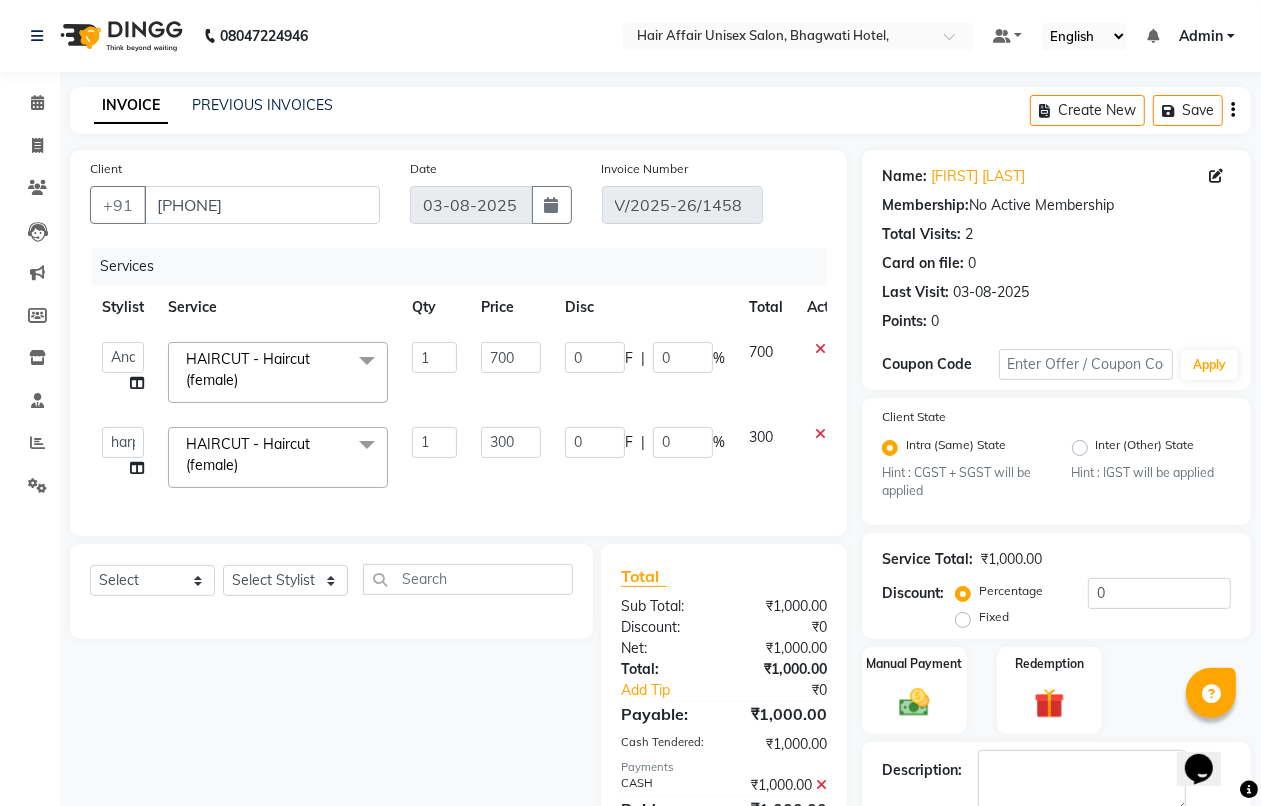 select on "45995" 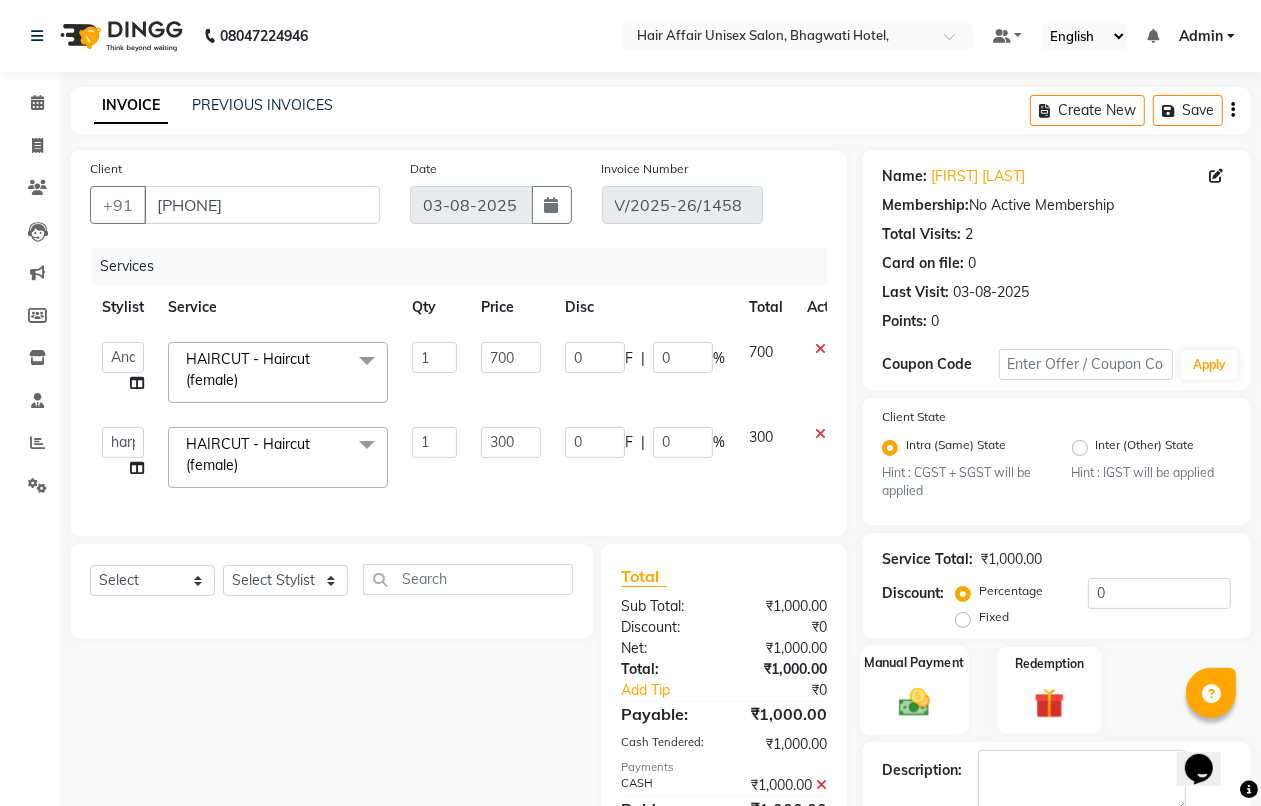 click 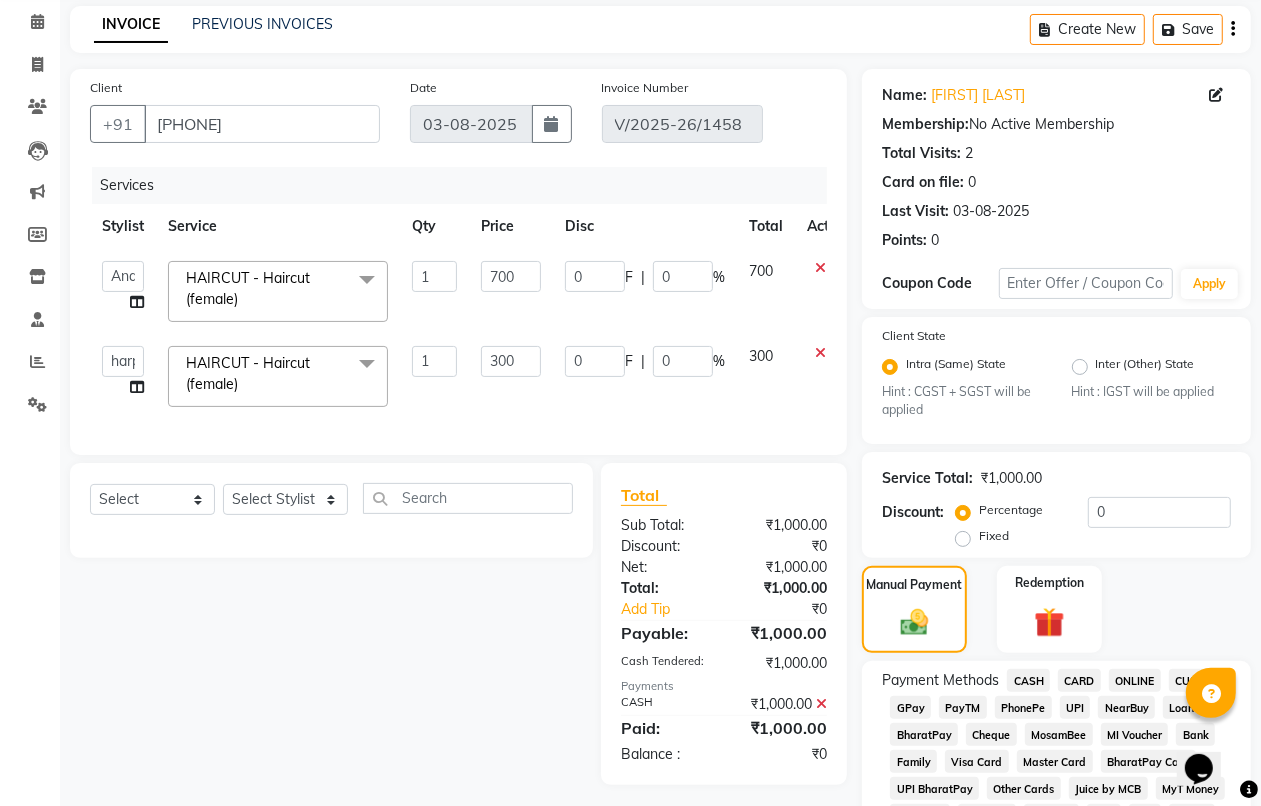 scroll, scrollTop: 125, scrollLeft: 0, axis: vertical 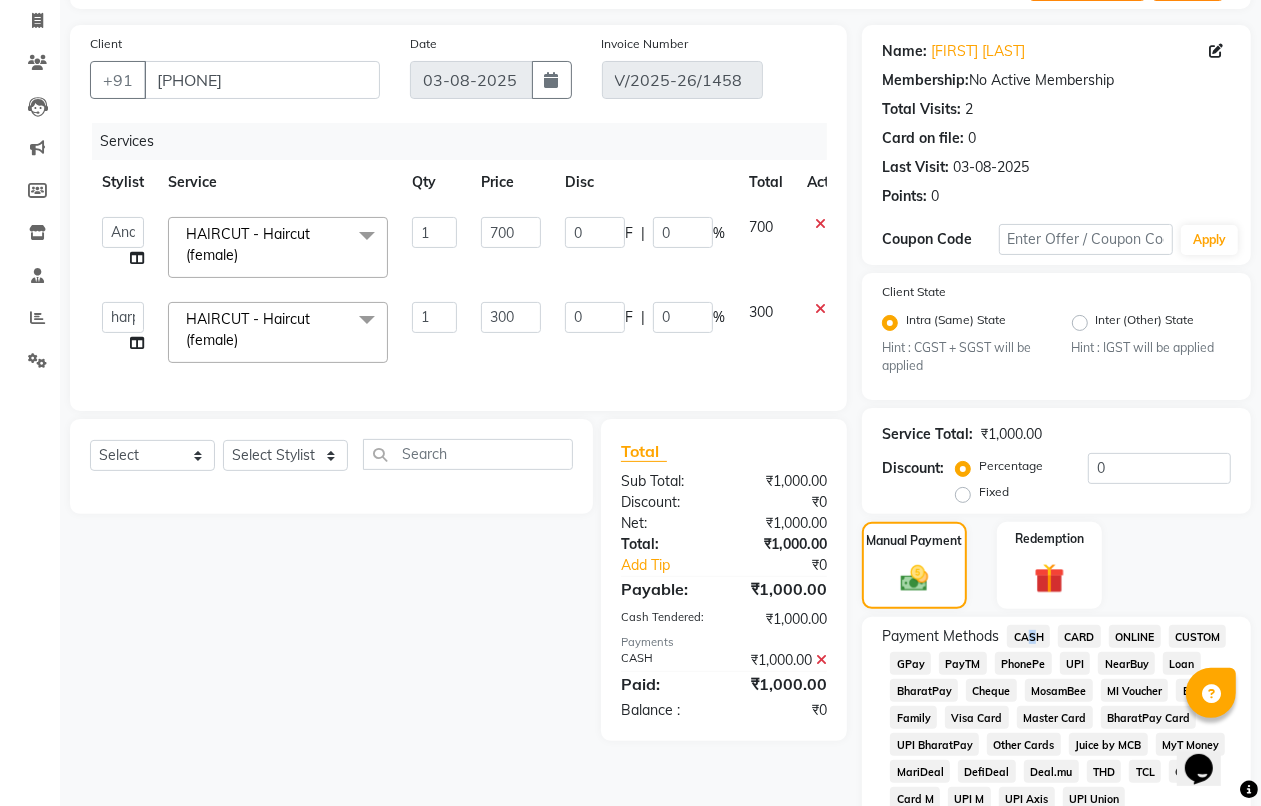 click on "CASH" 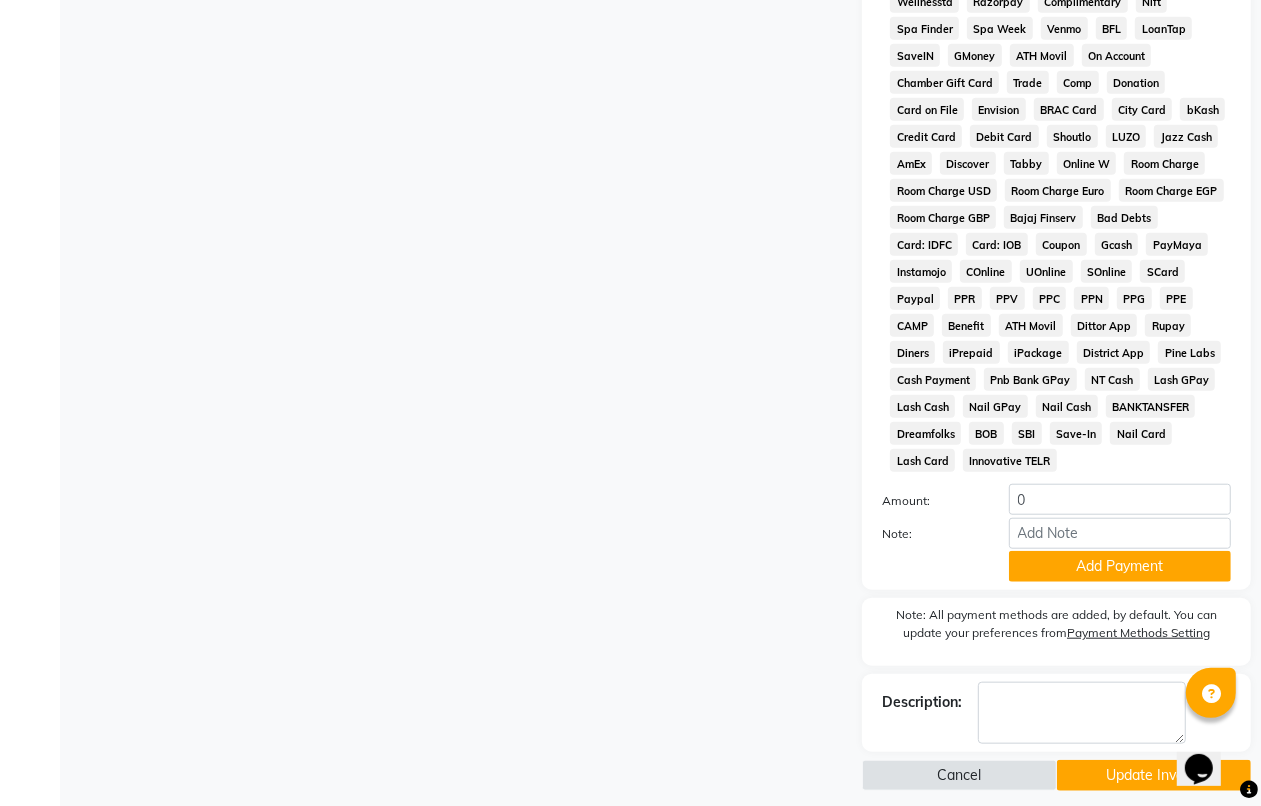 scroll, scrollTop: 988, scrollLeft: 0, axis: vertical 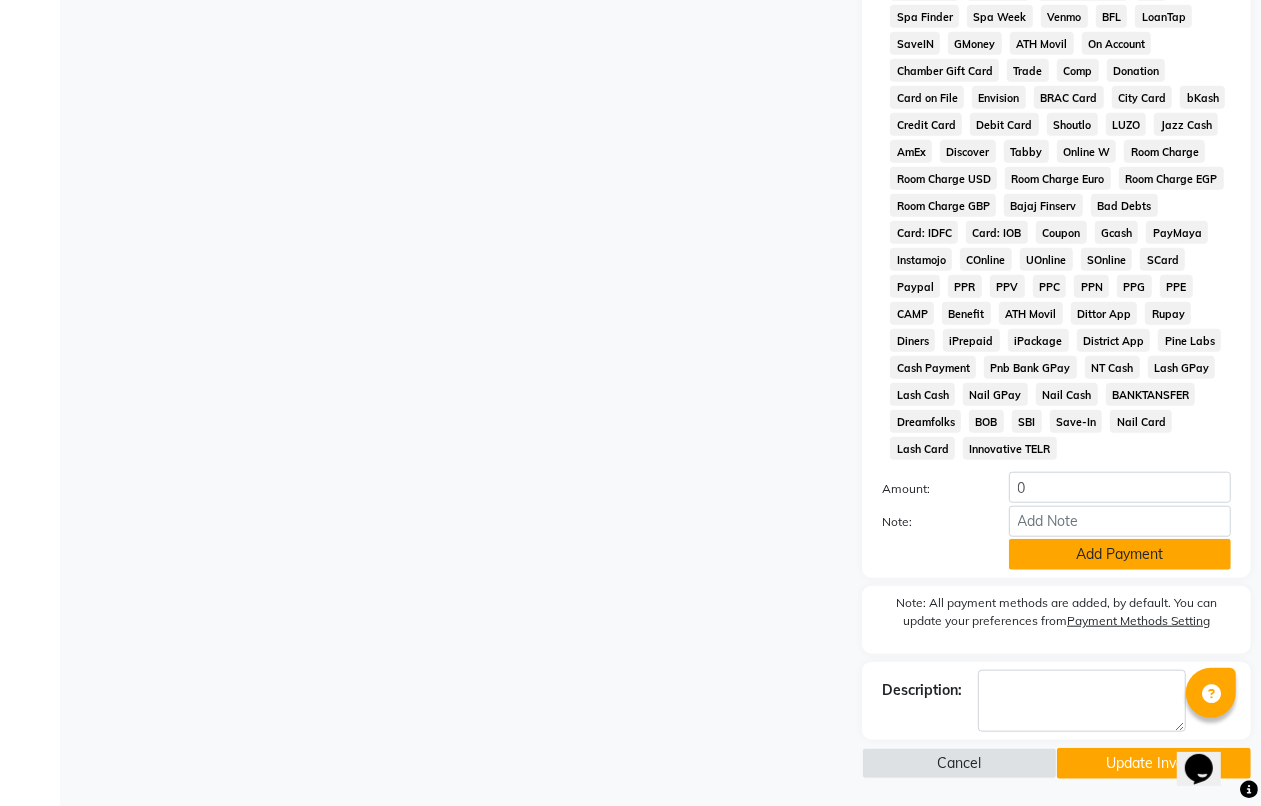 click on "Add Payment" 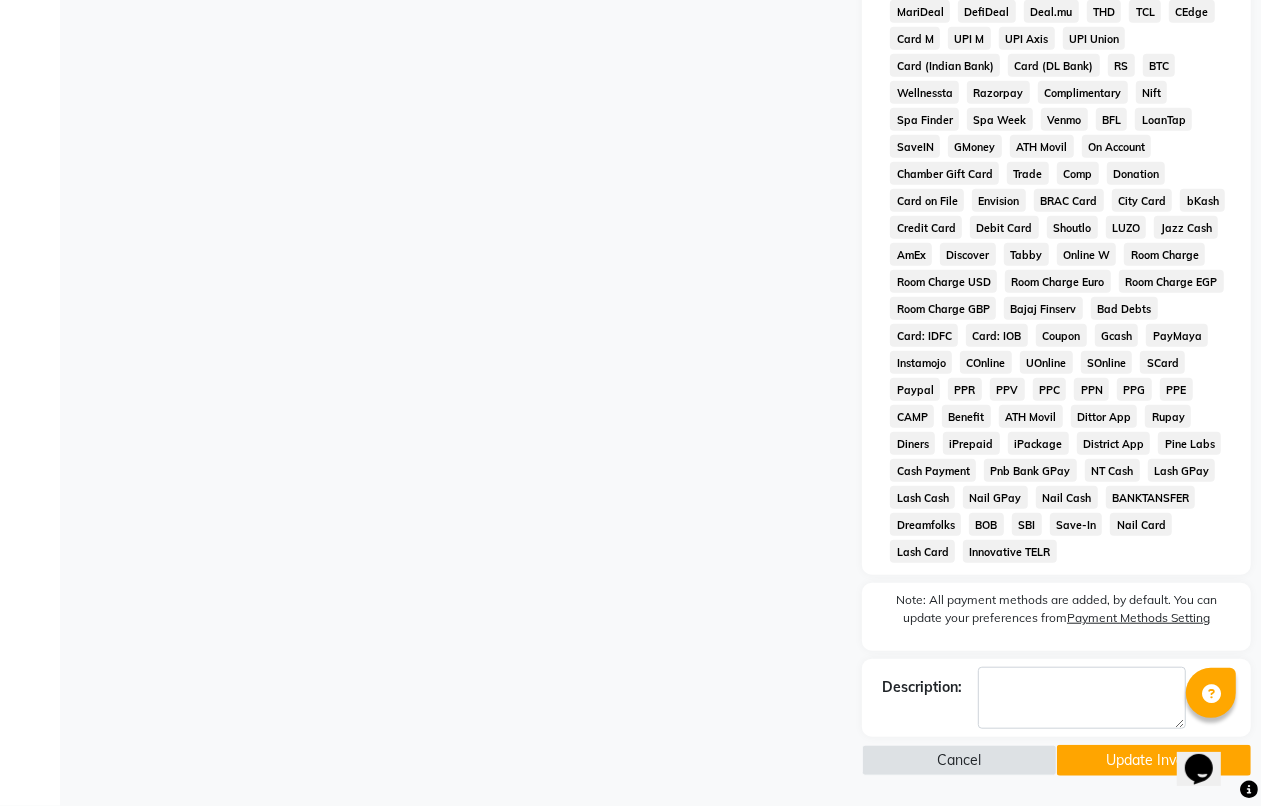 scroll, scrollTop: 883, scrollLeft: 0, axis: vertical 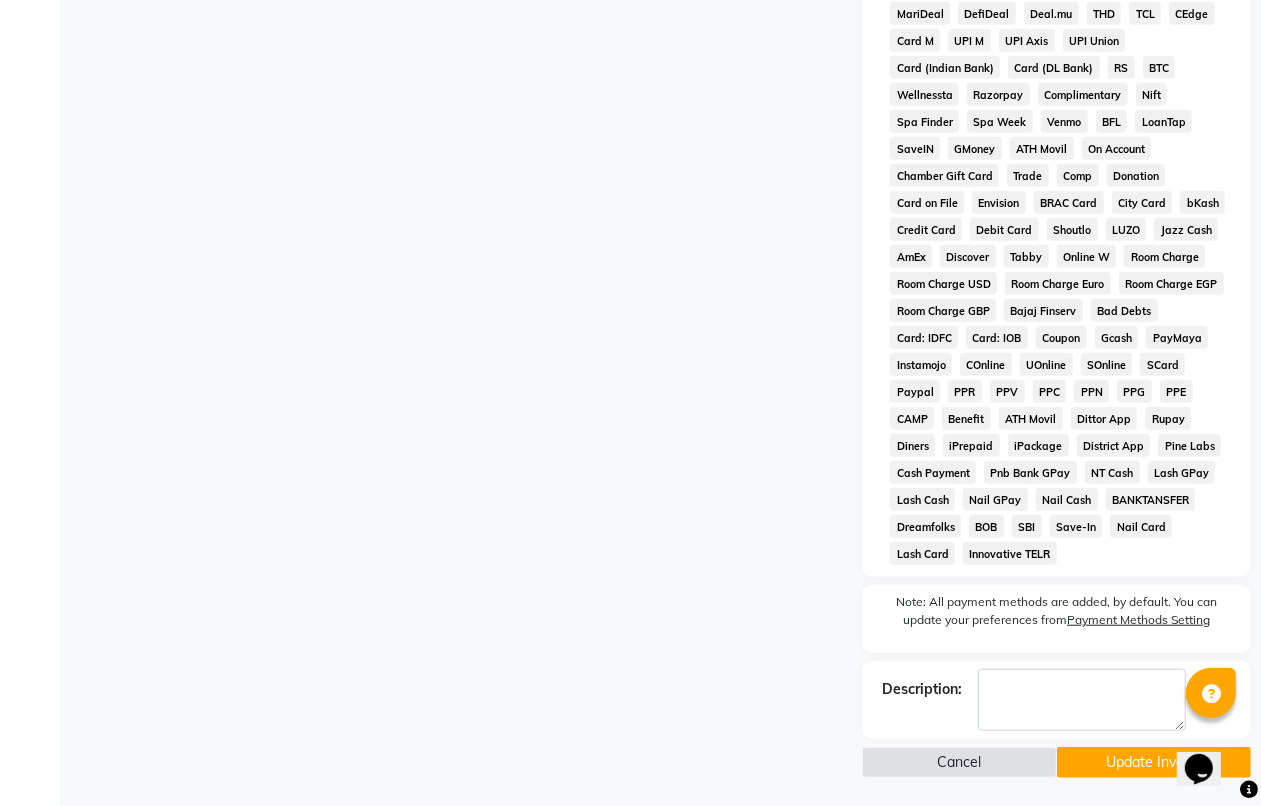 click on "Update Invoice" 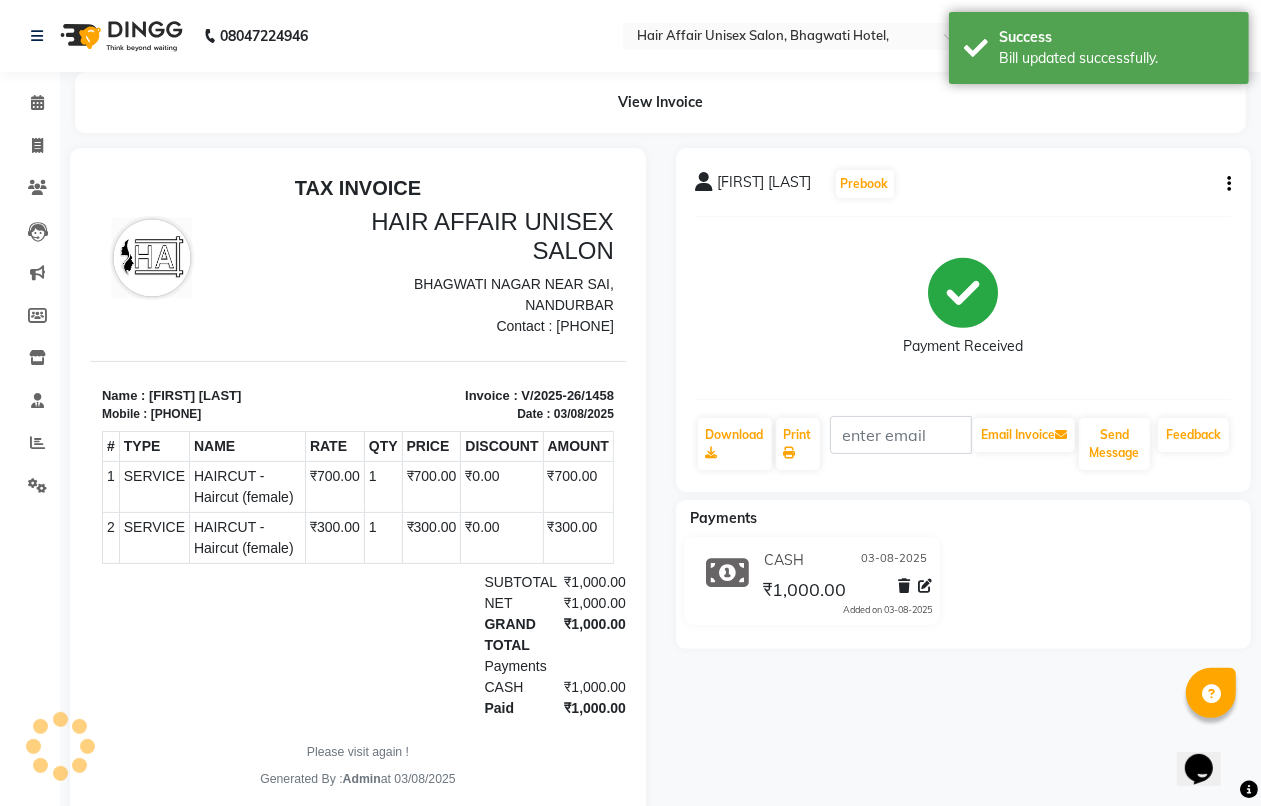 scroll, scrollTop: 0, scrollLeft: 0, axis: both 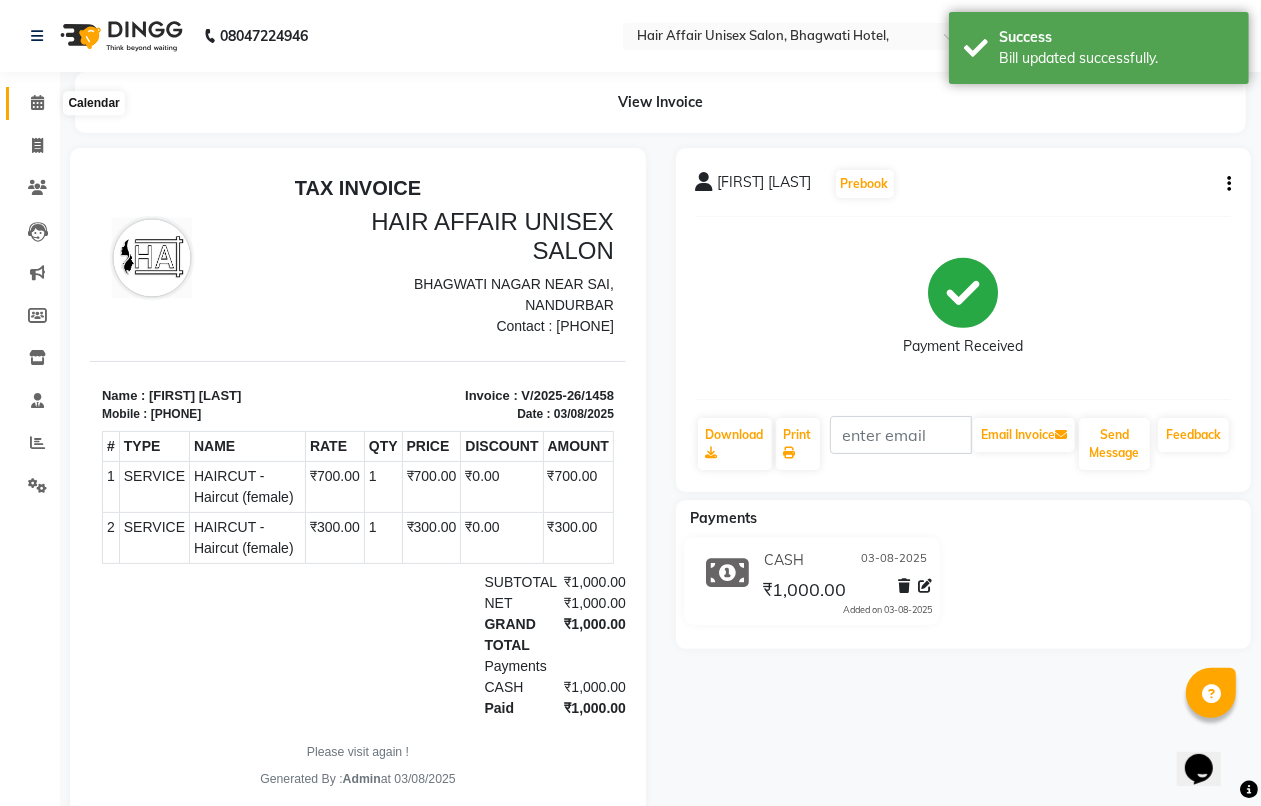 click 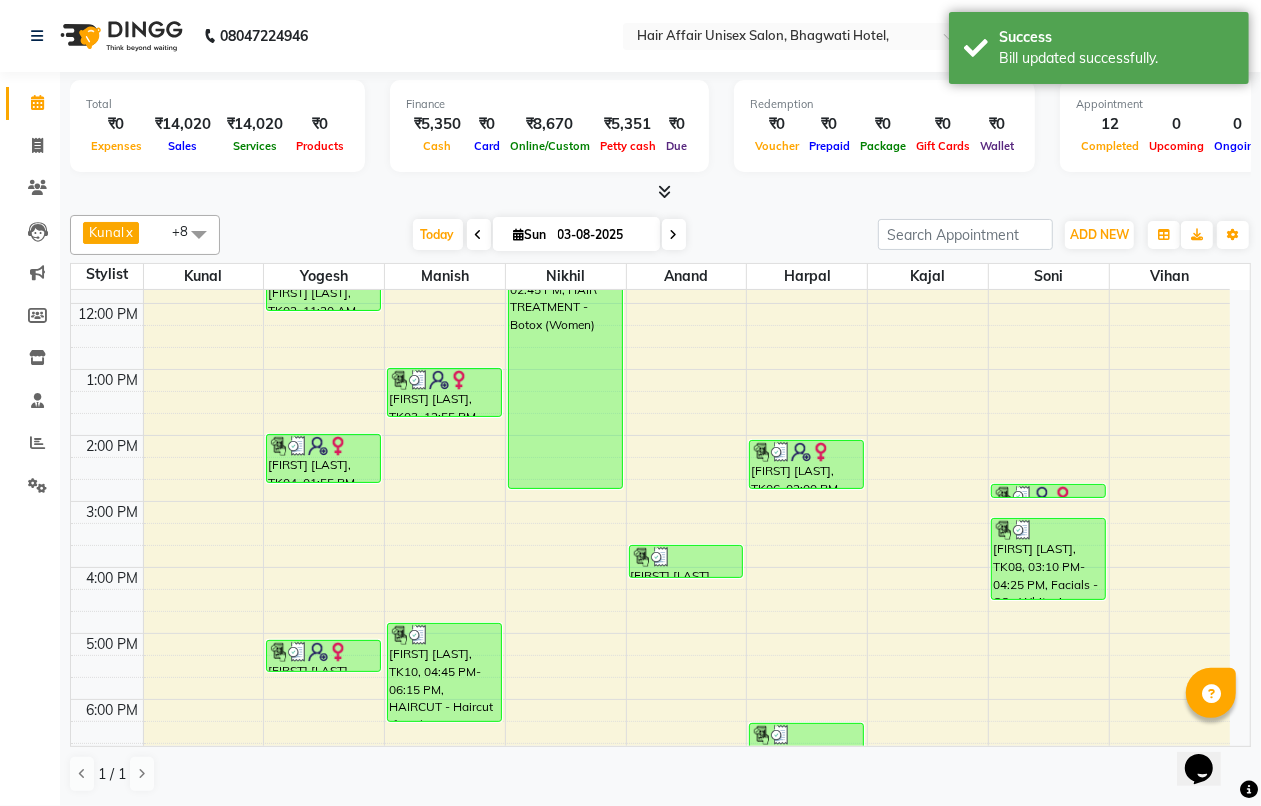 scroll, scrollTop: 375, scrollLeft: 0, axis: vertical 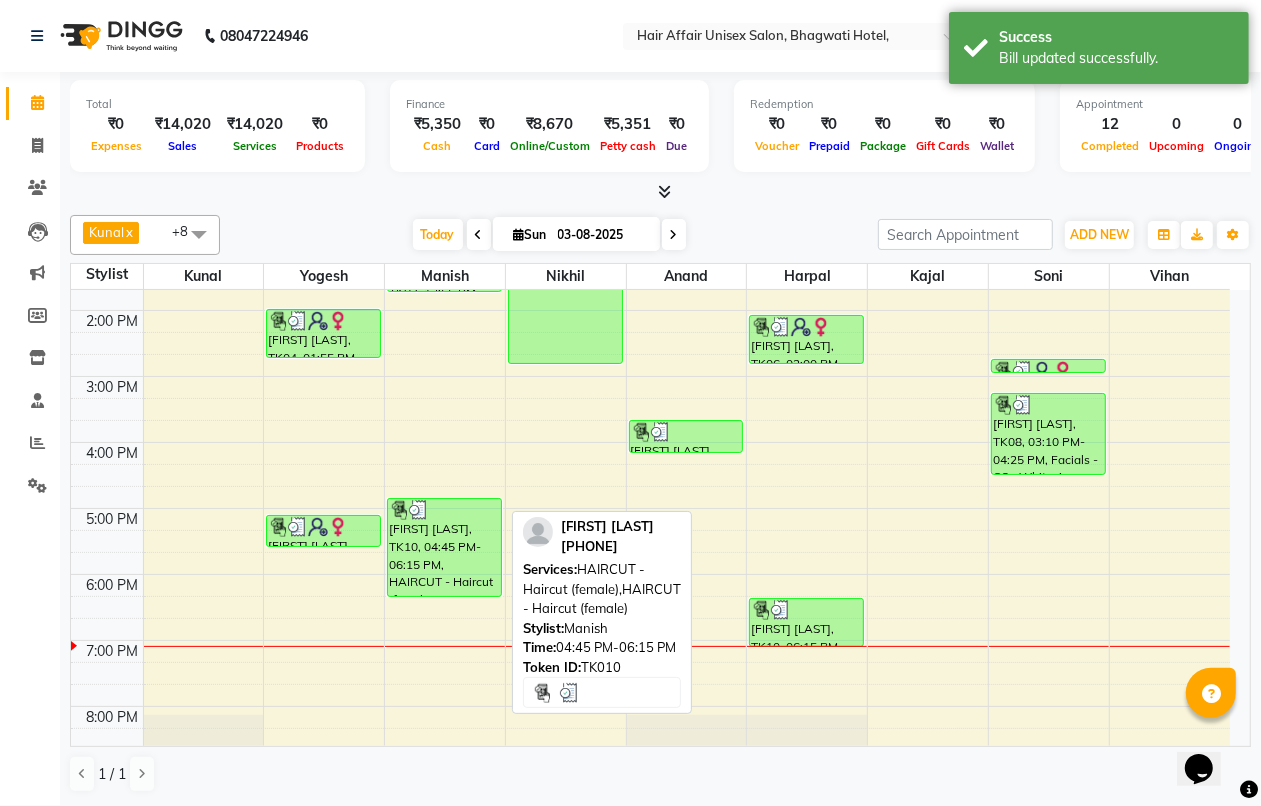 click on "[FIRST] [LAST], TK10, 04:45 PM-06:15 PM, HAIRCUT - Haircut (female),HAIRCUT - Haircut (female)" at bounding box center [444, 547] 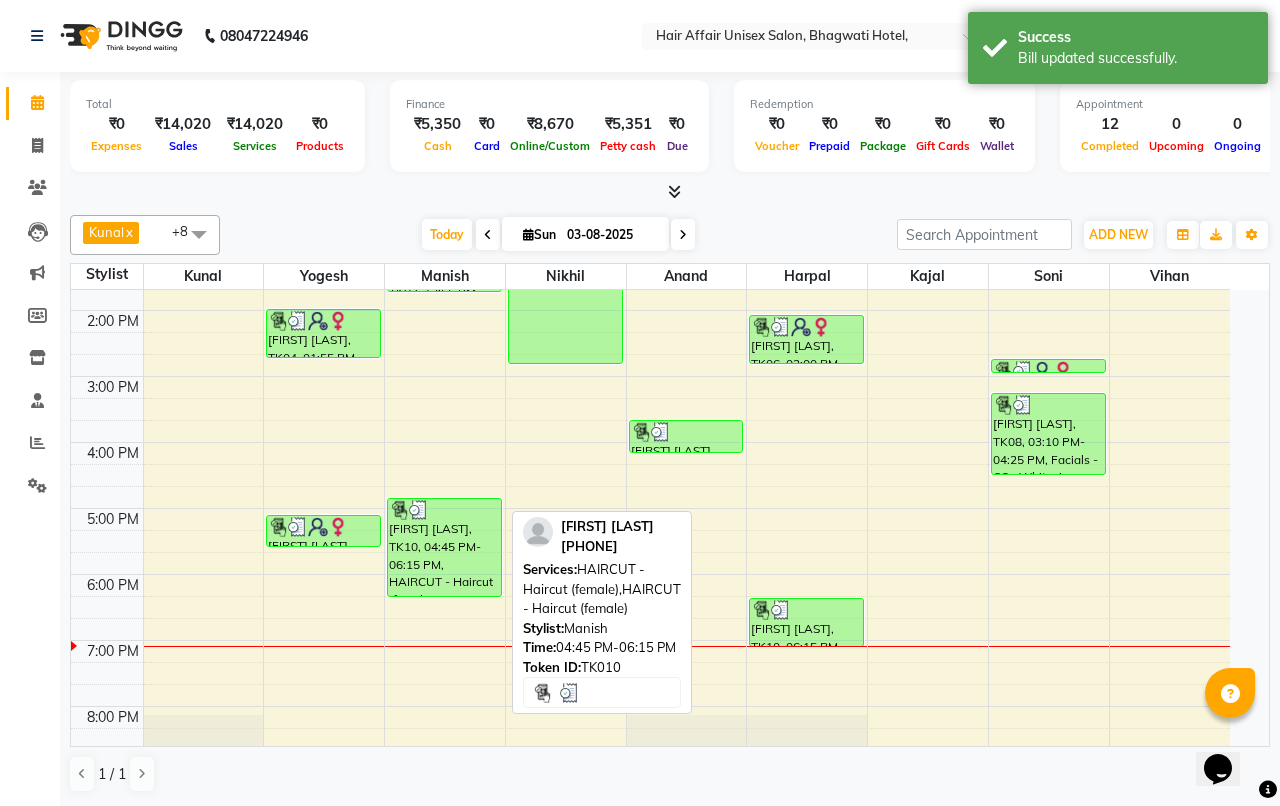 select on "3" 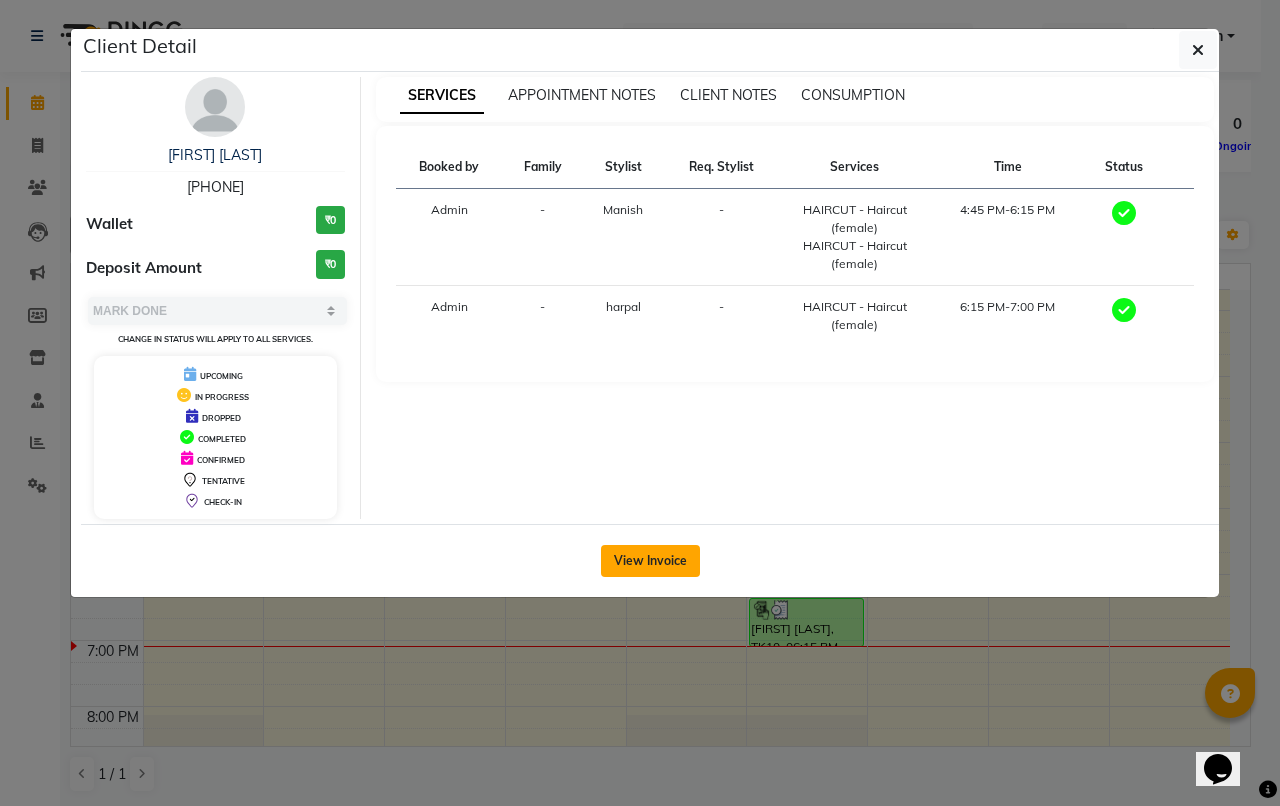click on "View Invoice" 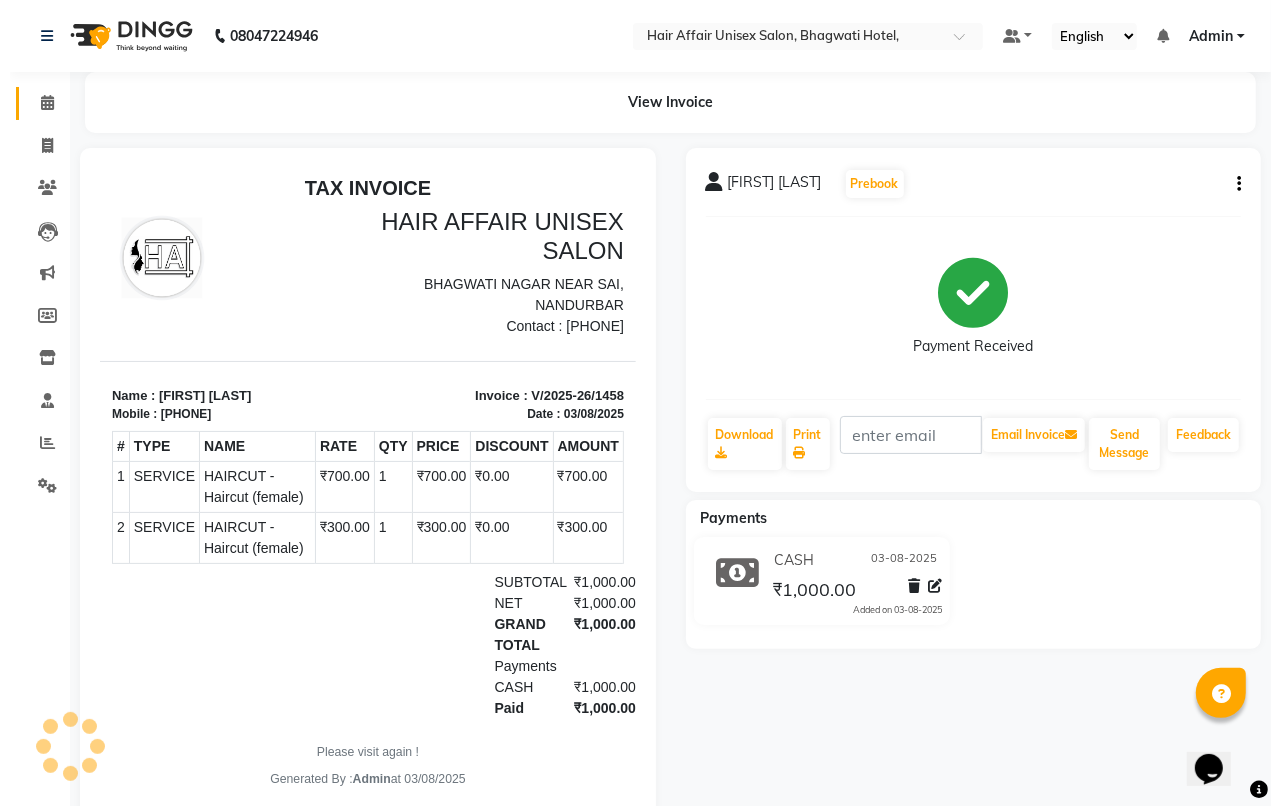 scroll, scrollTop: 0, scrollLeft: 0, axis: both 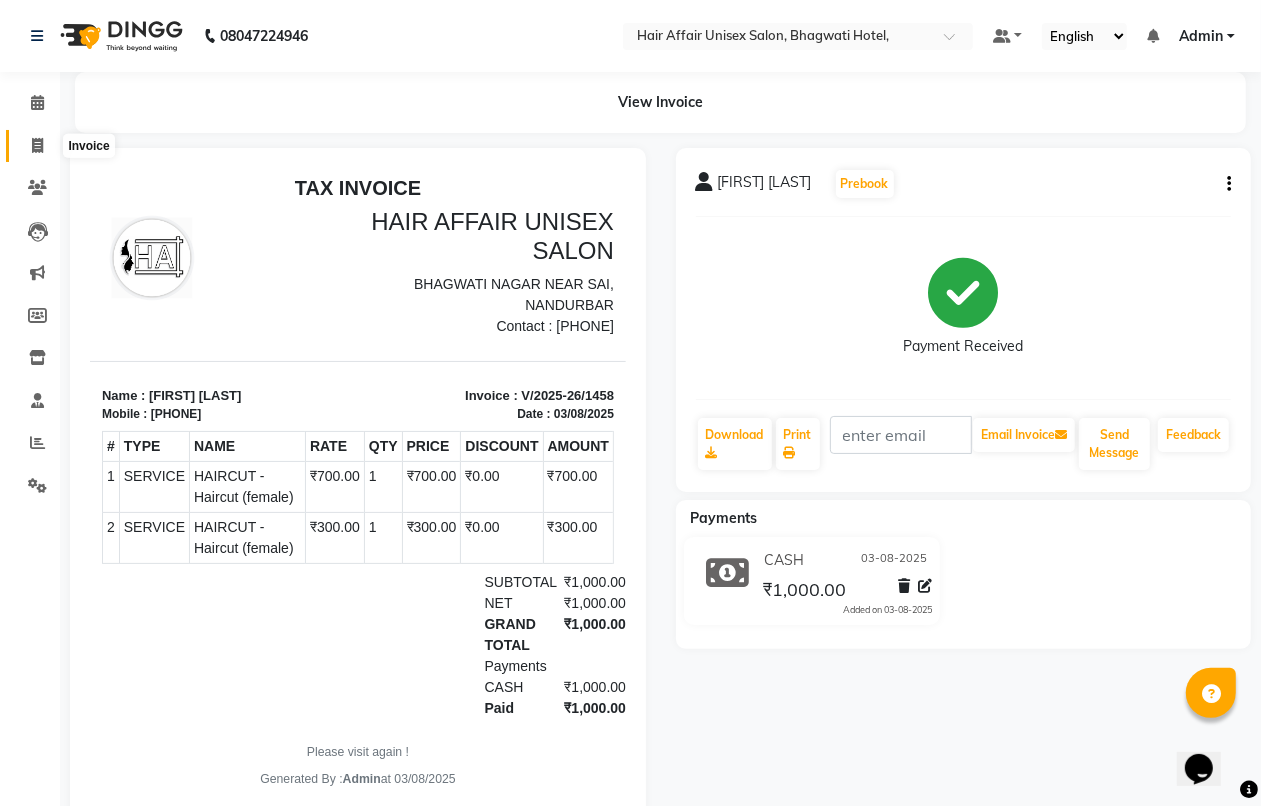 click 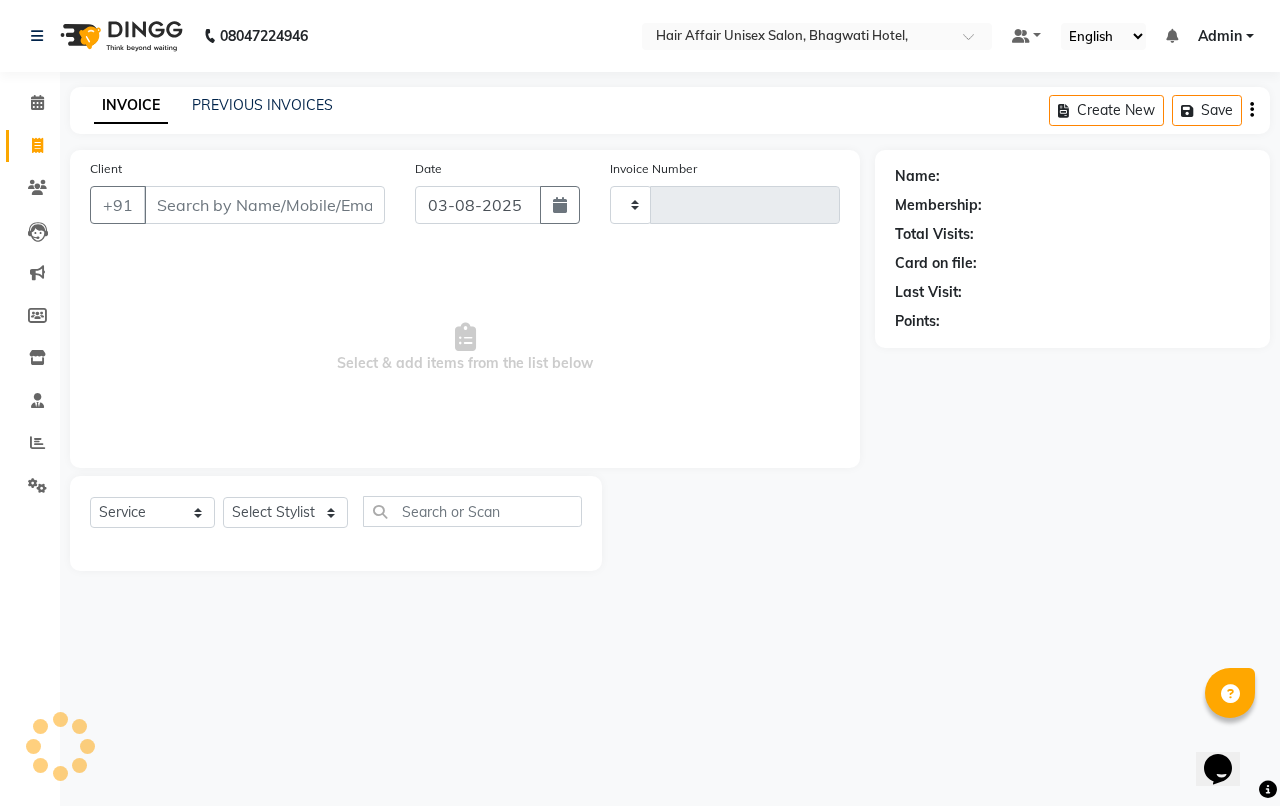 type on "1459" 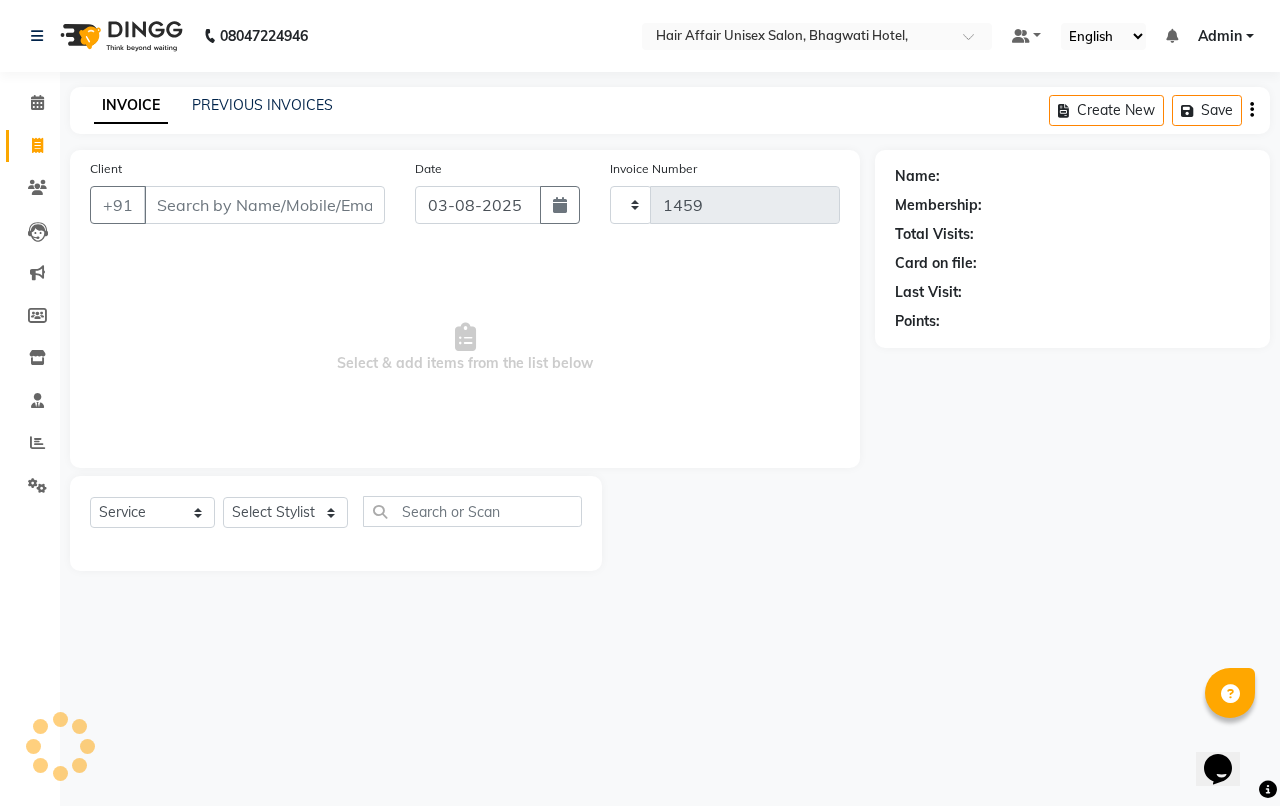 select on "6225" 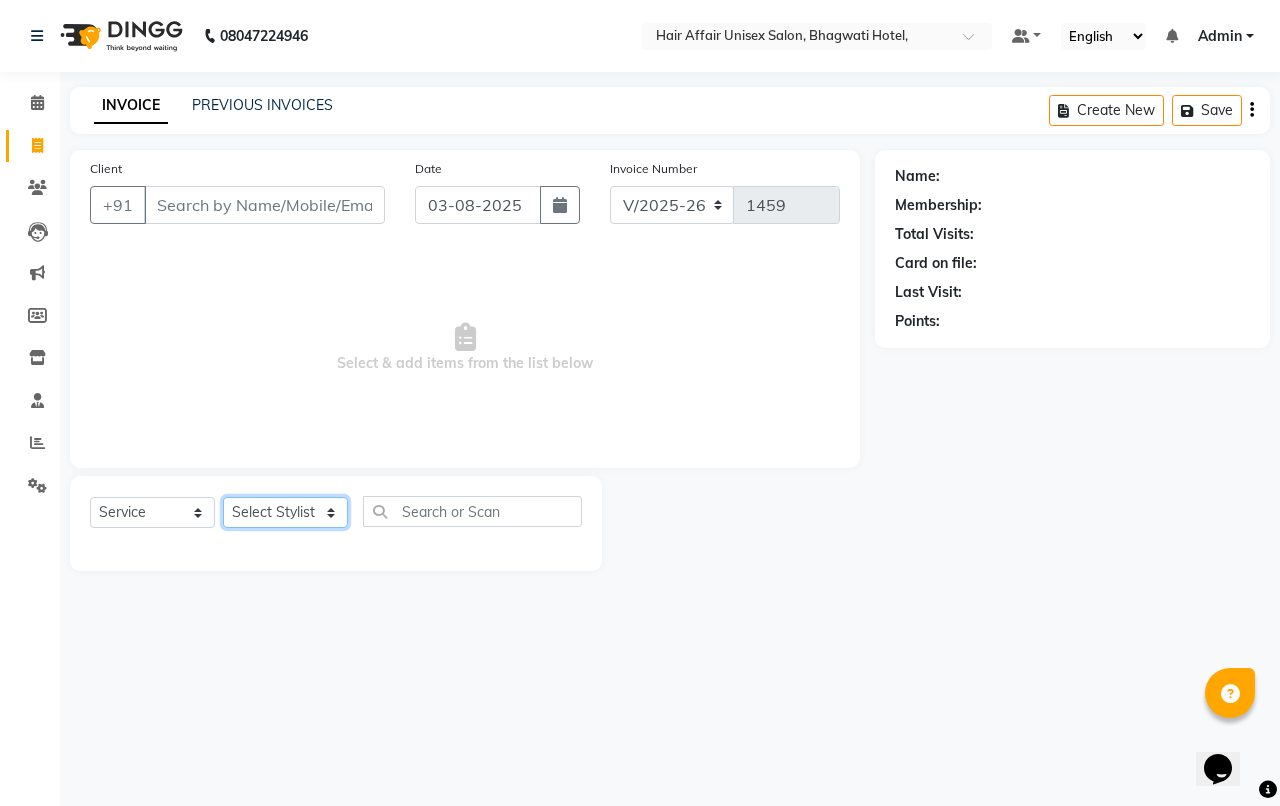 click on "Select Stylist Anand harpal kajal Kunal Manish Nikhil soni Vihan yogesh" 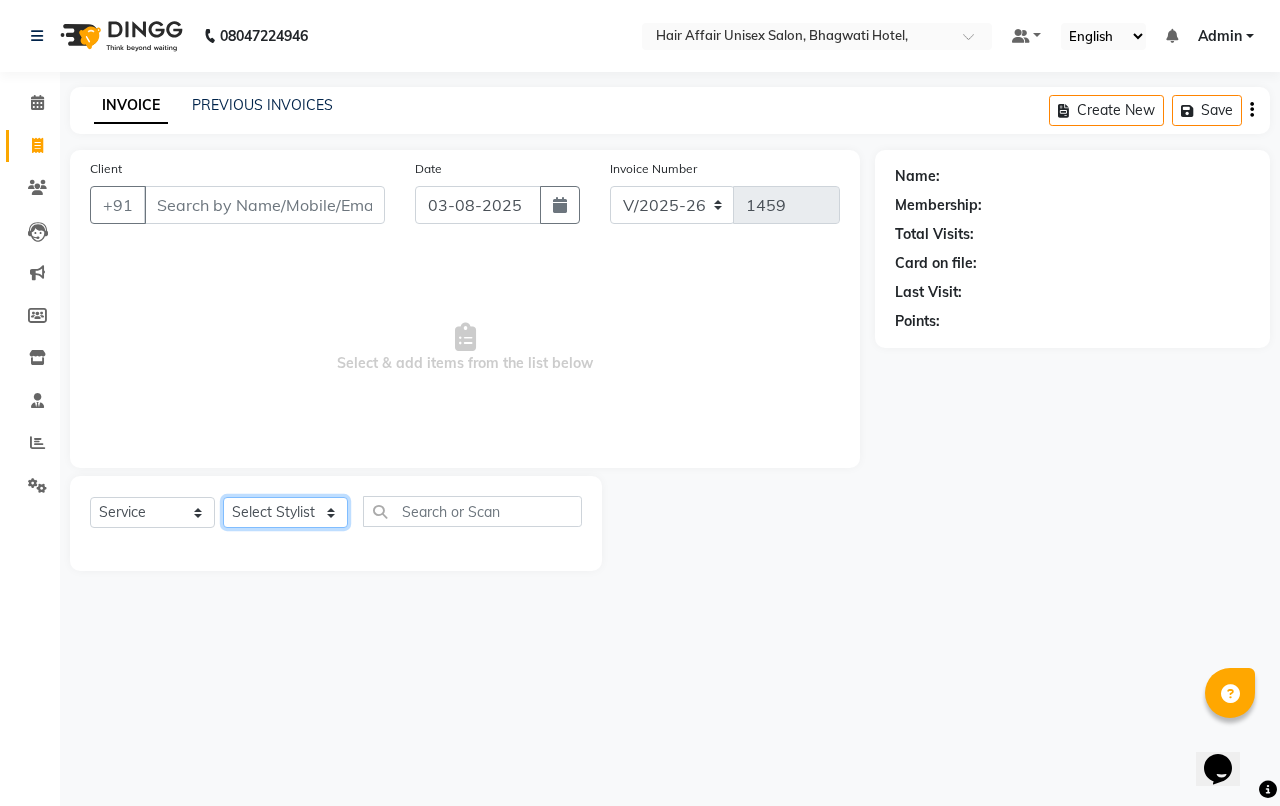 select on "60041" 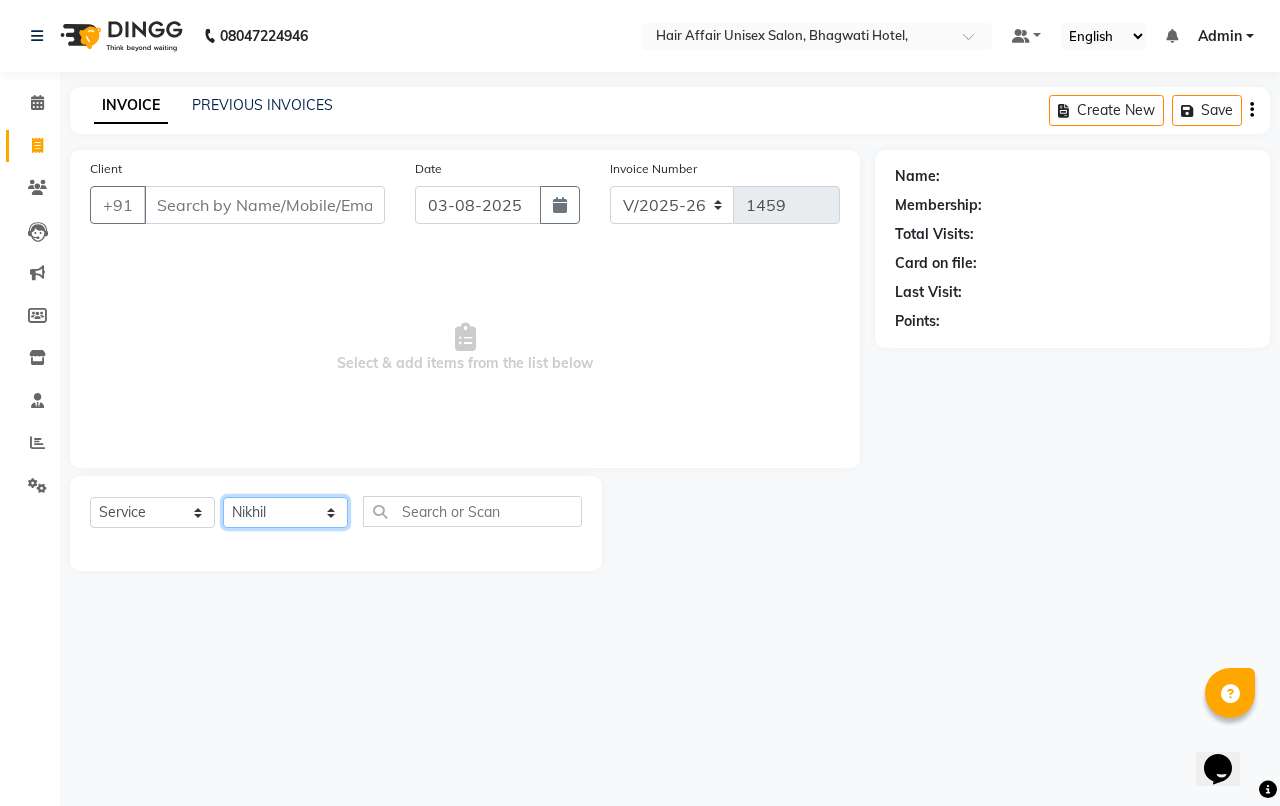 click on "Select Stylist Anand harpal kajal Kunal Manish Nikhil soni Vihan yogesh" 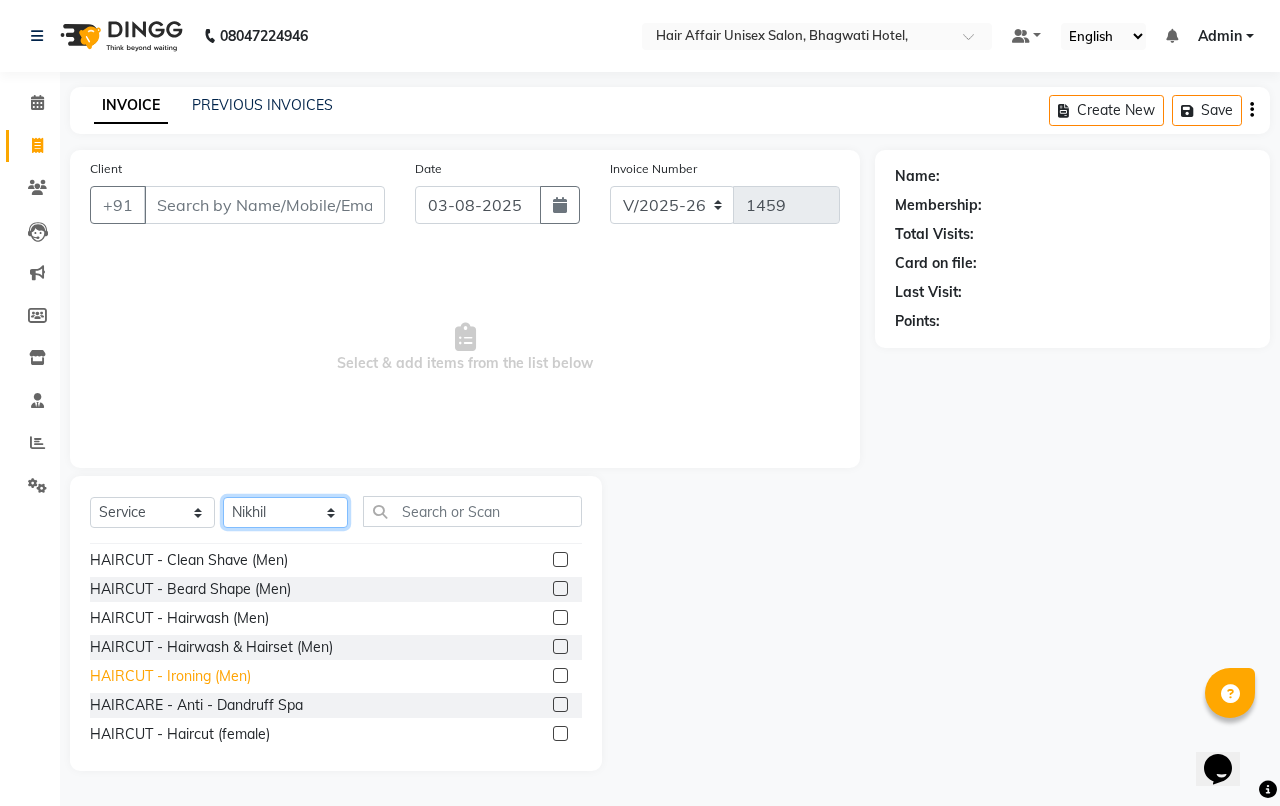 scroll, scrollTop: 125, scrollLeft: 0, axis: vertical 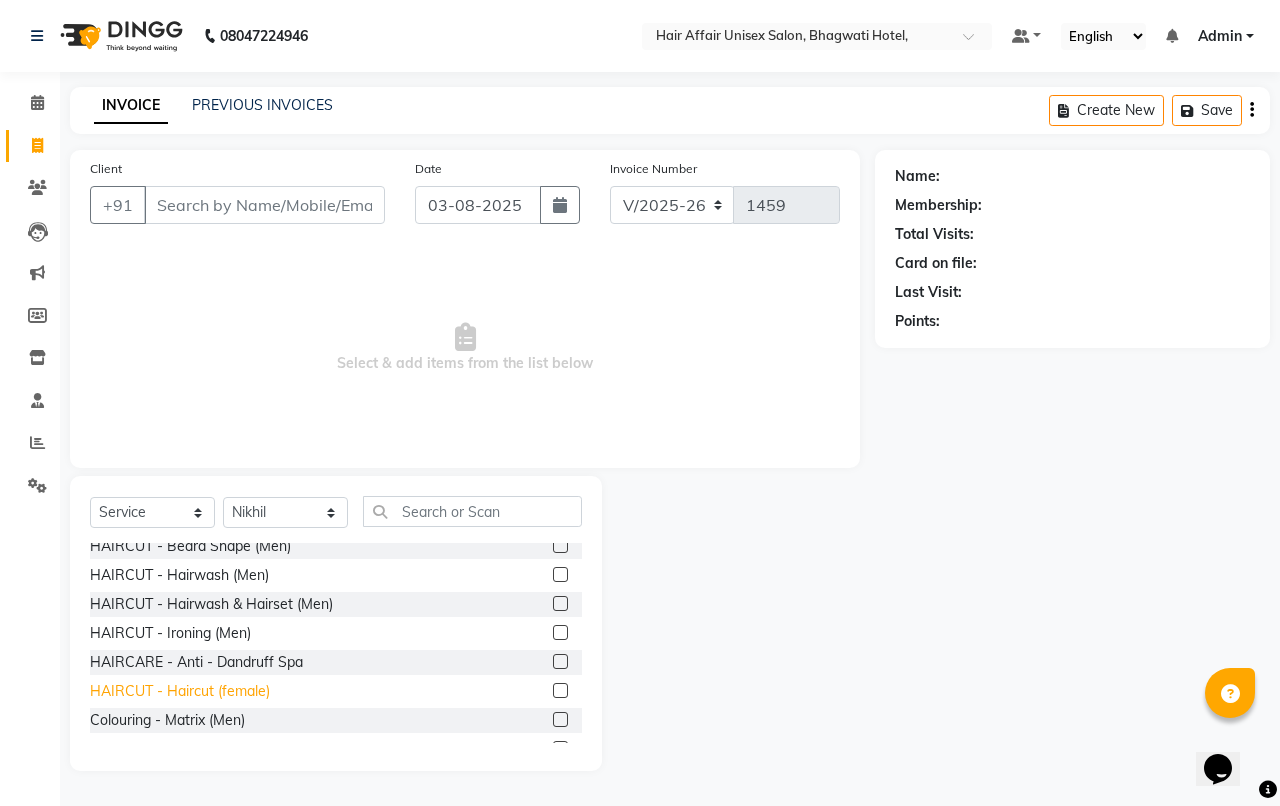 click on "HAIRCUT - Haircut (female)" 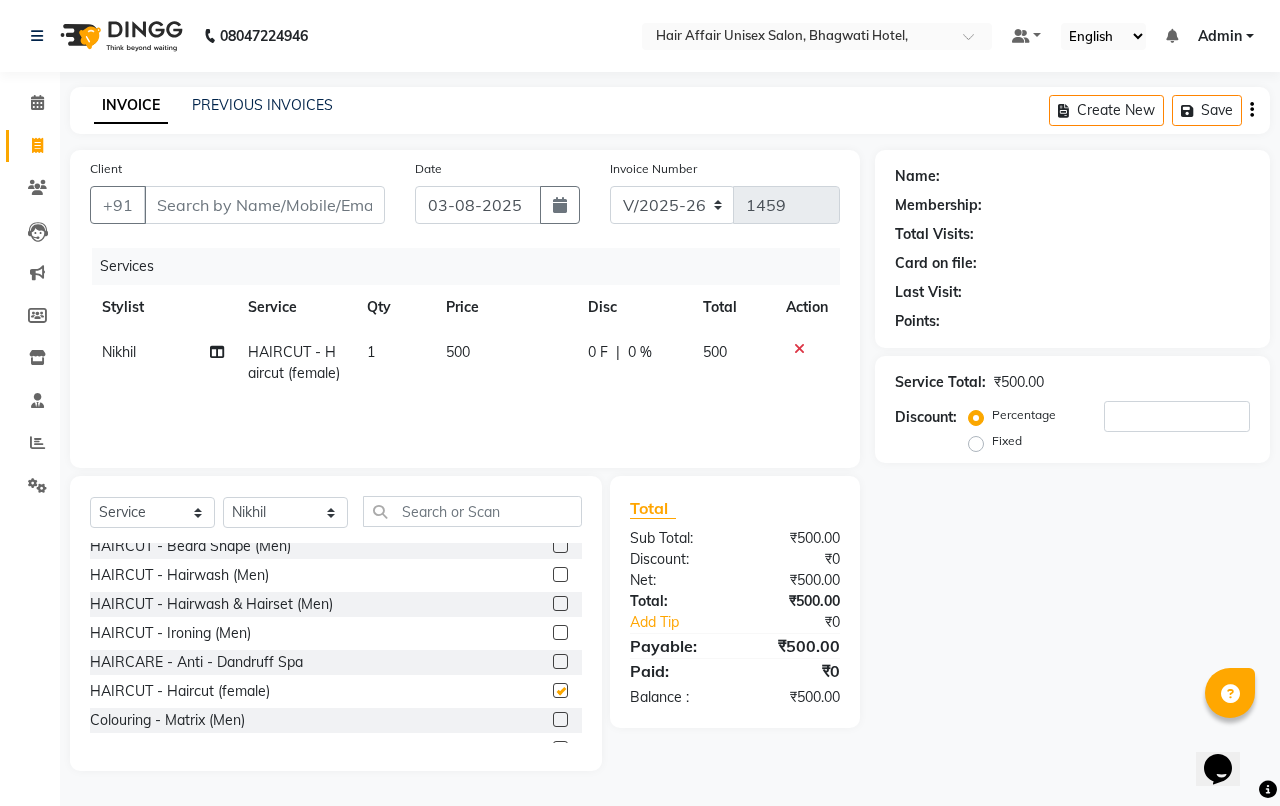 checkbox on "false" 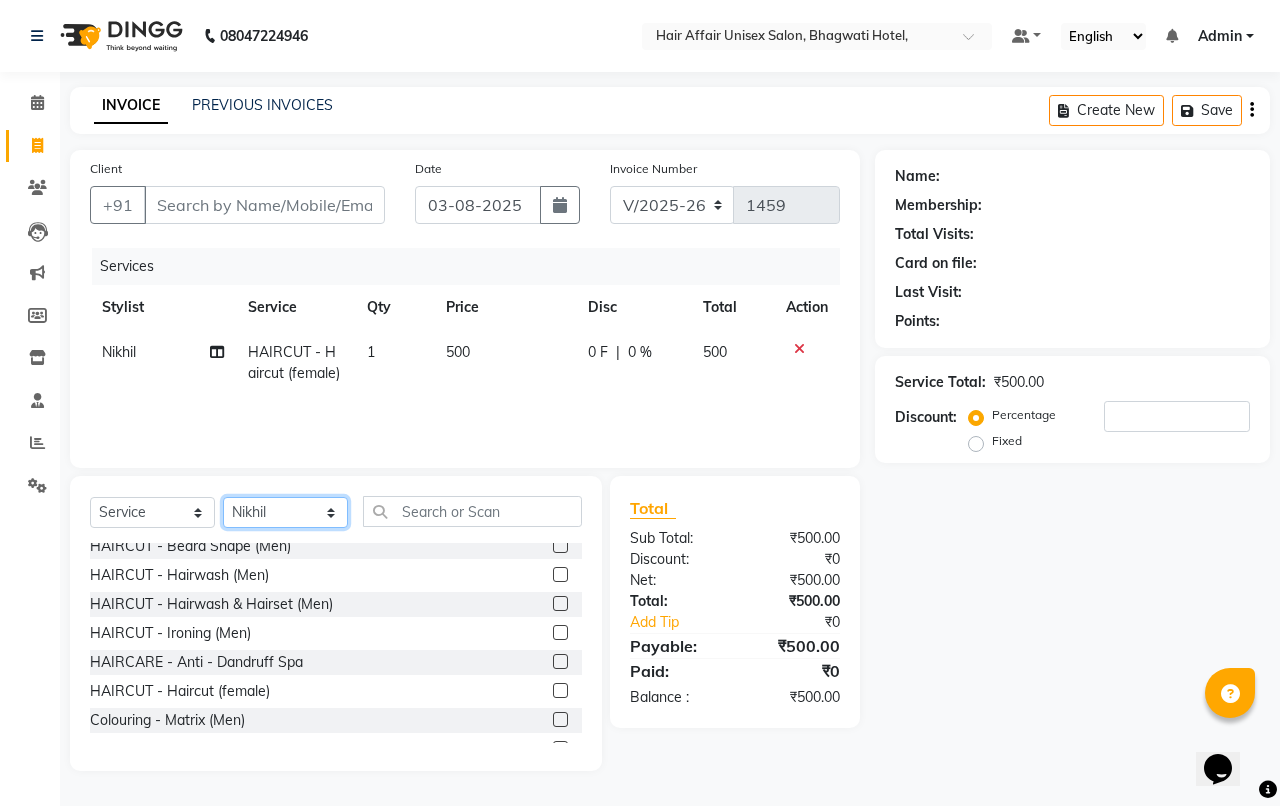 click on "Select Stylist Anand harpal kajal Kunal Manish Nikhil soni Vihan yogesh" 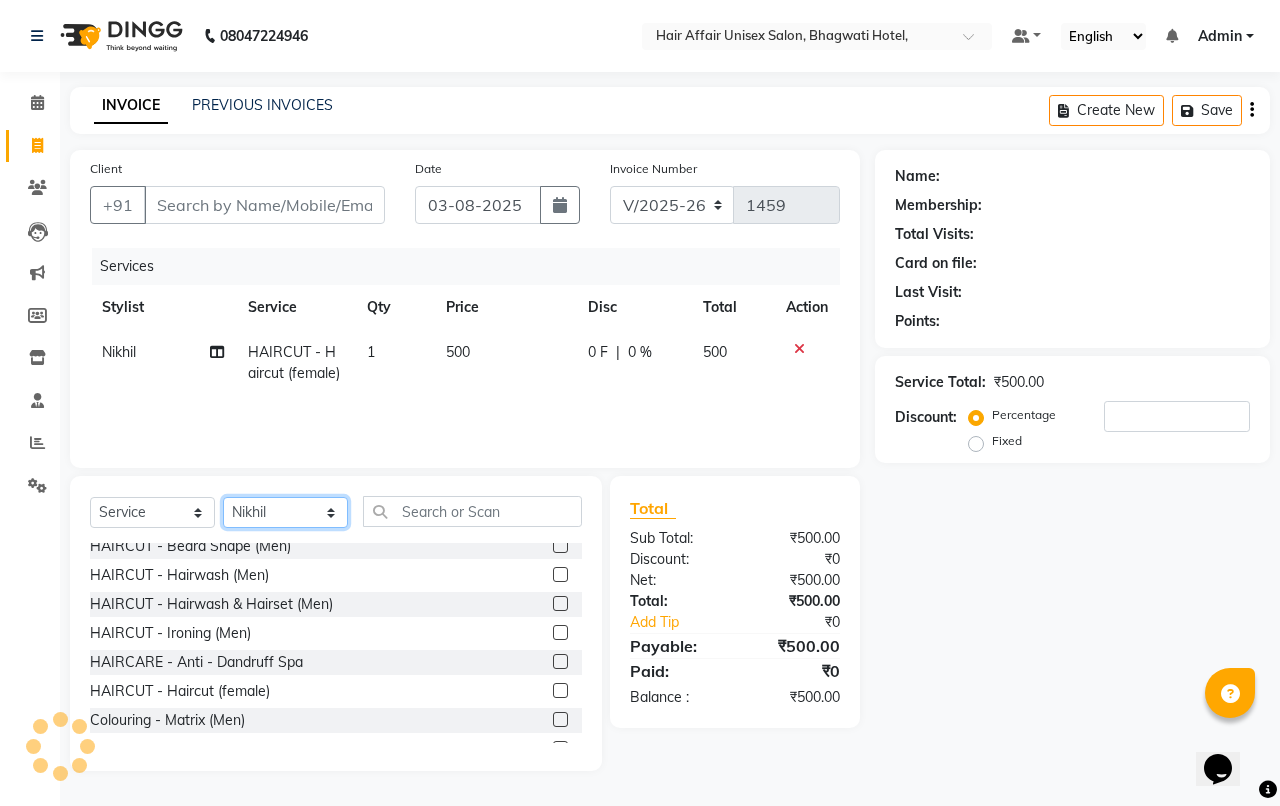 select on "45995" 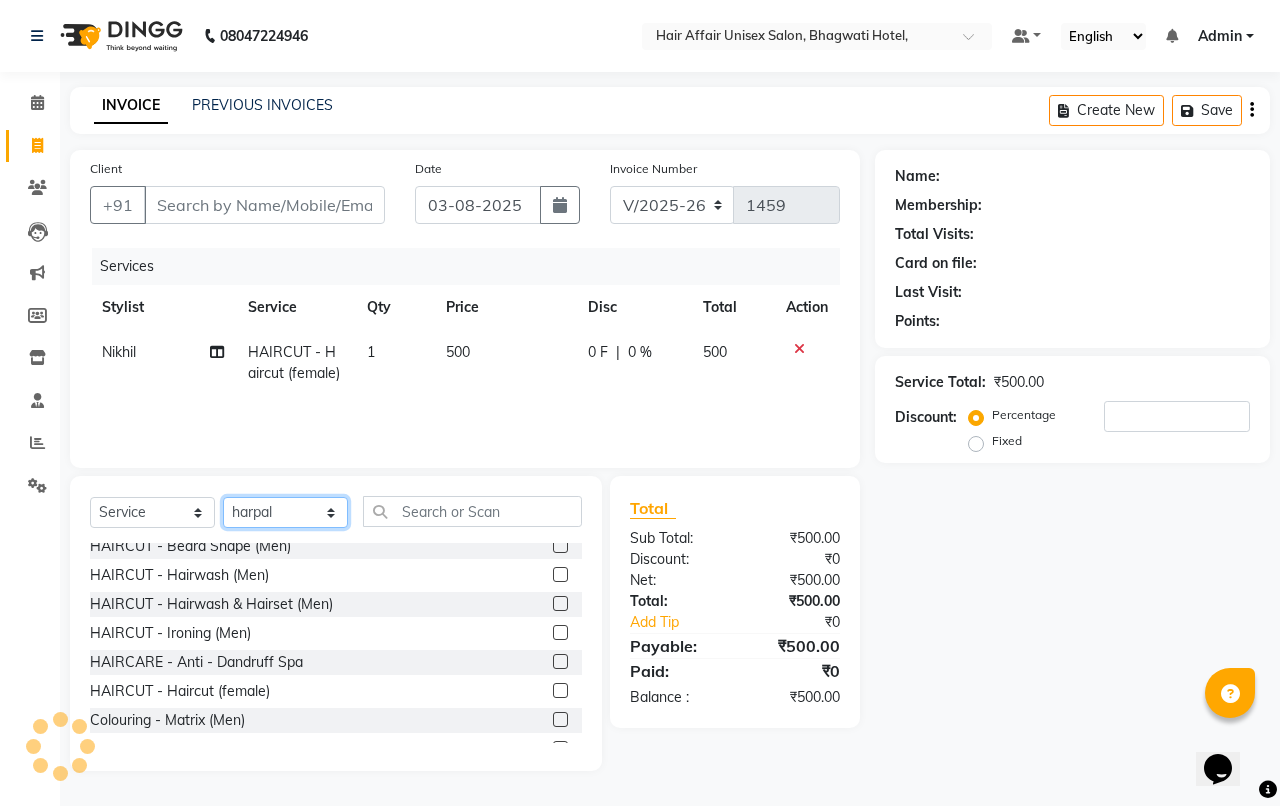 click on "Select Stylist Anand harpal kajal Kunal Manish Nikhil soni Vihan yogesh" 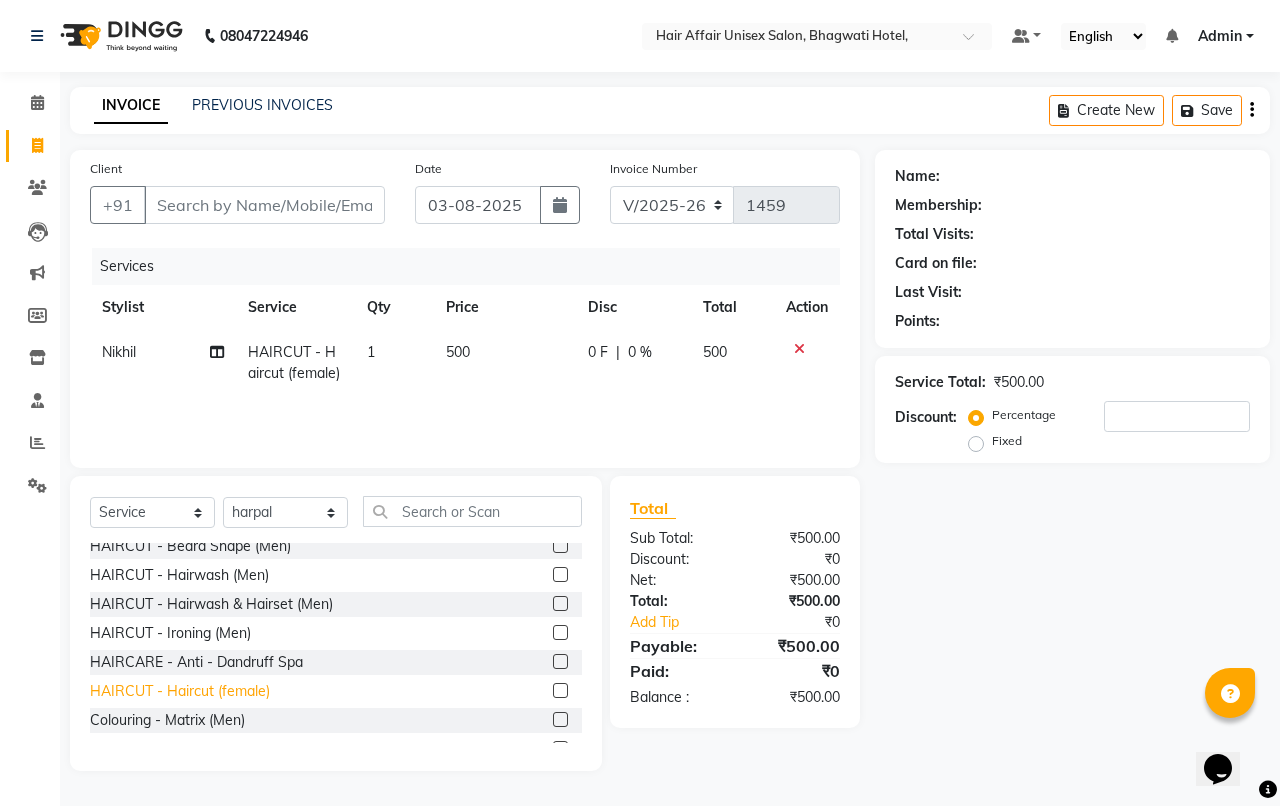 click on "HAIRCUT - Haircut (female)" 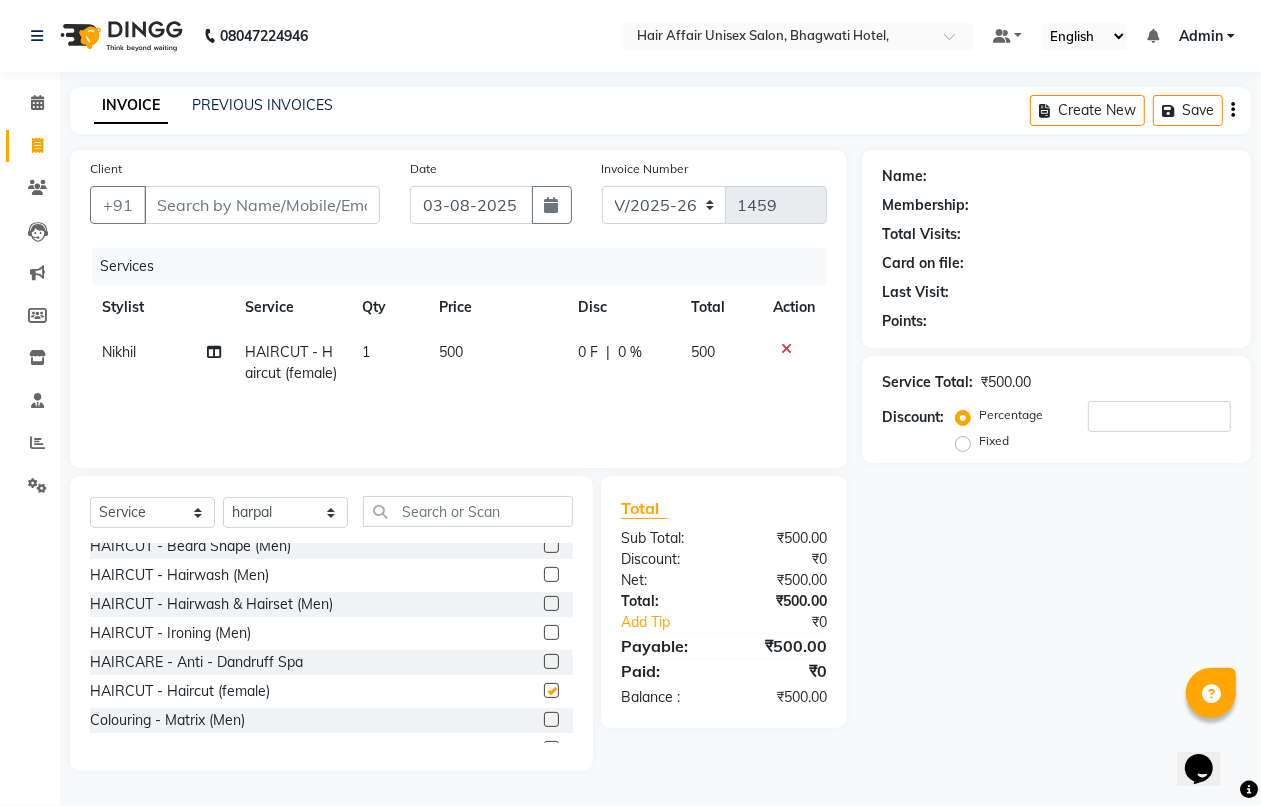 checkbox on "false" 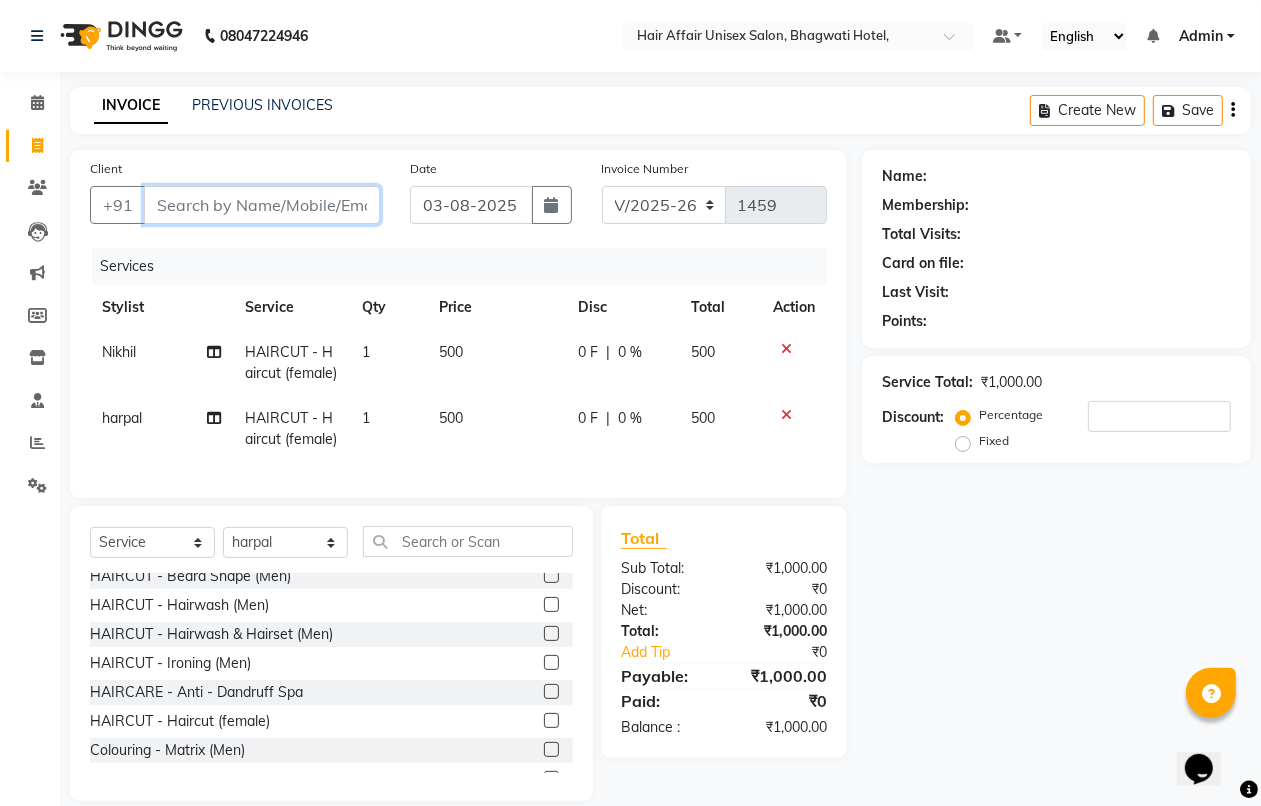 click on "Client" at bounding box center (262, 205) 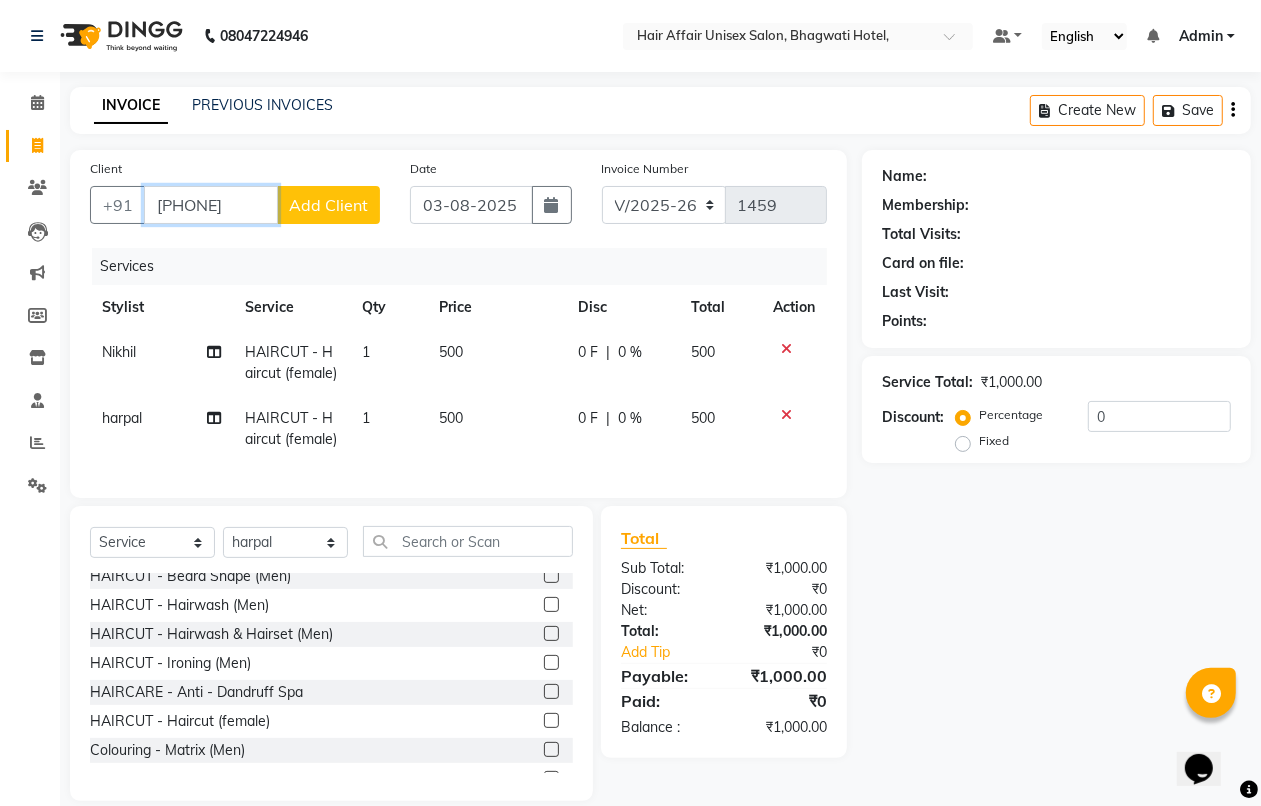 type on "[PHONE]" 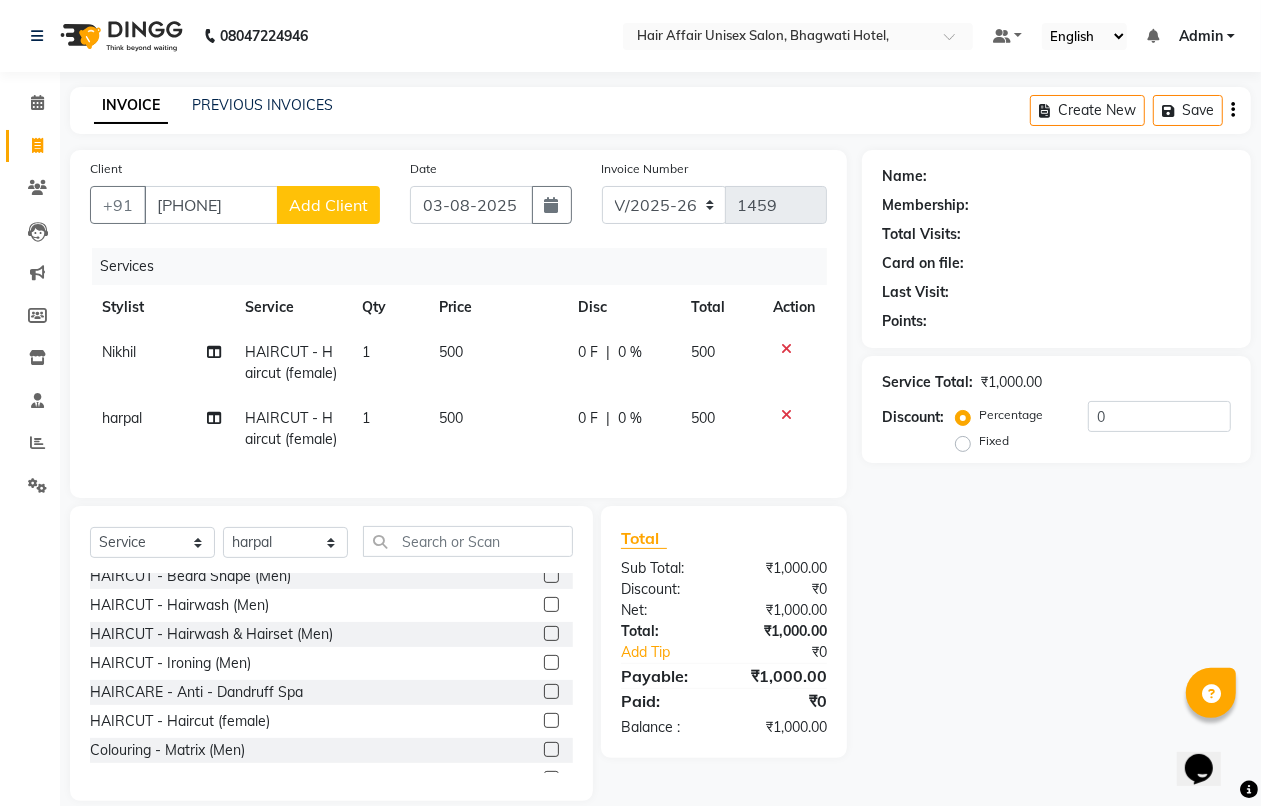 click on "Add Client" 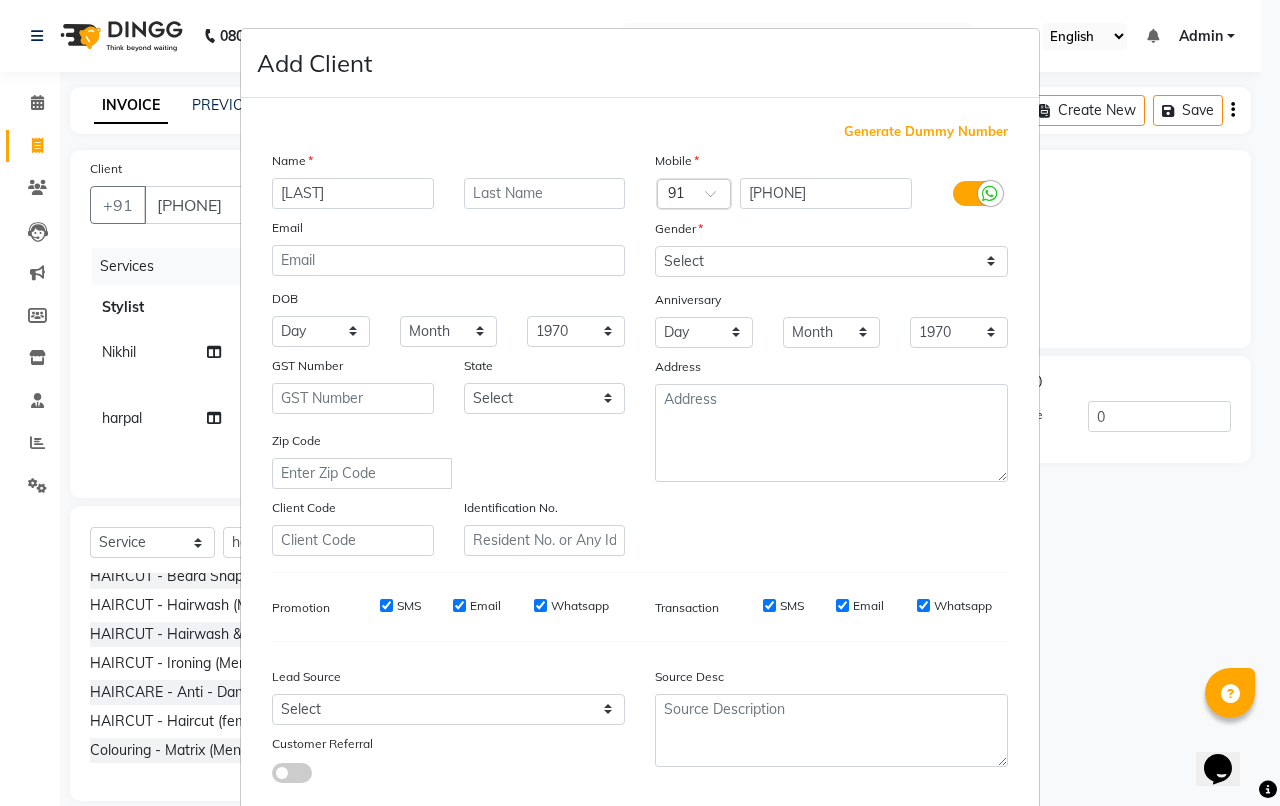 type on "[LAST]" 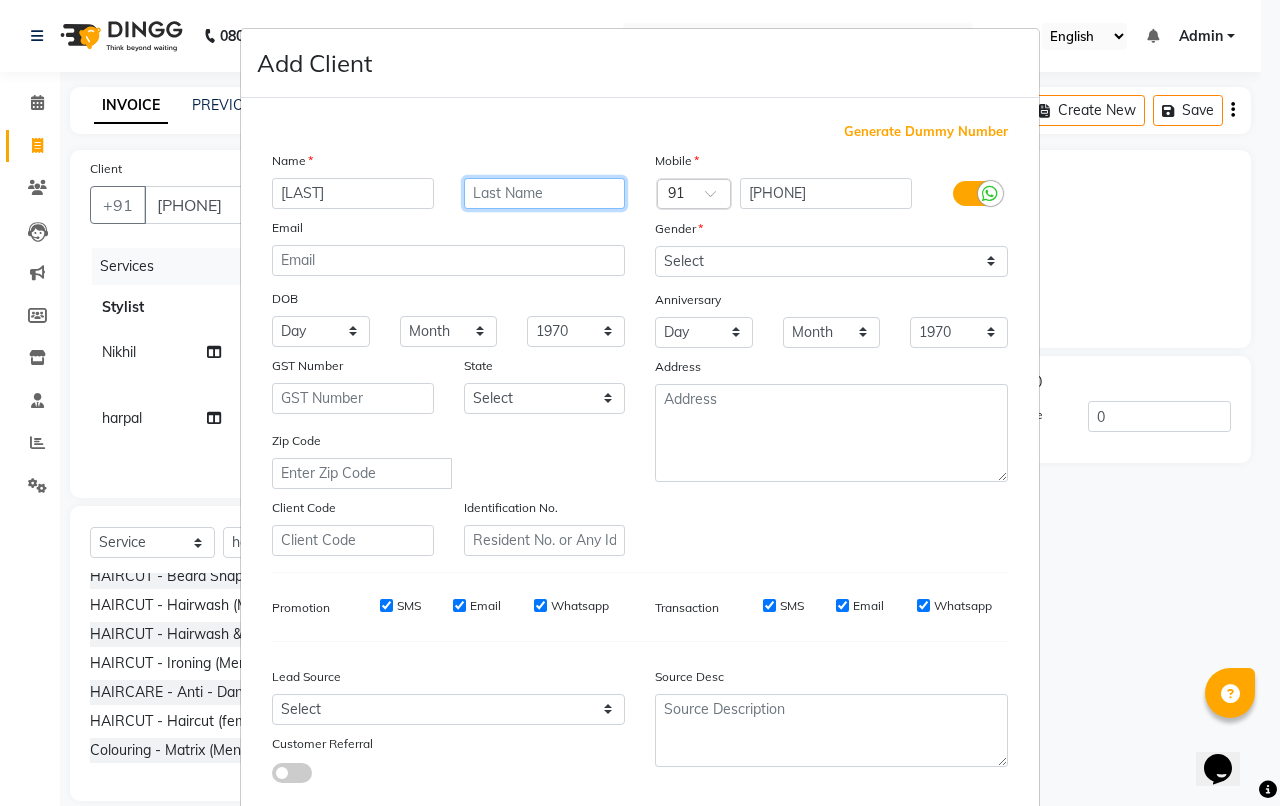 click at bounding box center [545, 193] 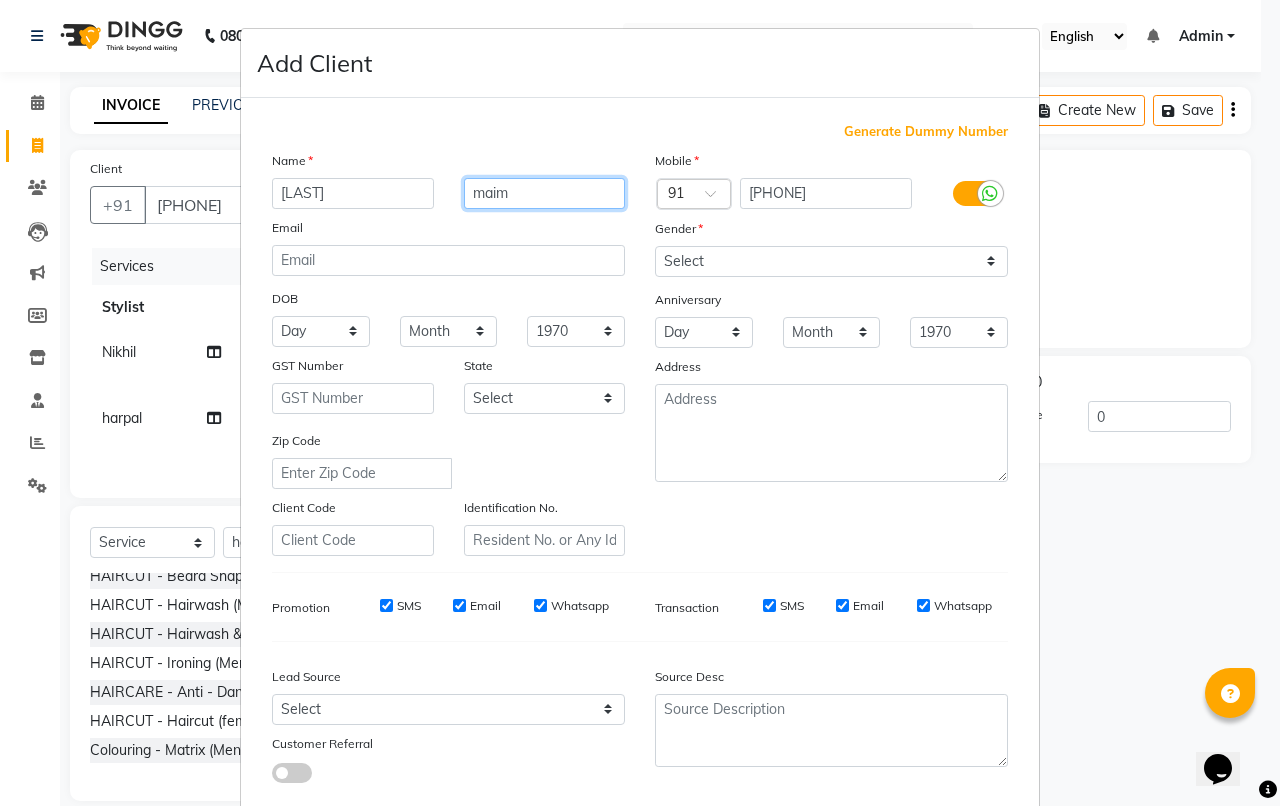 type on "maim" 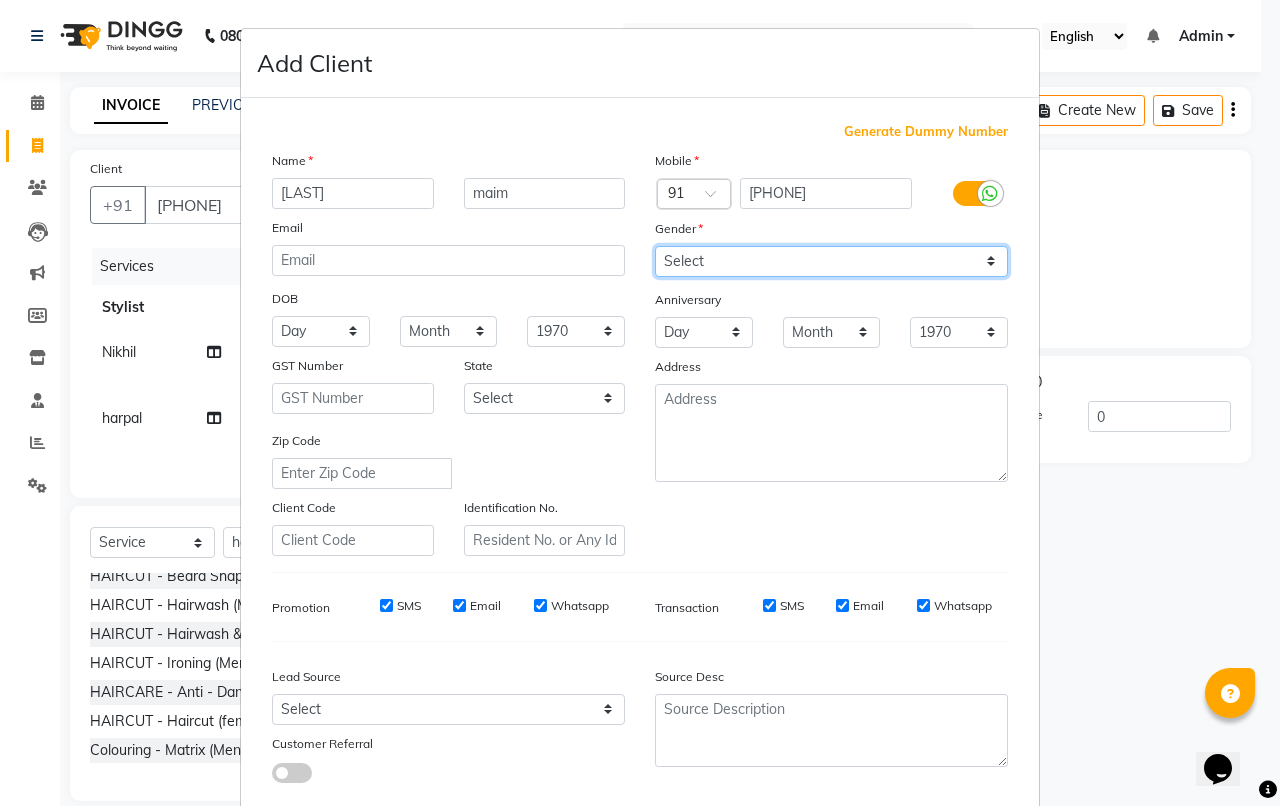 click on "Select Male Female Other Prefer Not To Say" at bounding box center [831, 261] 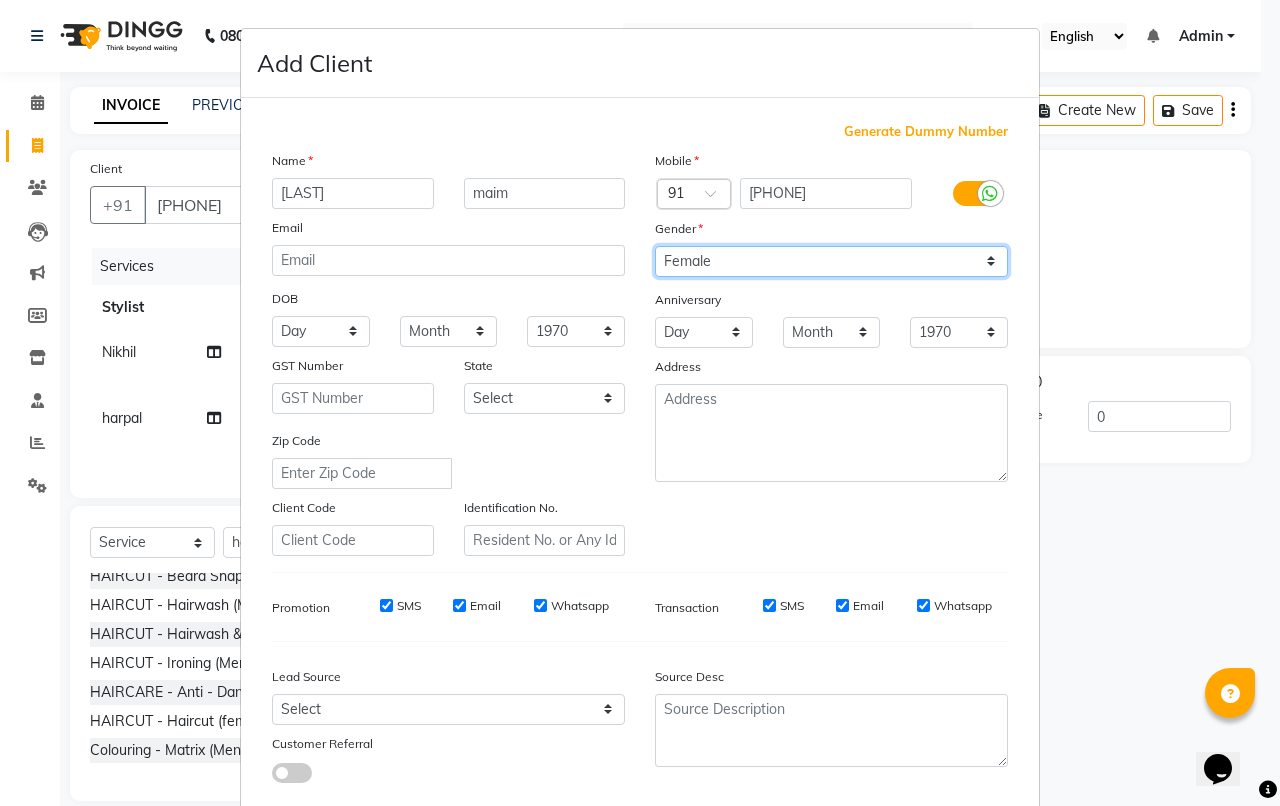 click on "Select Male Female Other Prefer Not To Say" at bounding box center [831, 261] 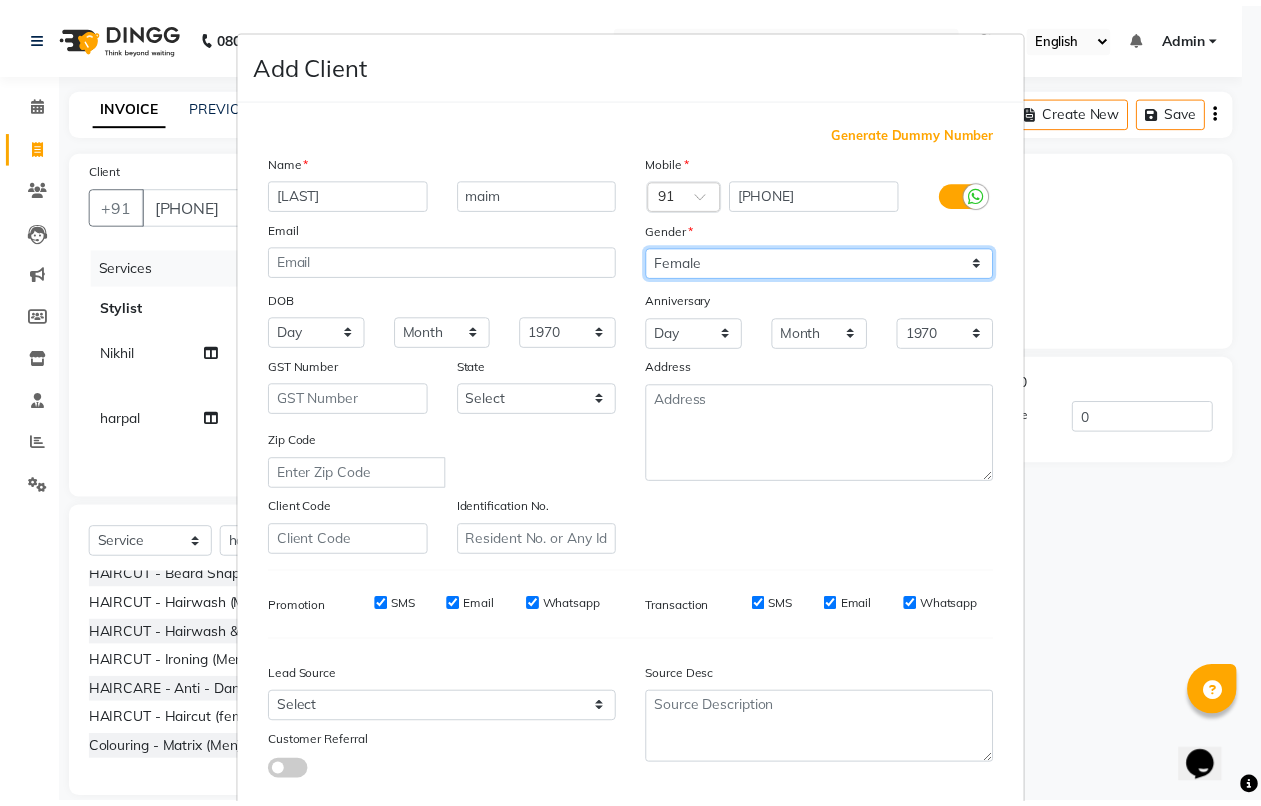 scroll, scrollTop: 110, scrollLeft: 0, axis: vertical 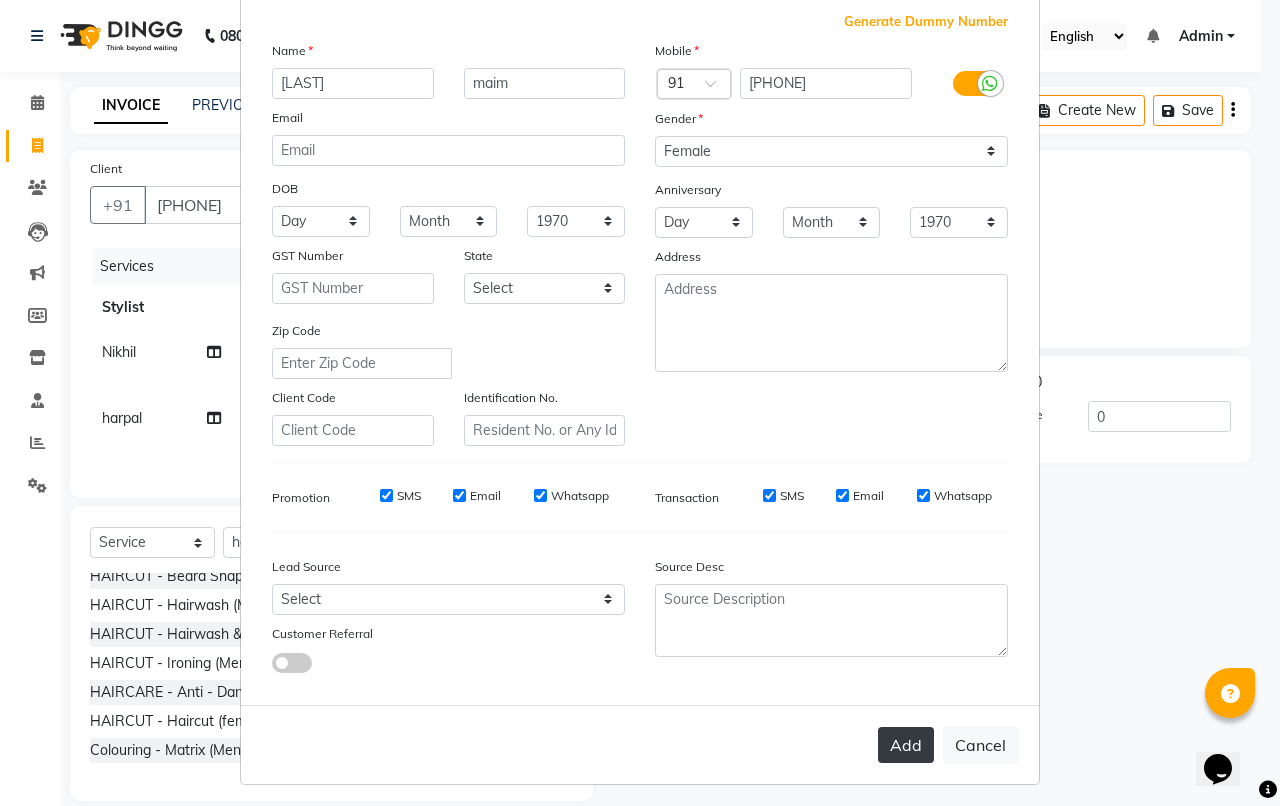 click on "Add" at bounding box center (906, 745) 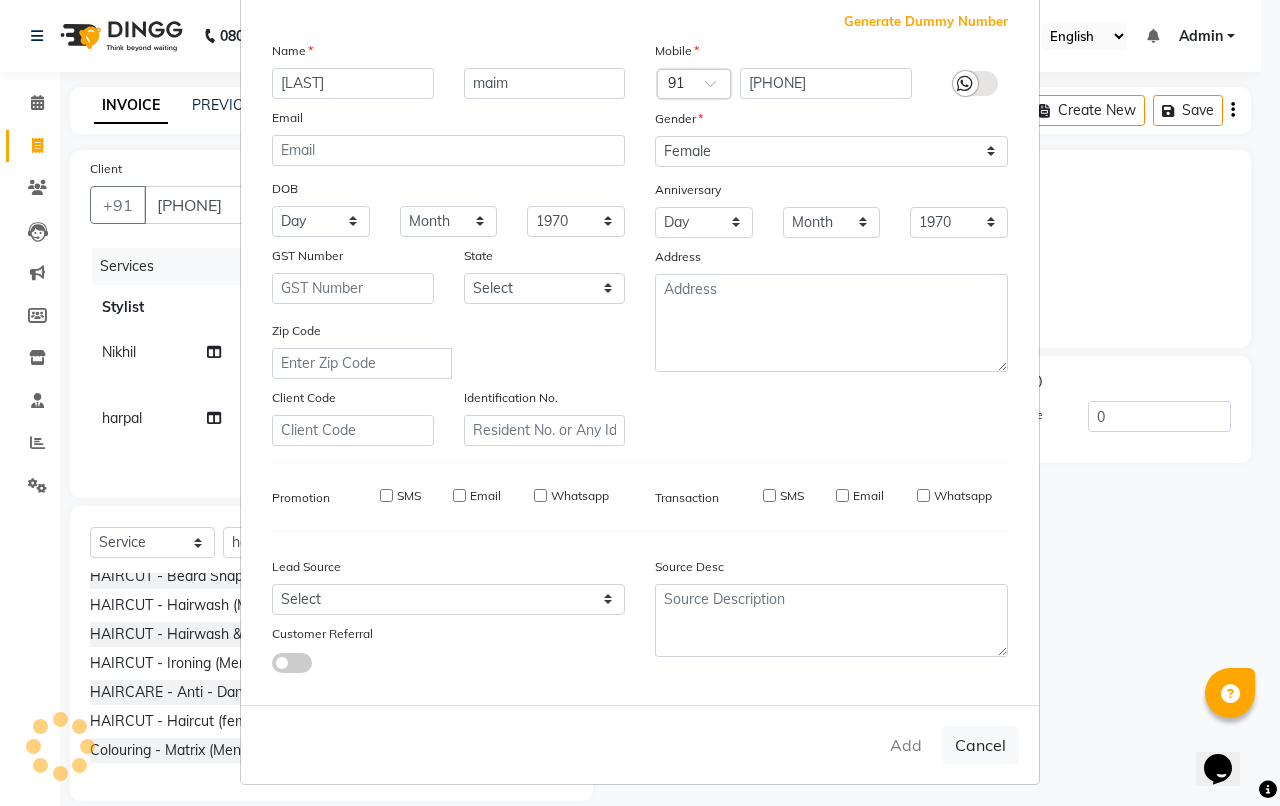 type 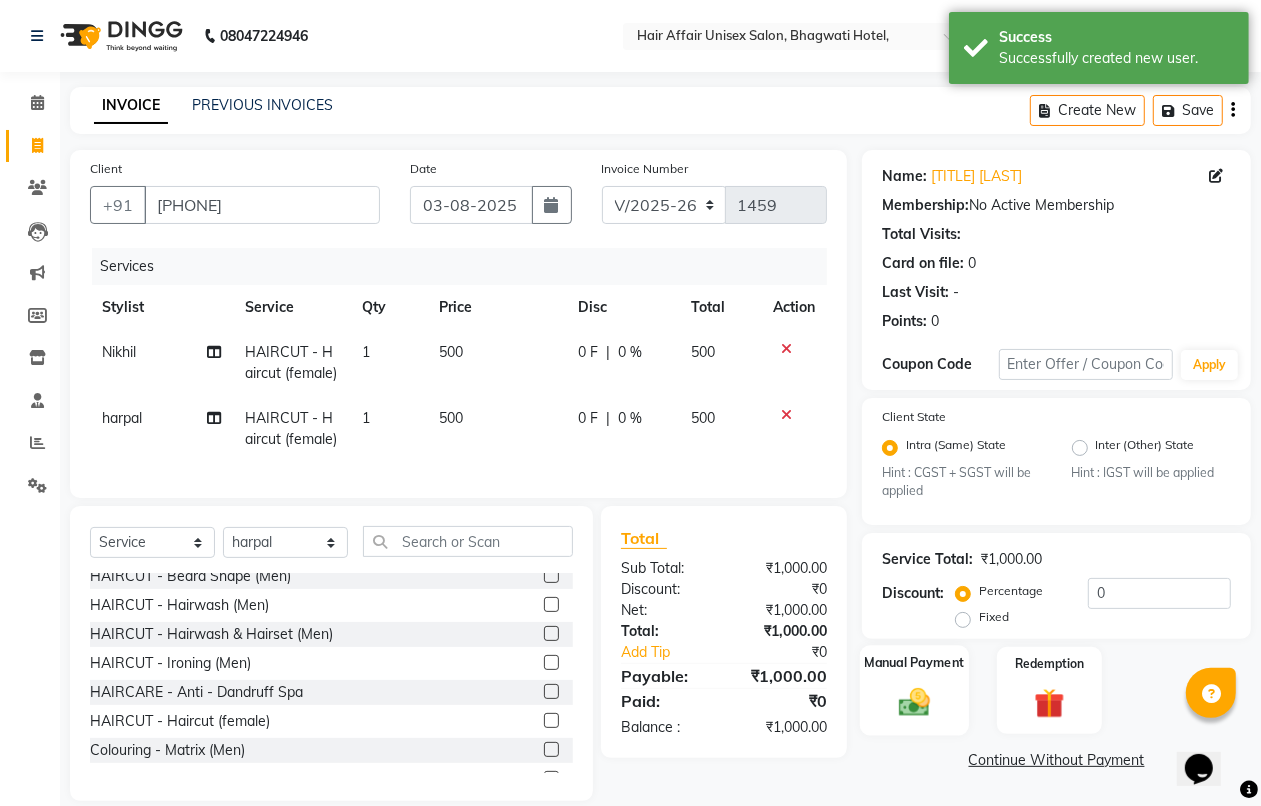 click 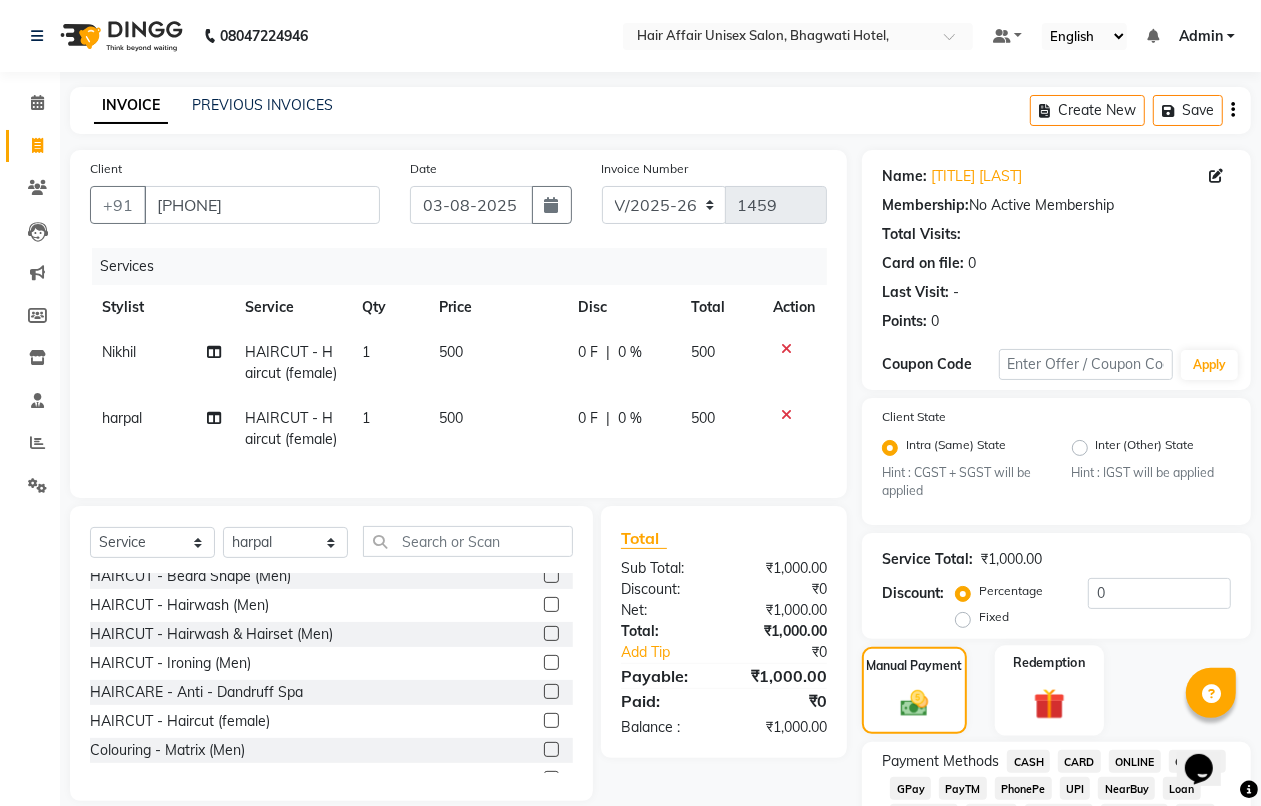 scroll, scrollTop: 125, scrollLeft: 0, axis: vertical 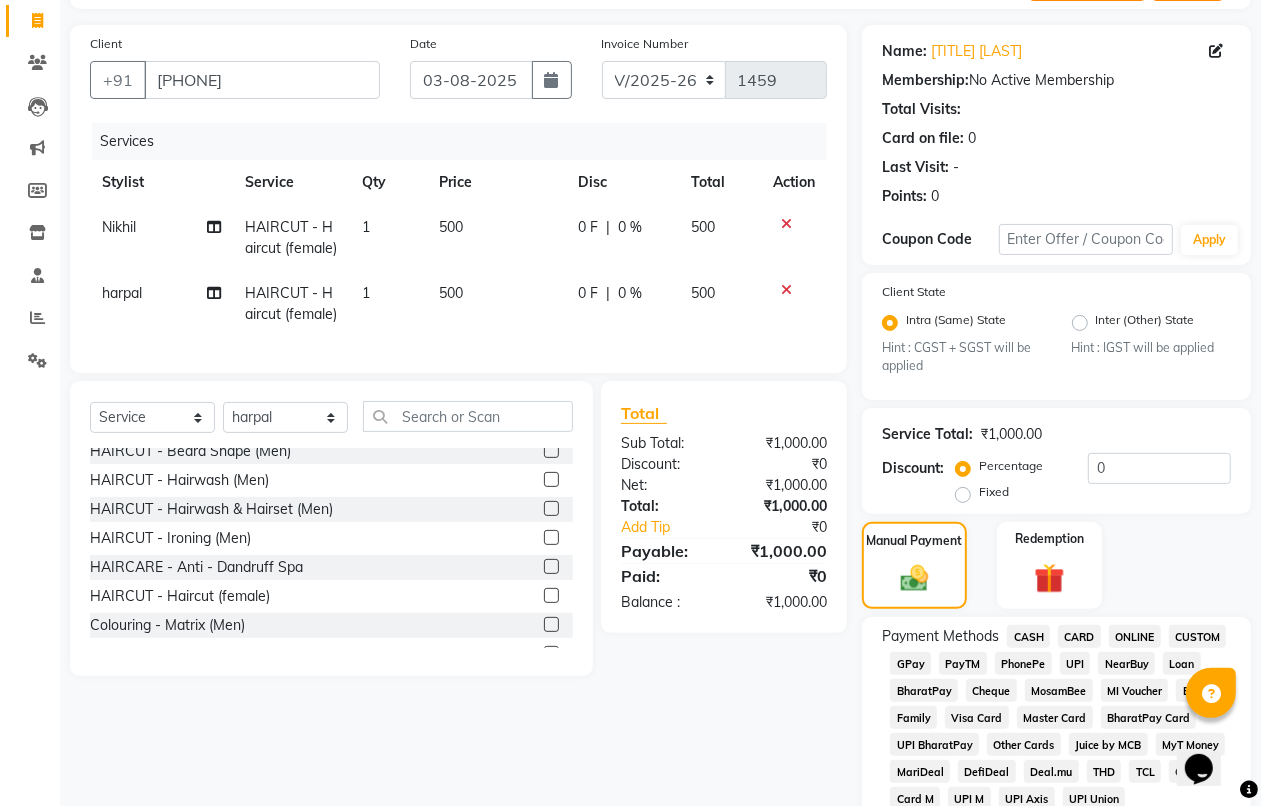 click on "CASH" 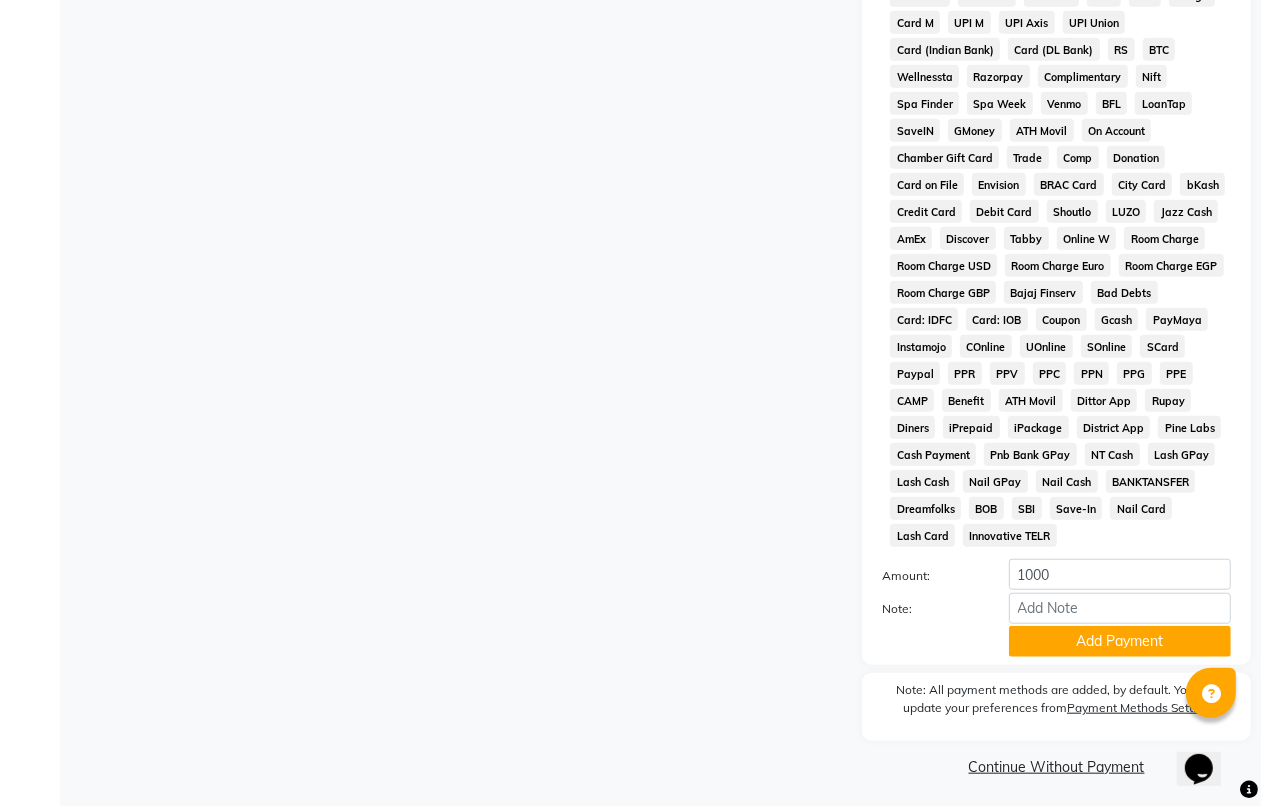 scroll, scrollTop: 903, scrollLeft: 0, axis: vertical 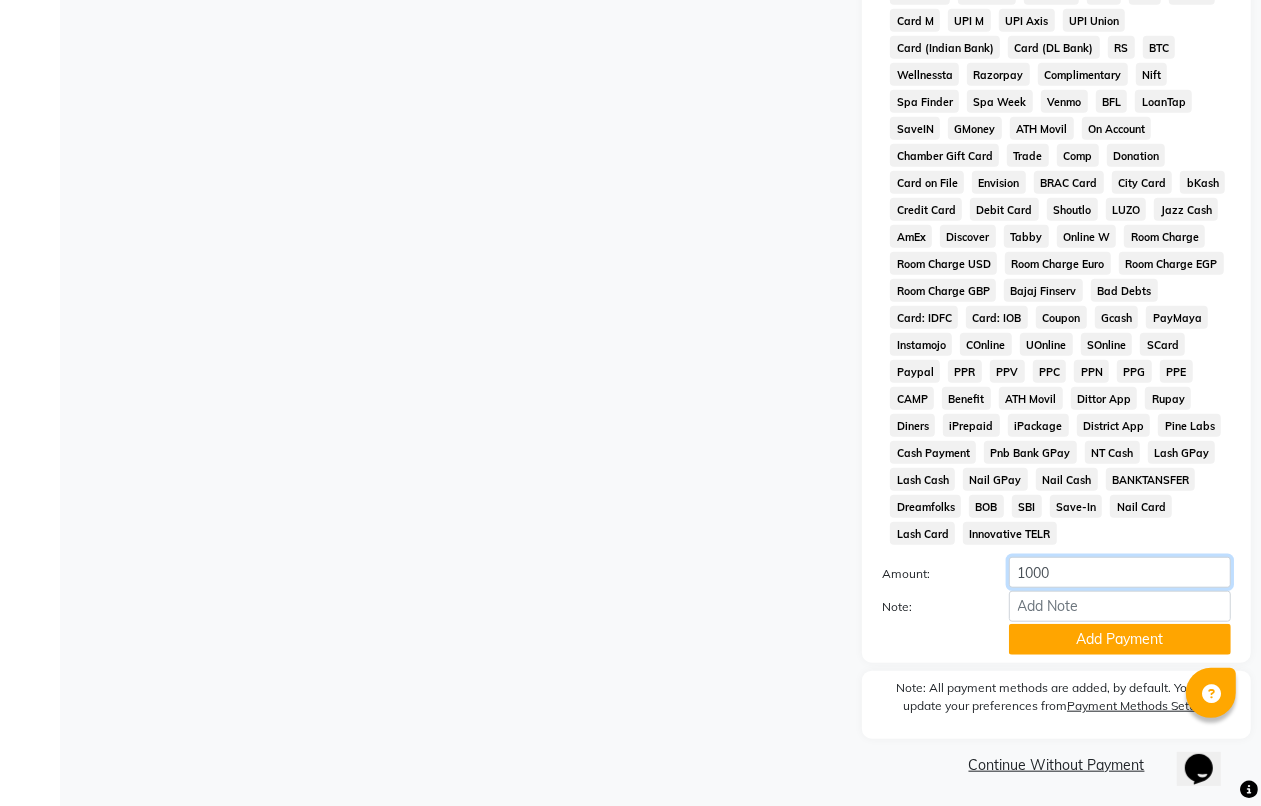 click on "1000" 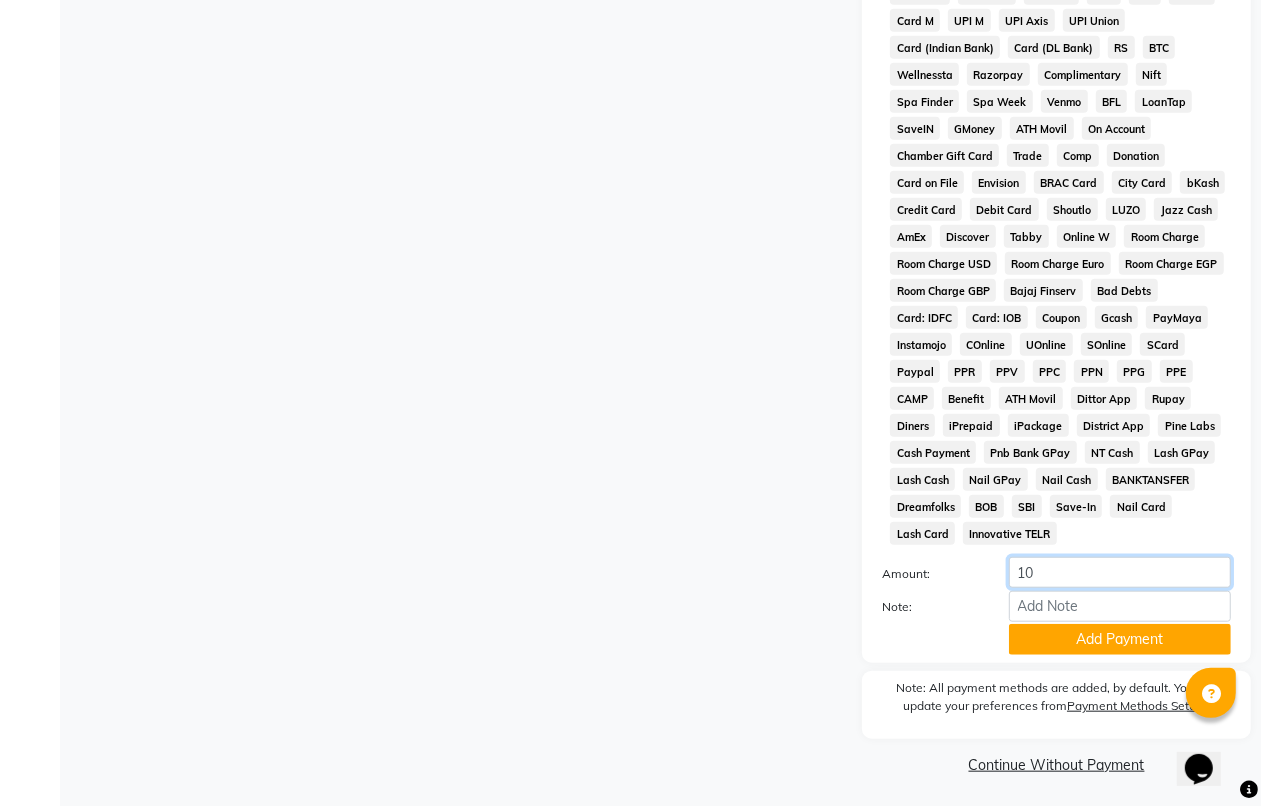type on "1" 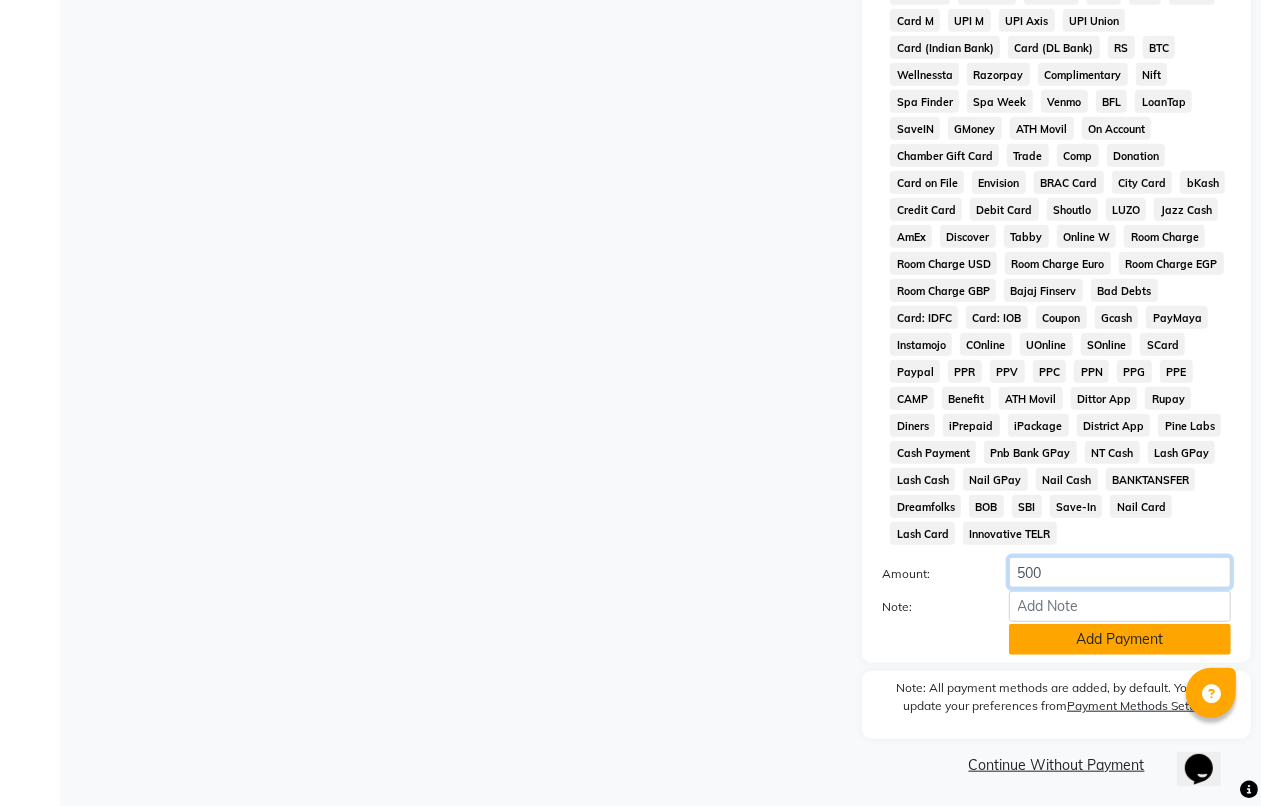 type on "500" 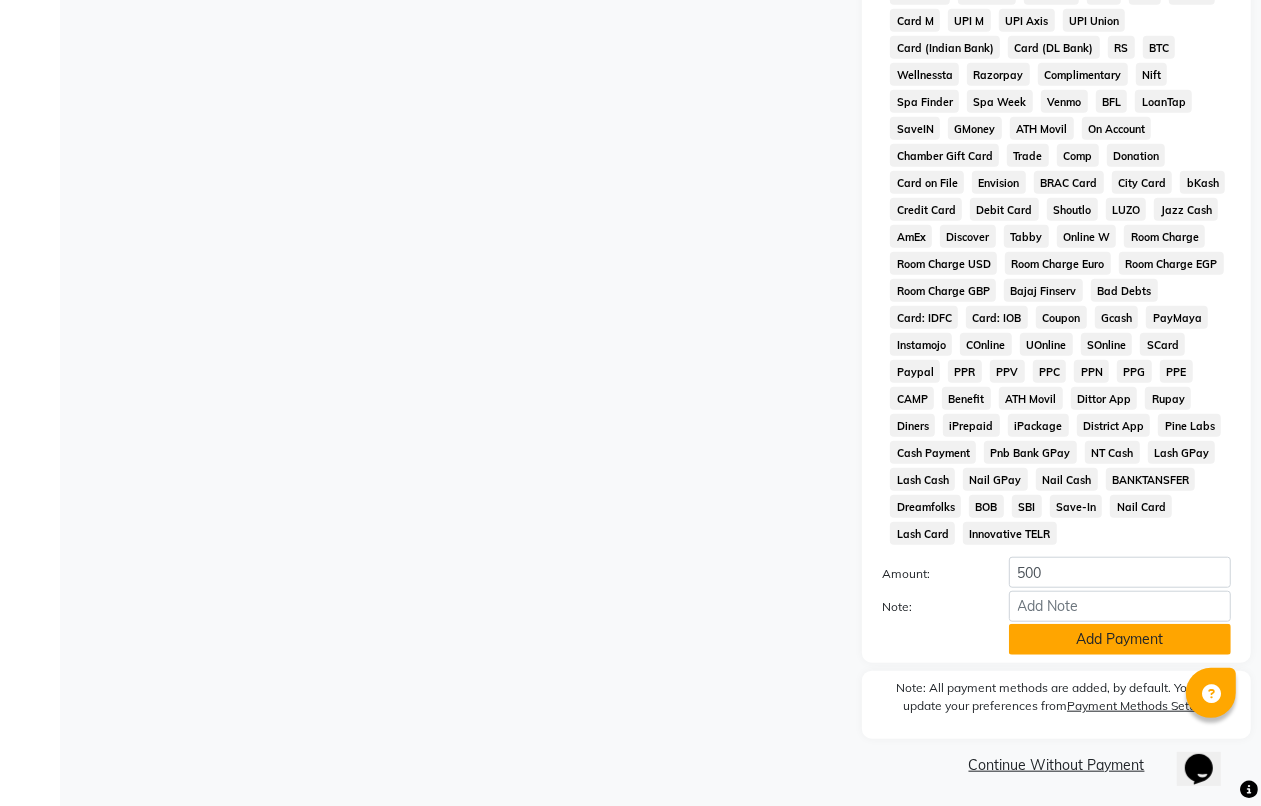 click on "Add Payment" 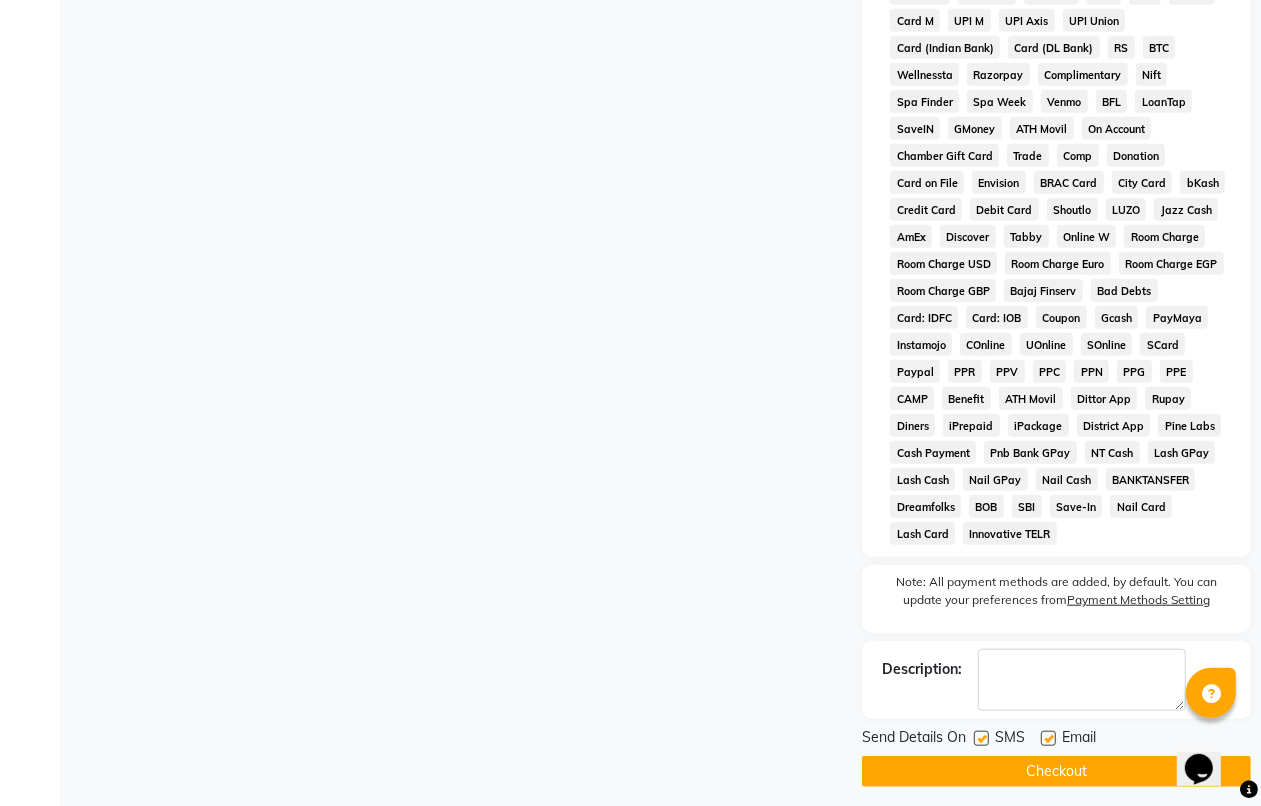 scroll, scrollTop: 28, scrollLeft: 0, axis: vertical 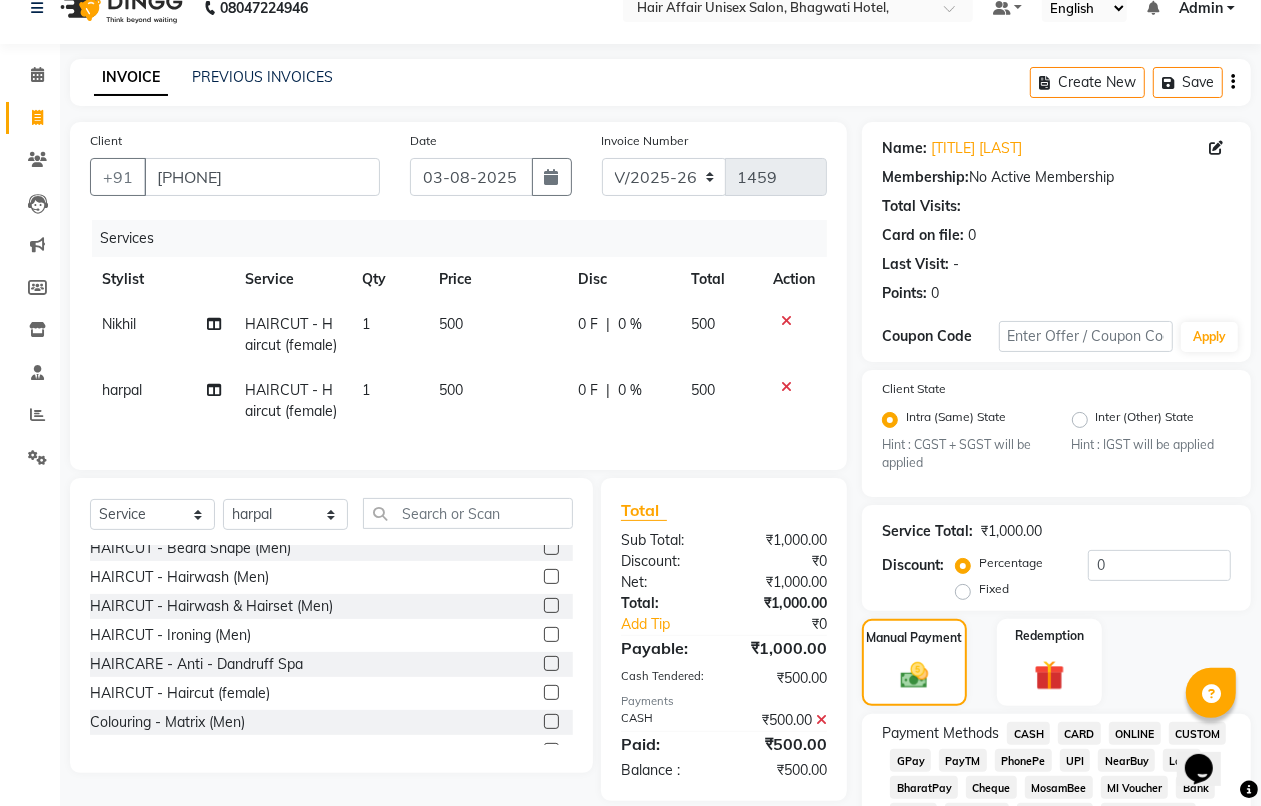 click on "PhonePe" 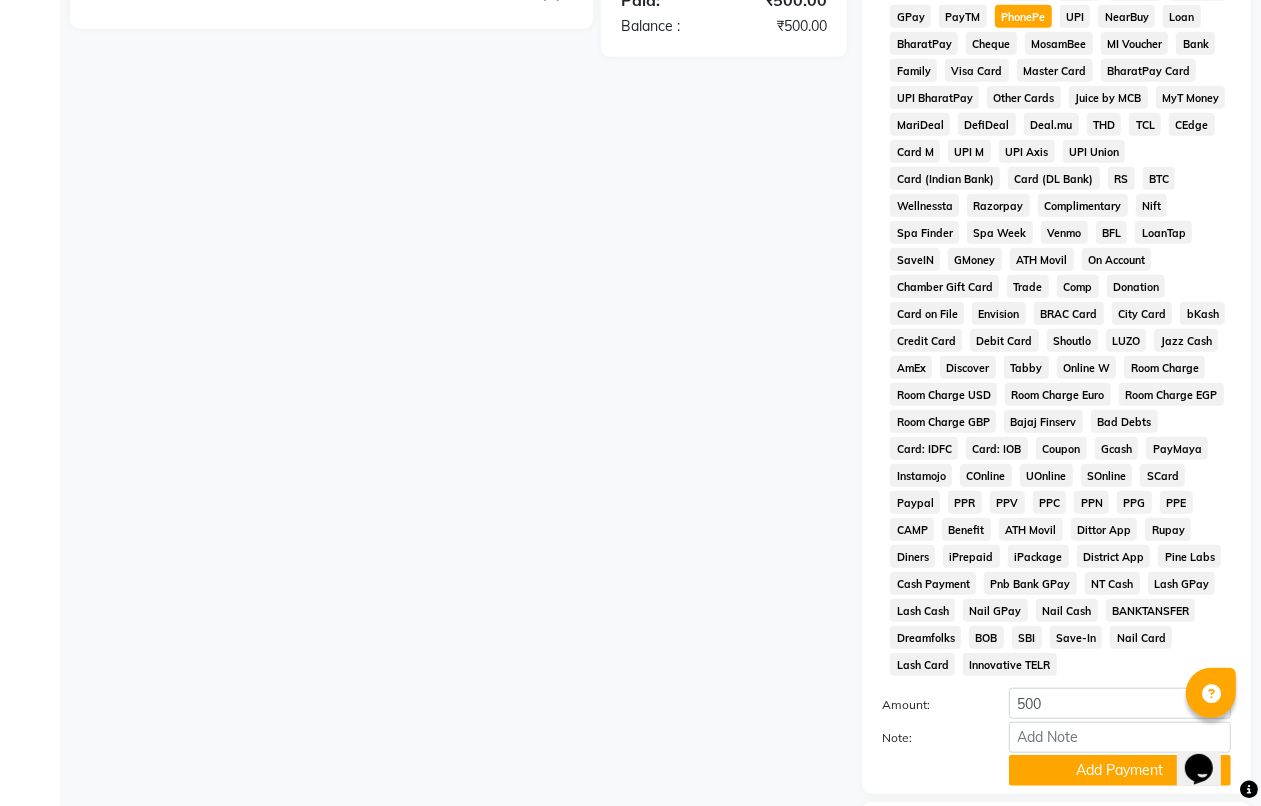 scroll, scrollTop: 778, scrollLeft: 0, axis: vertical 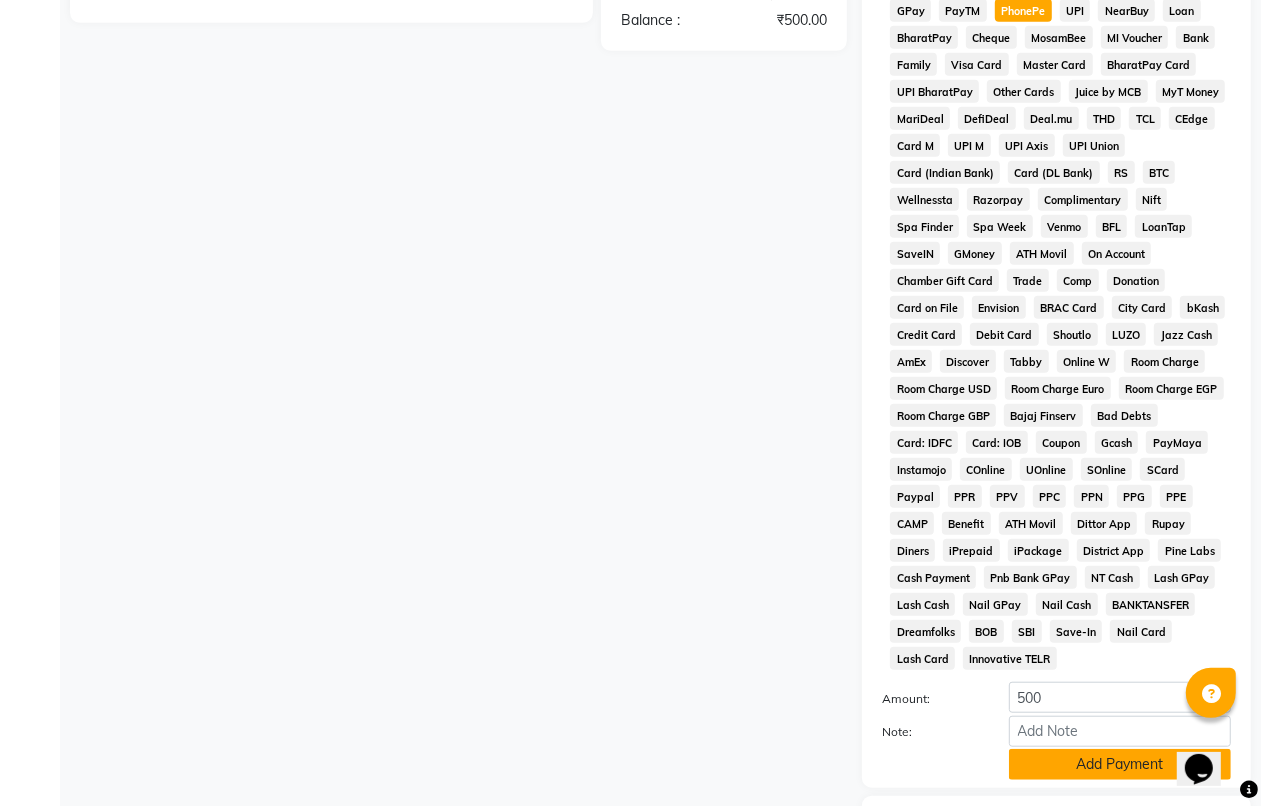 click on "Add Payment" 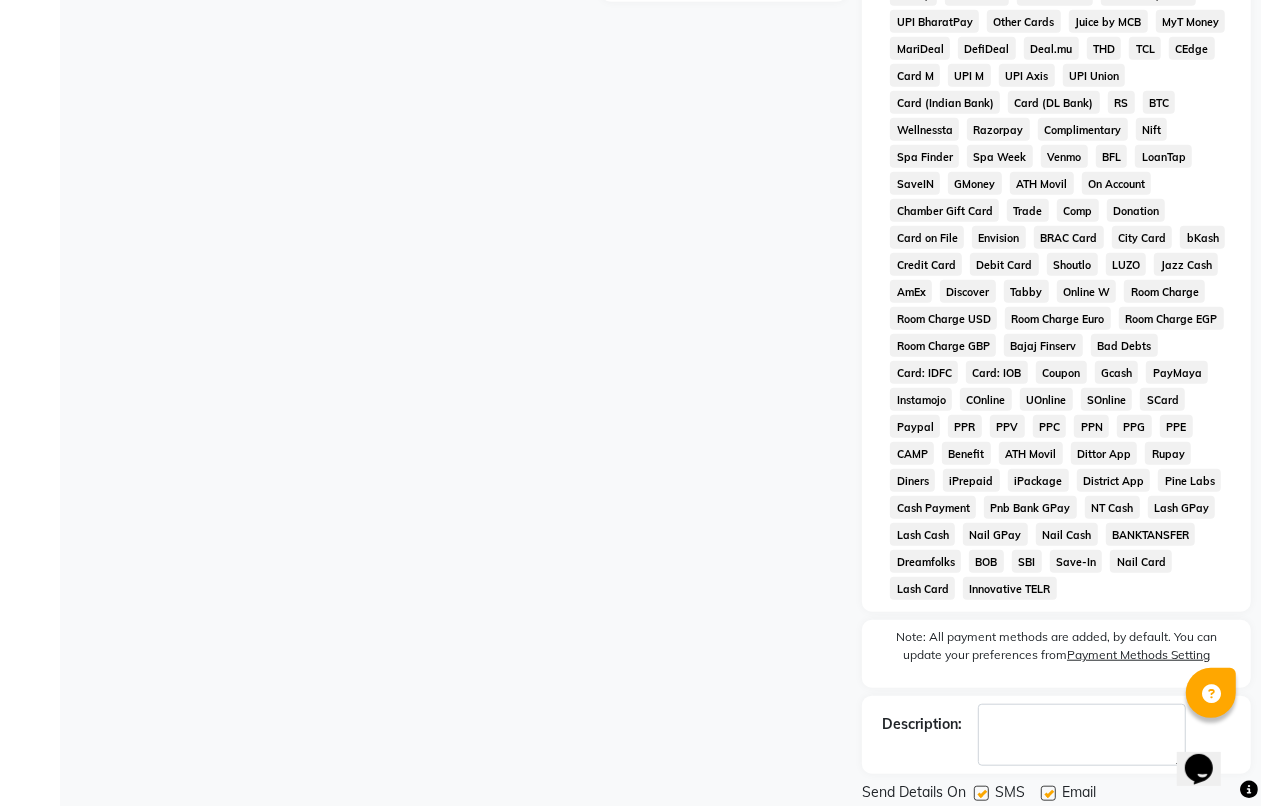 scroll, scrollTop: 912, scrollLeft: 0, axis: vertical 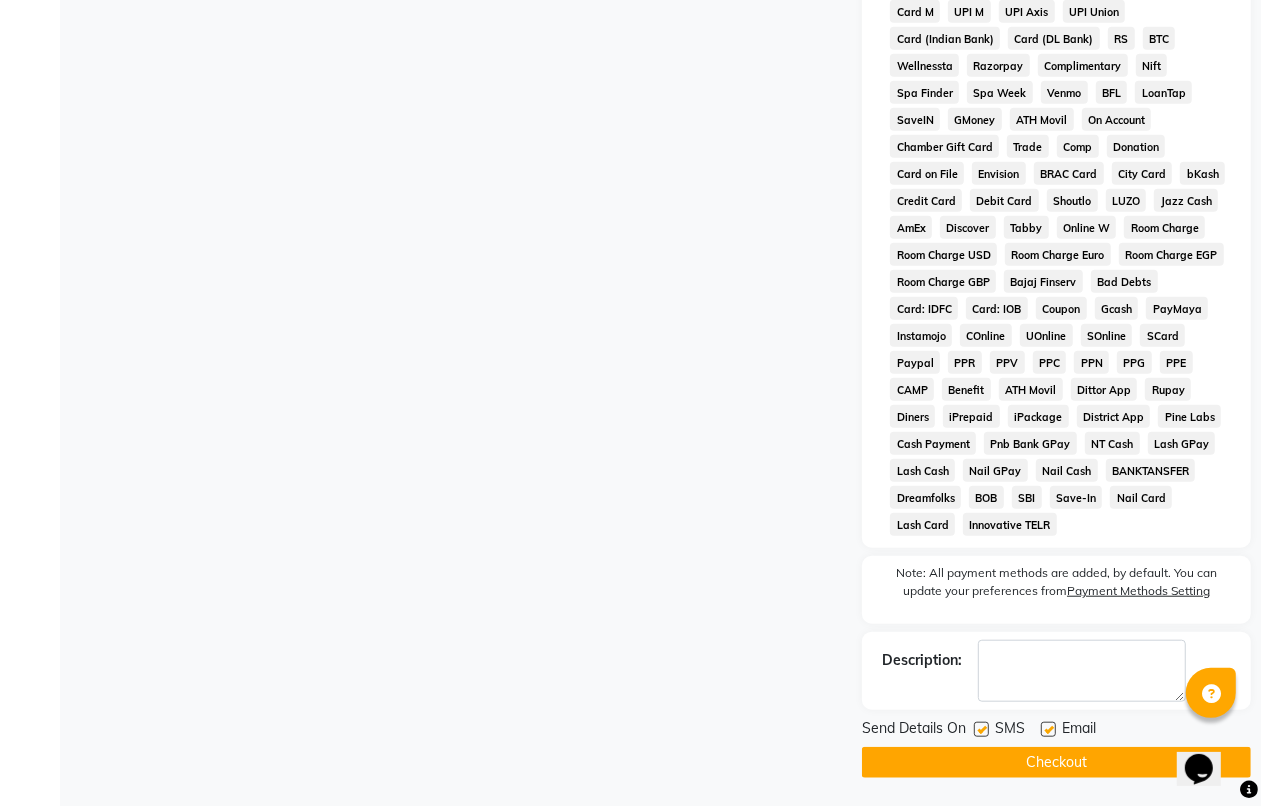 click on "Checkout" 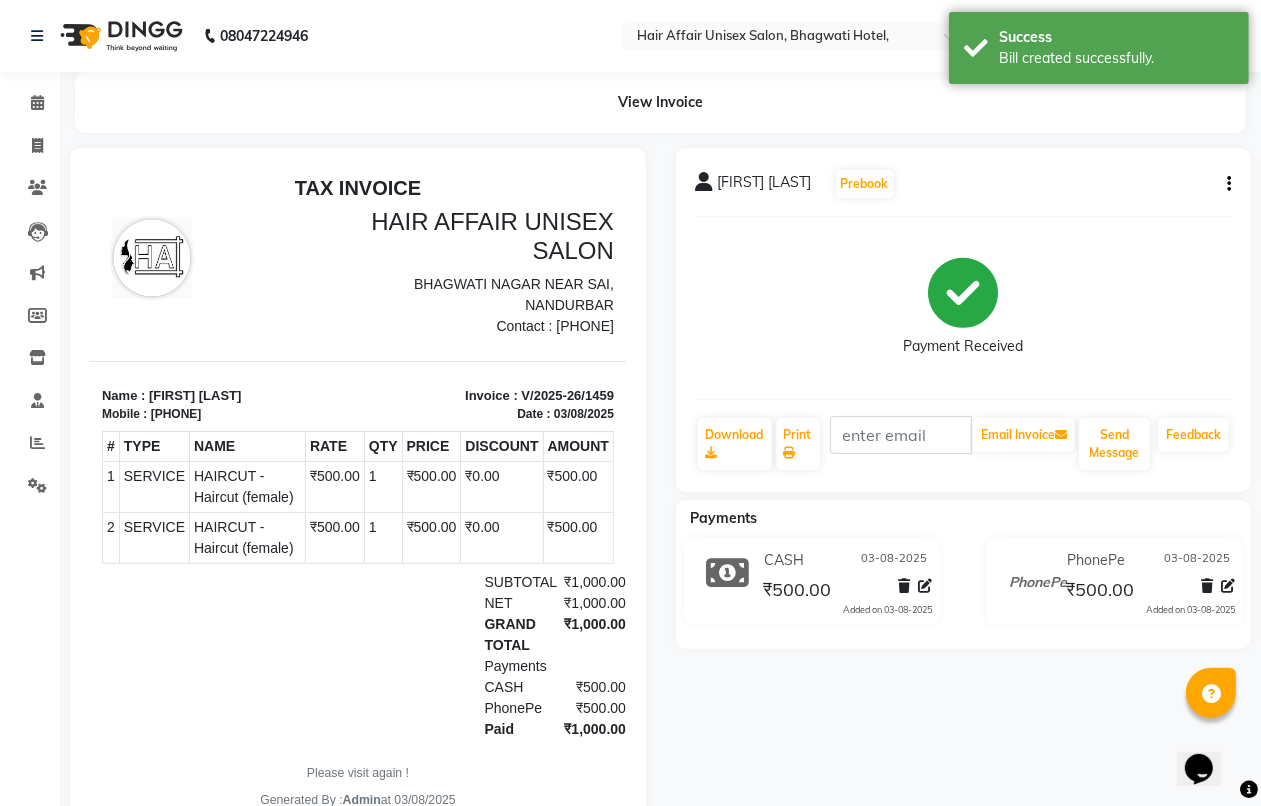 scroll, scrollTop: 0, scrollLeft: 0, axis: both 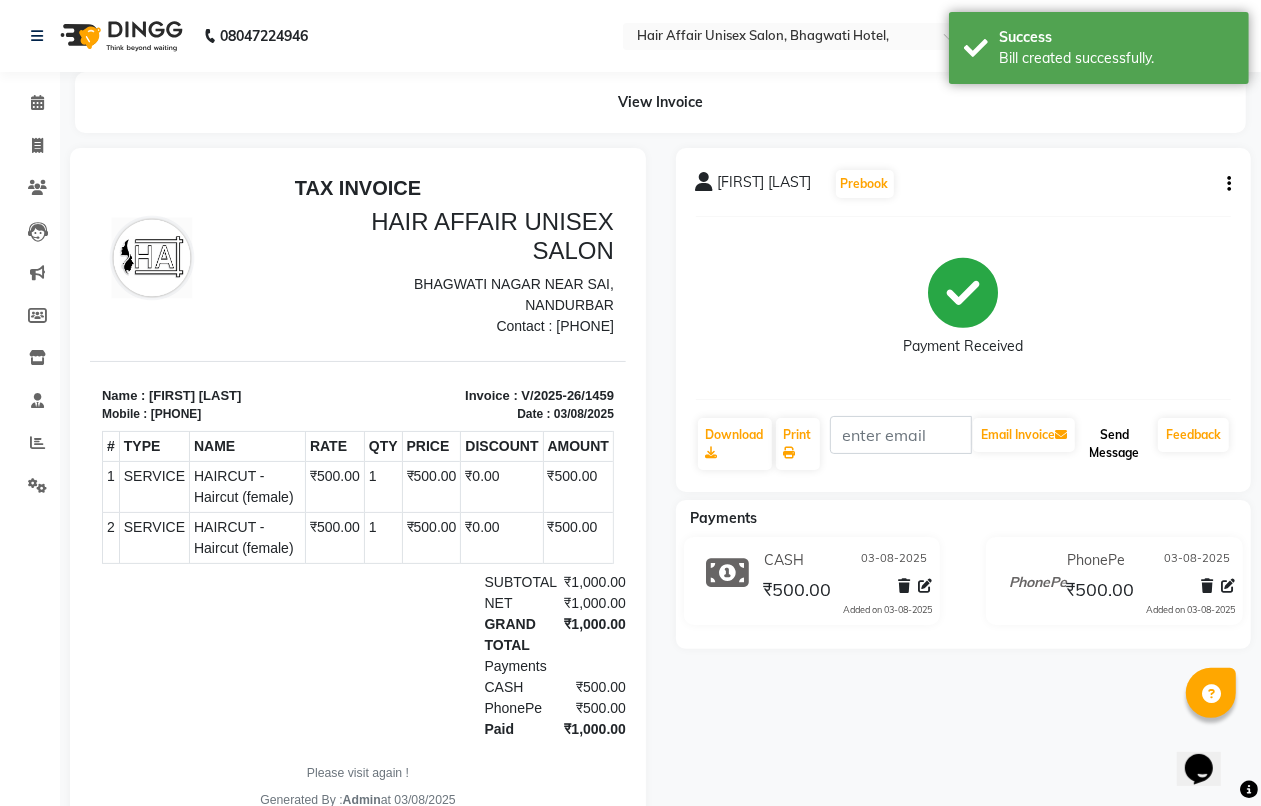 click on "Send Message" 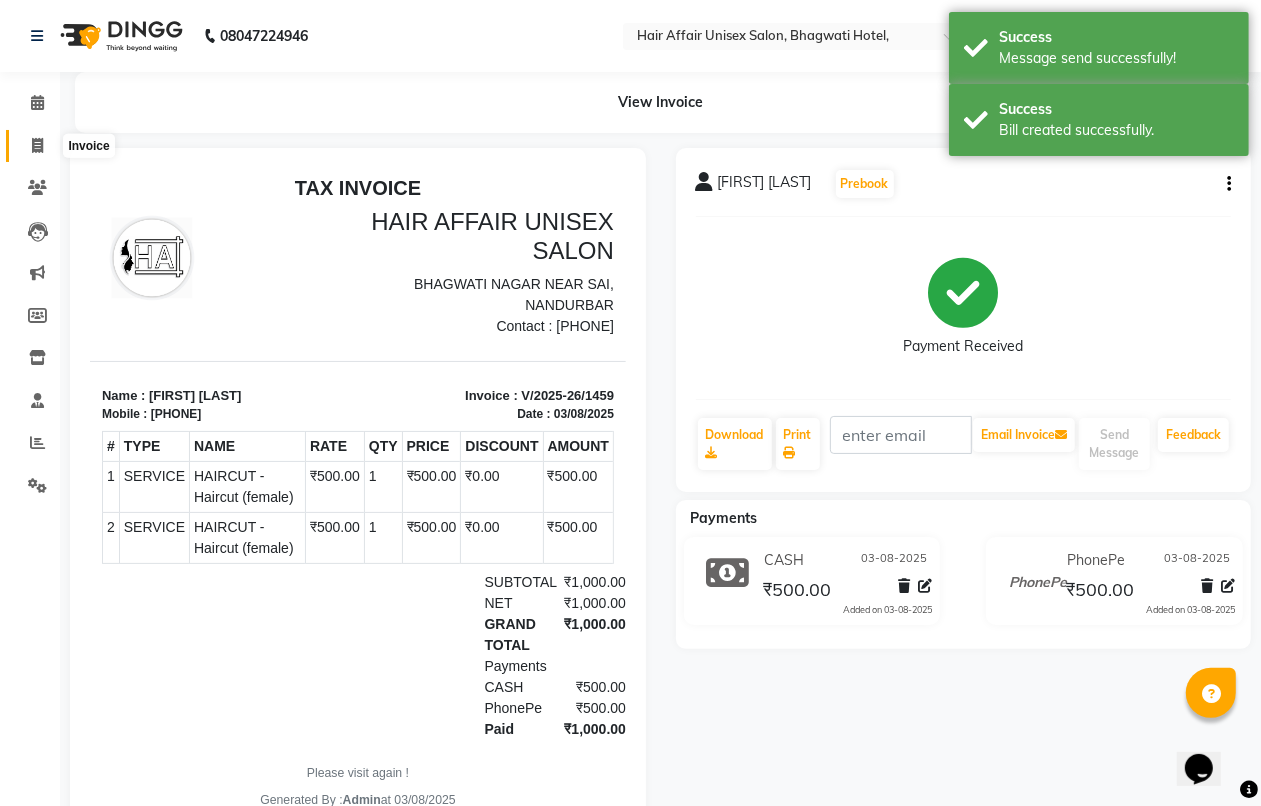click 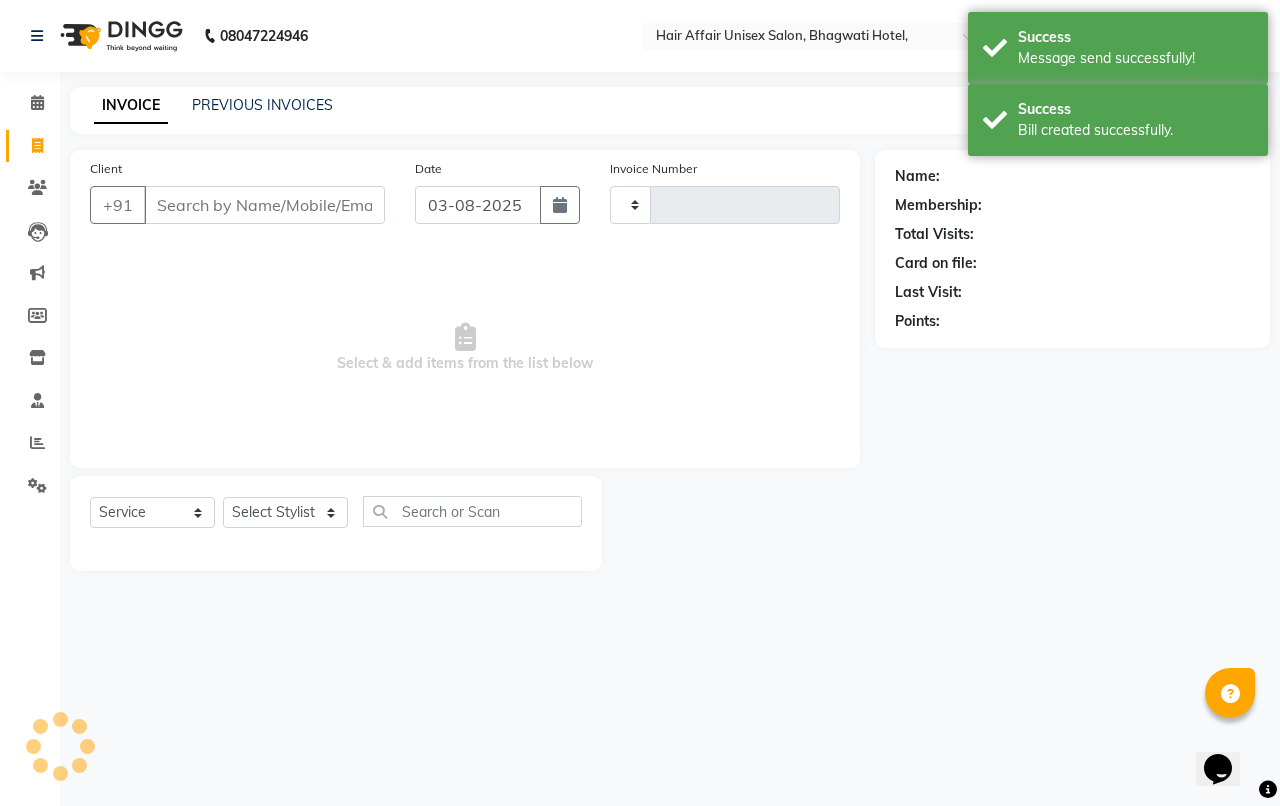 type on "1460" 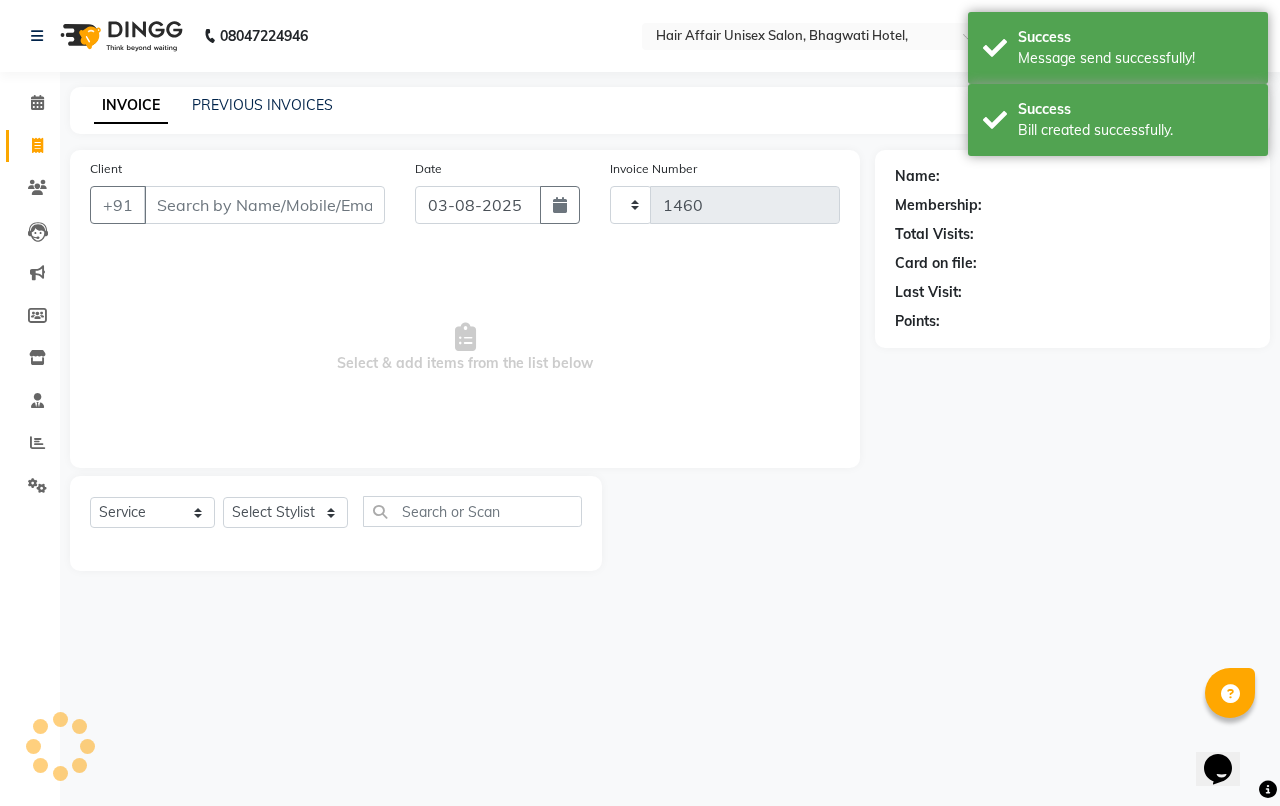 select on "6225" 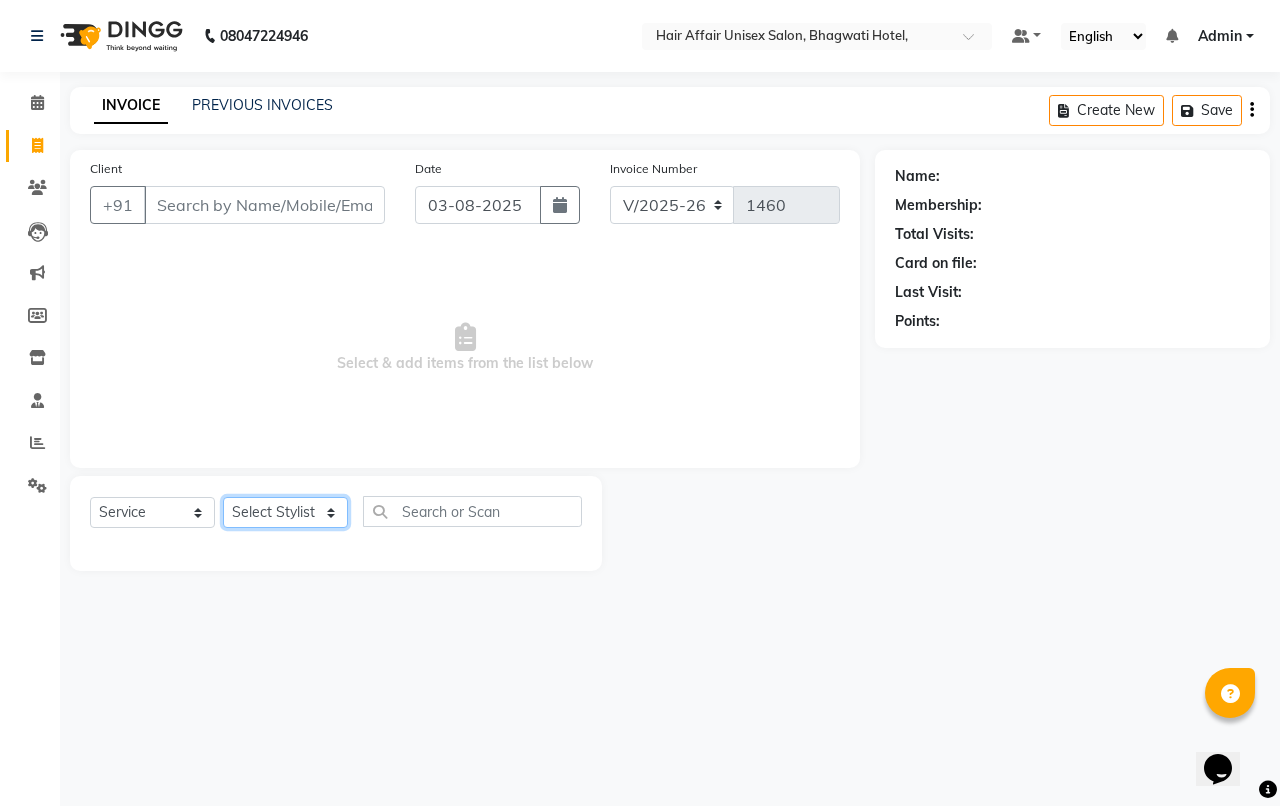 click on "Select Stylist Anand harpal kajal Kunal Manish Nikhil soni Vihan yogesh" 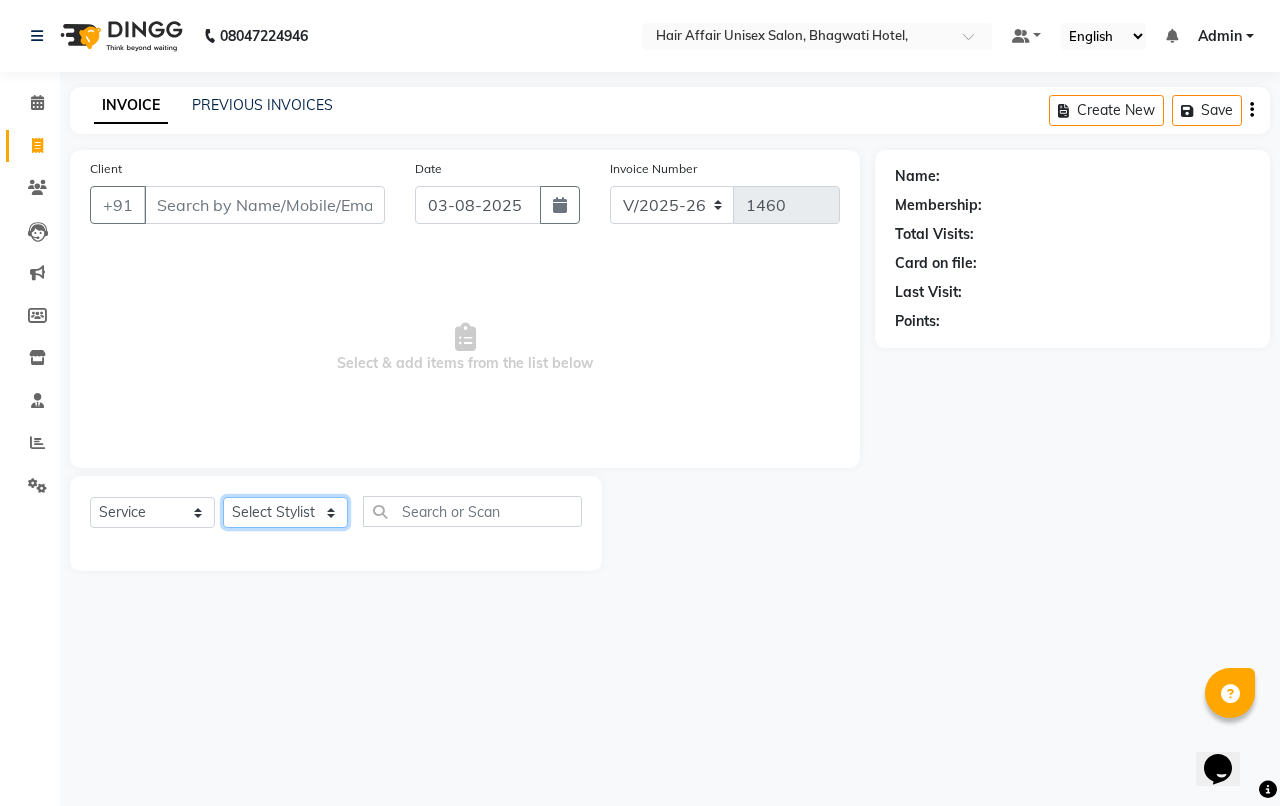 select on "66024" 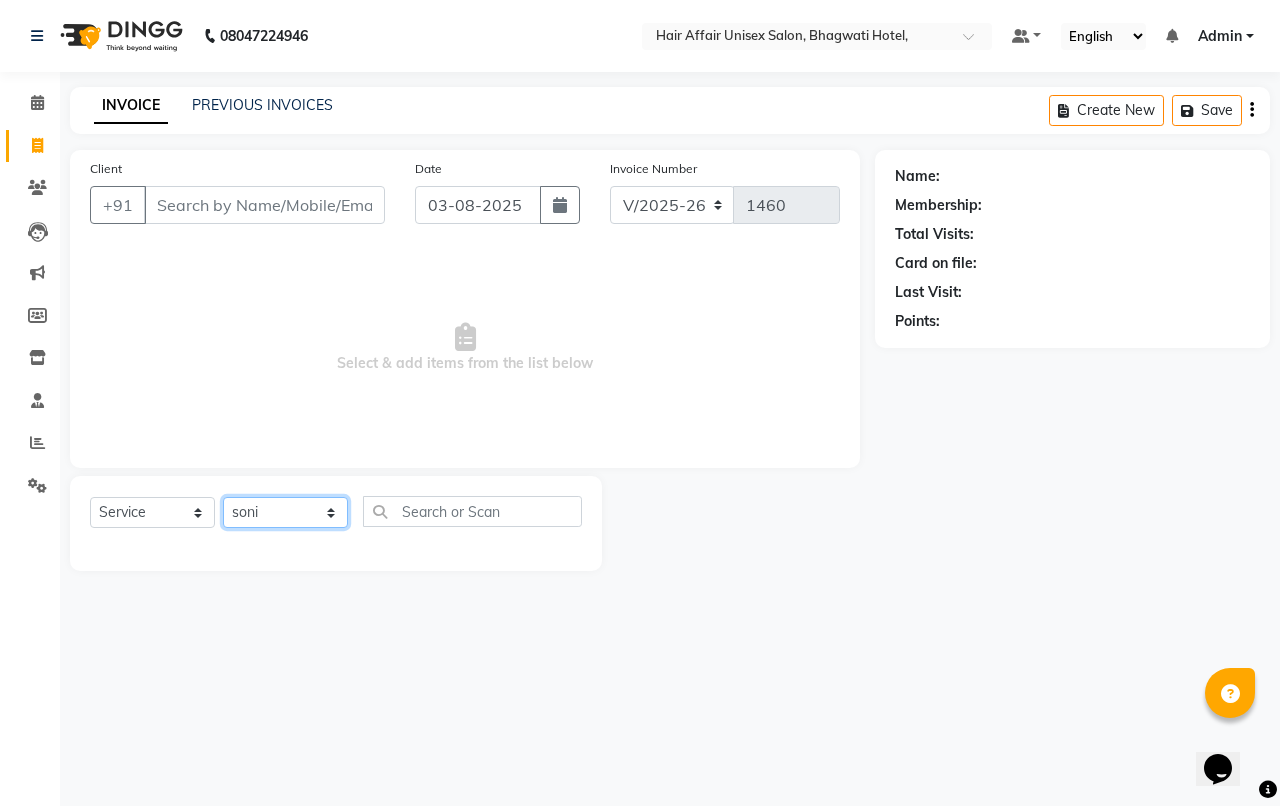 click on "Select Stylist Anand harpal kajal Kunal Manish Nikhil soni Vihan yogesh" 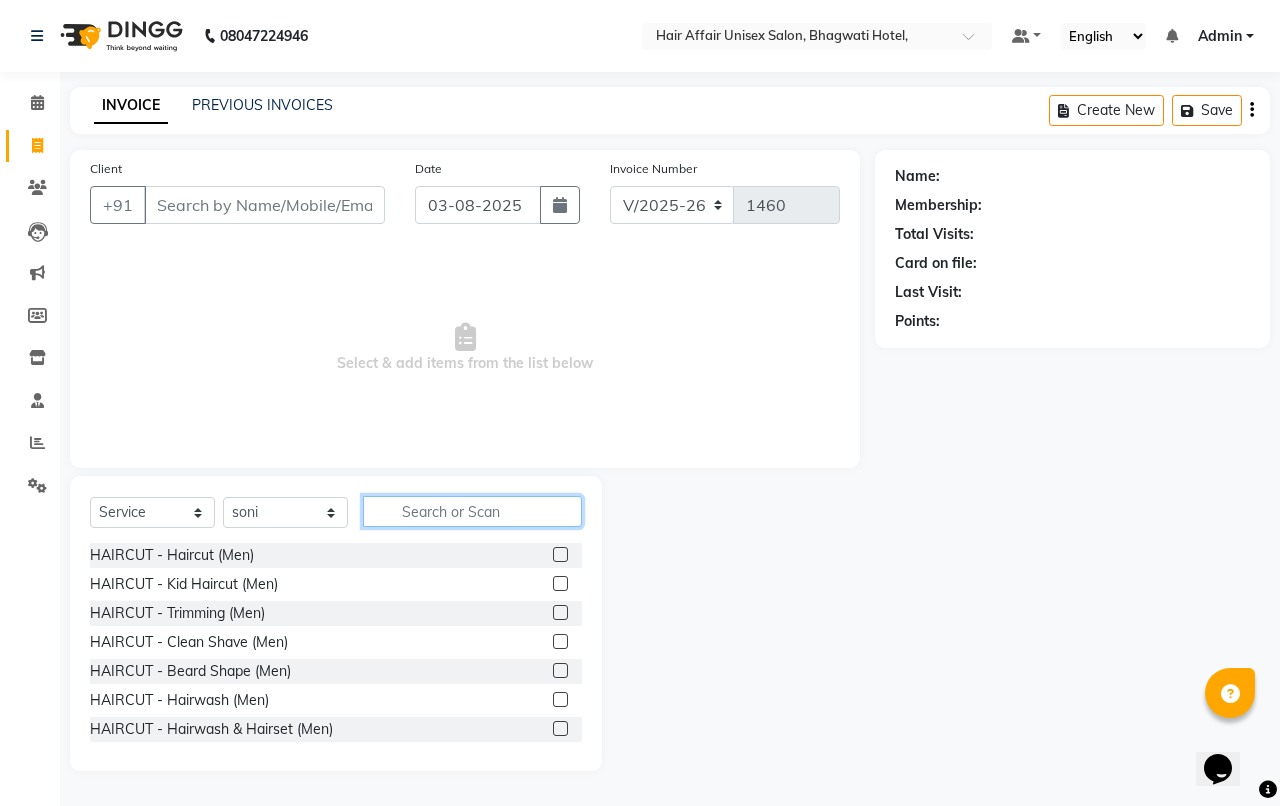 click 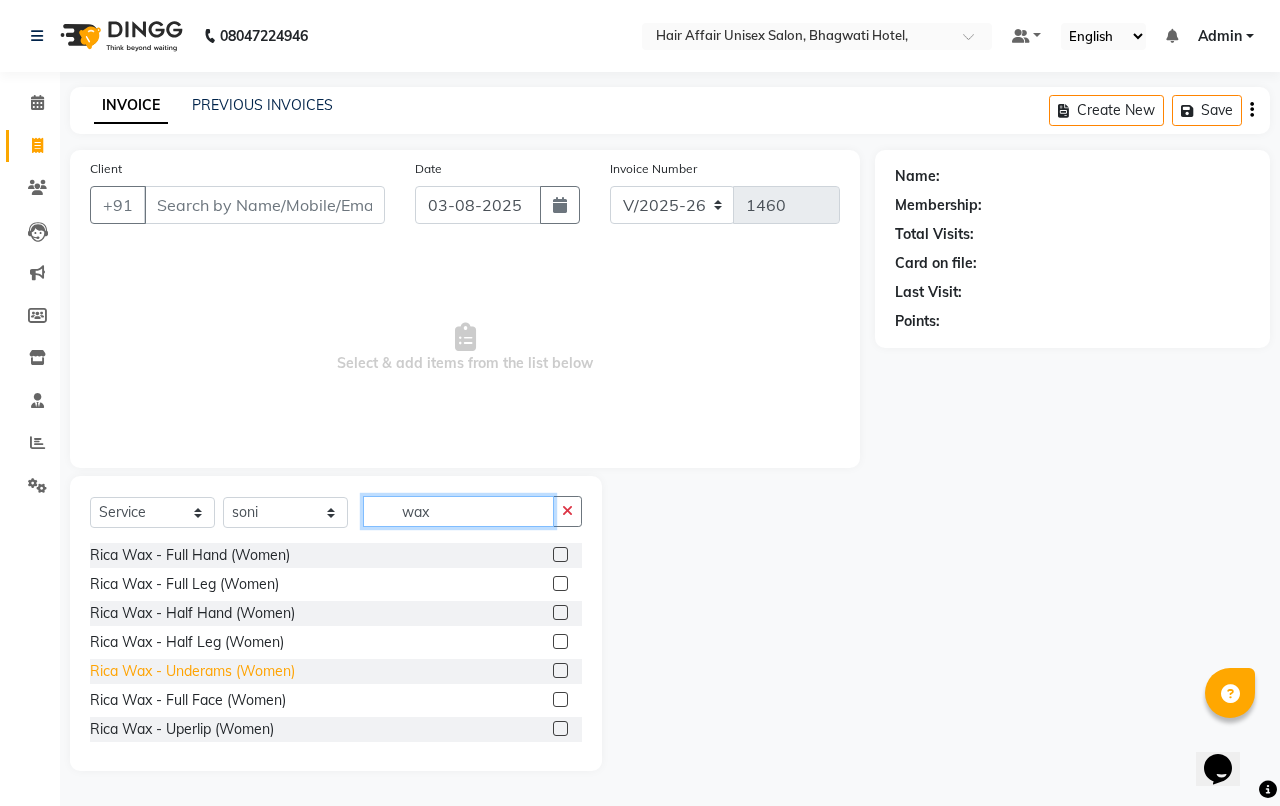 type on "wax" 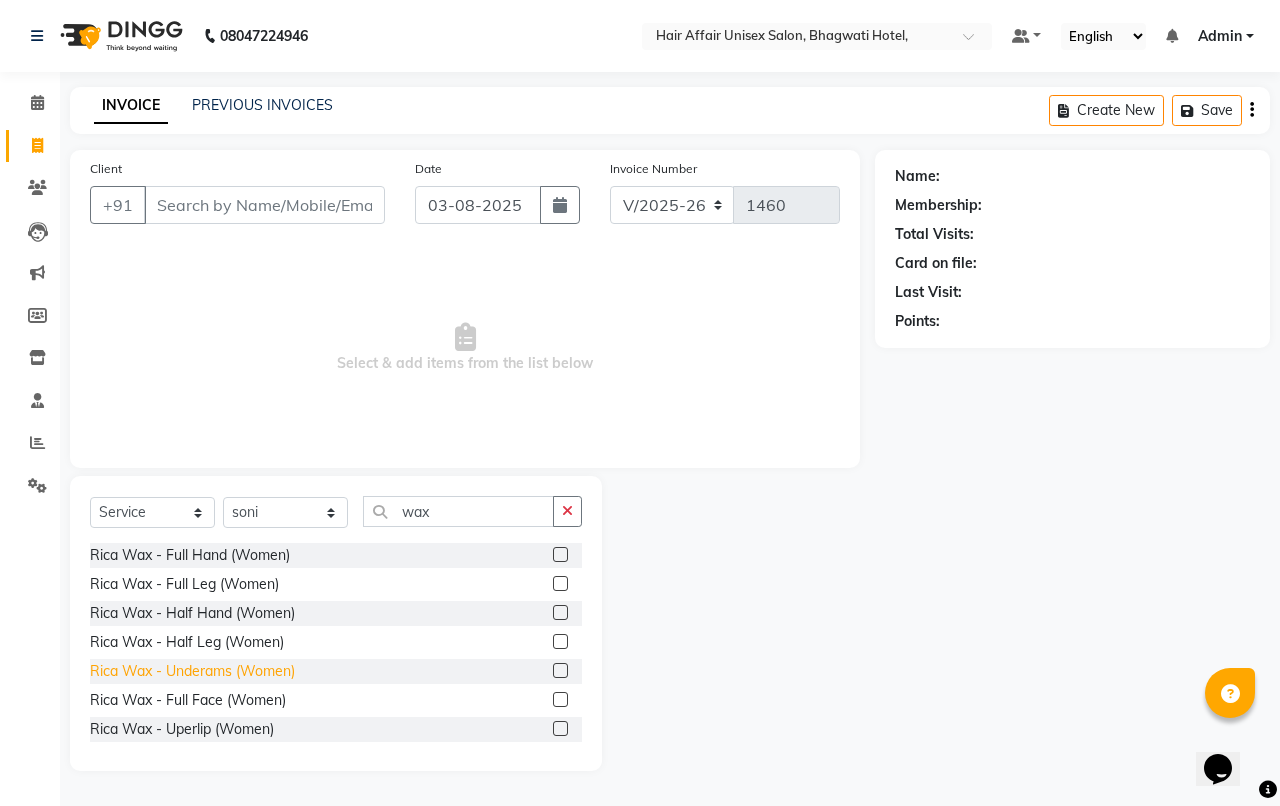 click on "Rica Wax - Underams  (Women)" 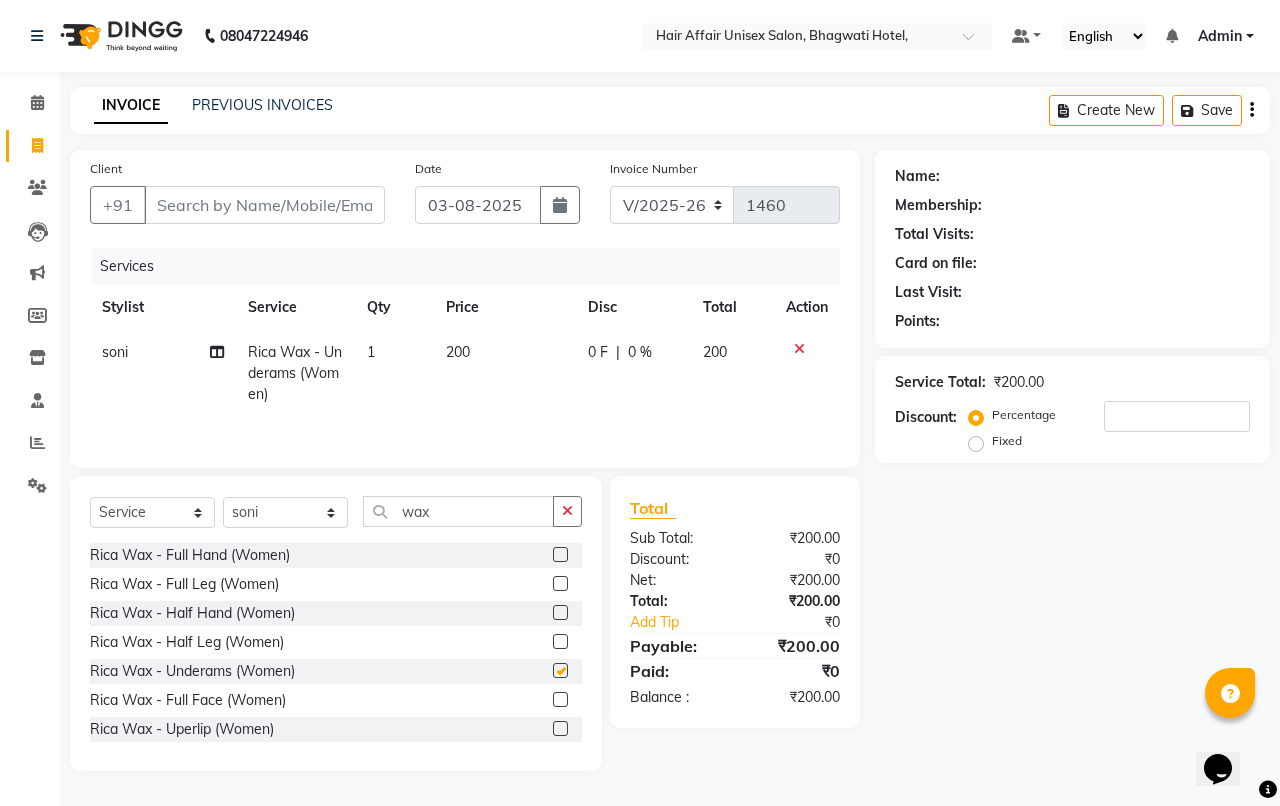 checkbox on "false" 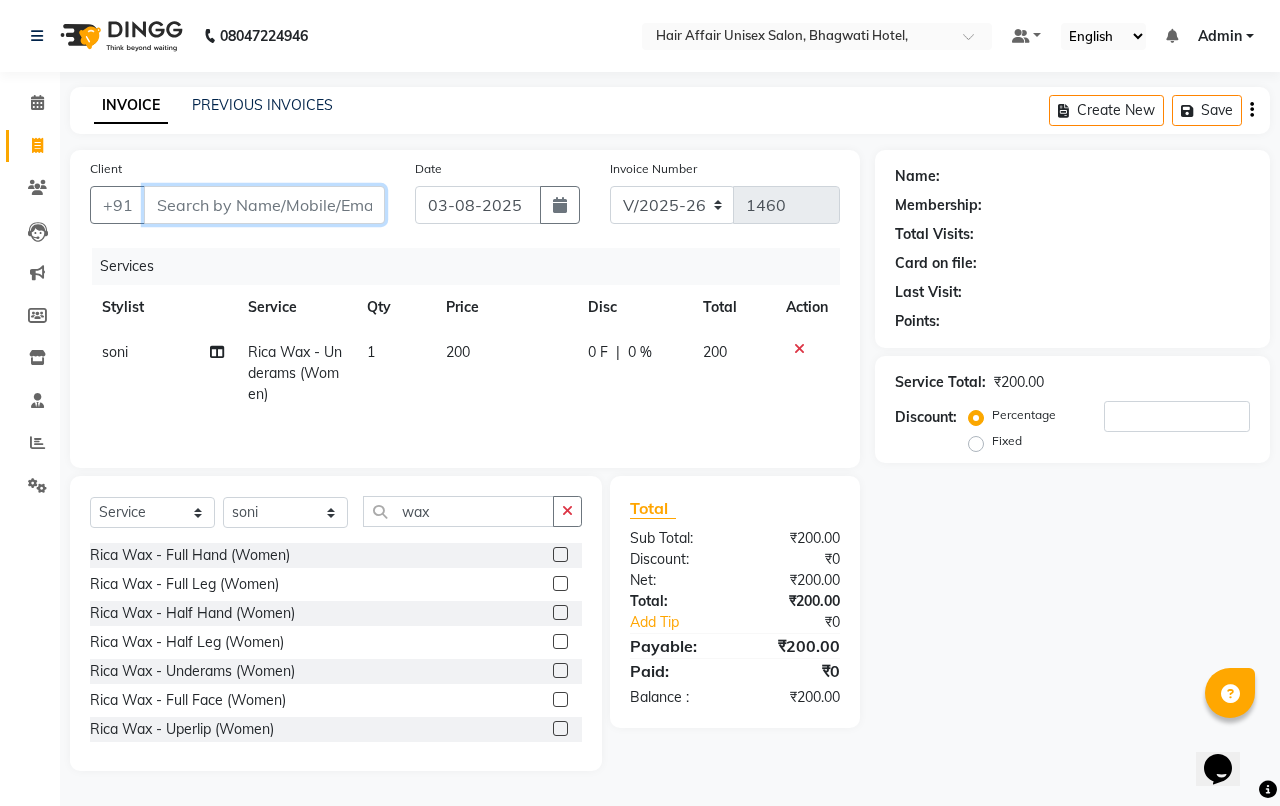 drag, startPoint x: 173, startPoint y: 205, endPoint x: 183, endPoint y: 206, distance: 10.049875 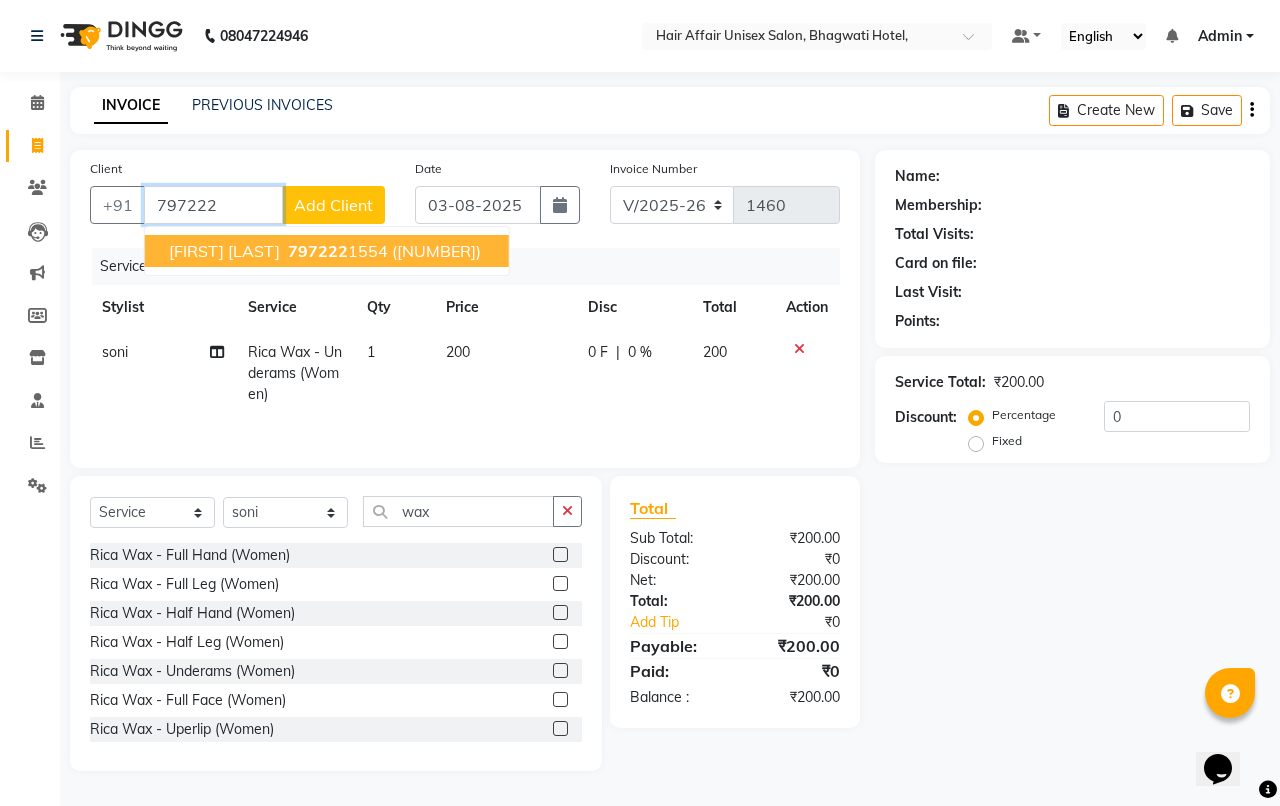 click on "[FIRST] [LAST]   [PHONE] ([NUMBER])" at bounding box center [327, 251] 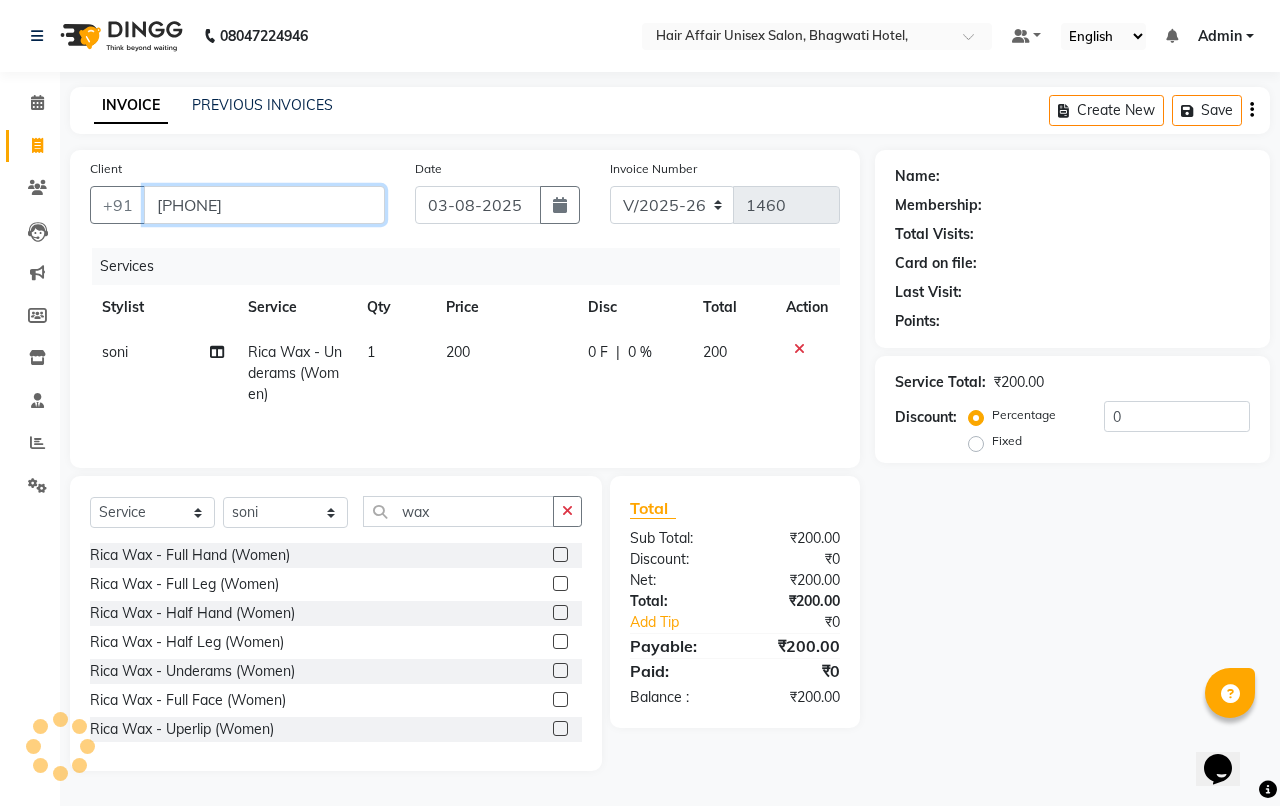 type on "[PHONE]" 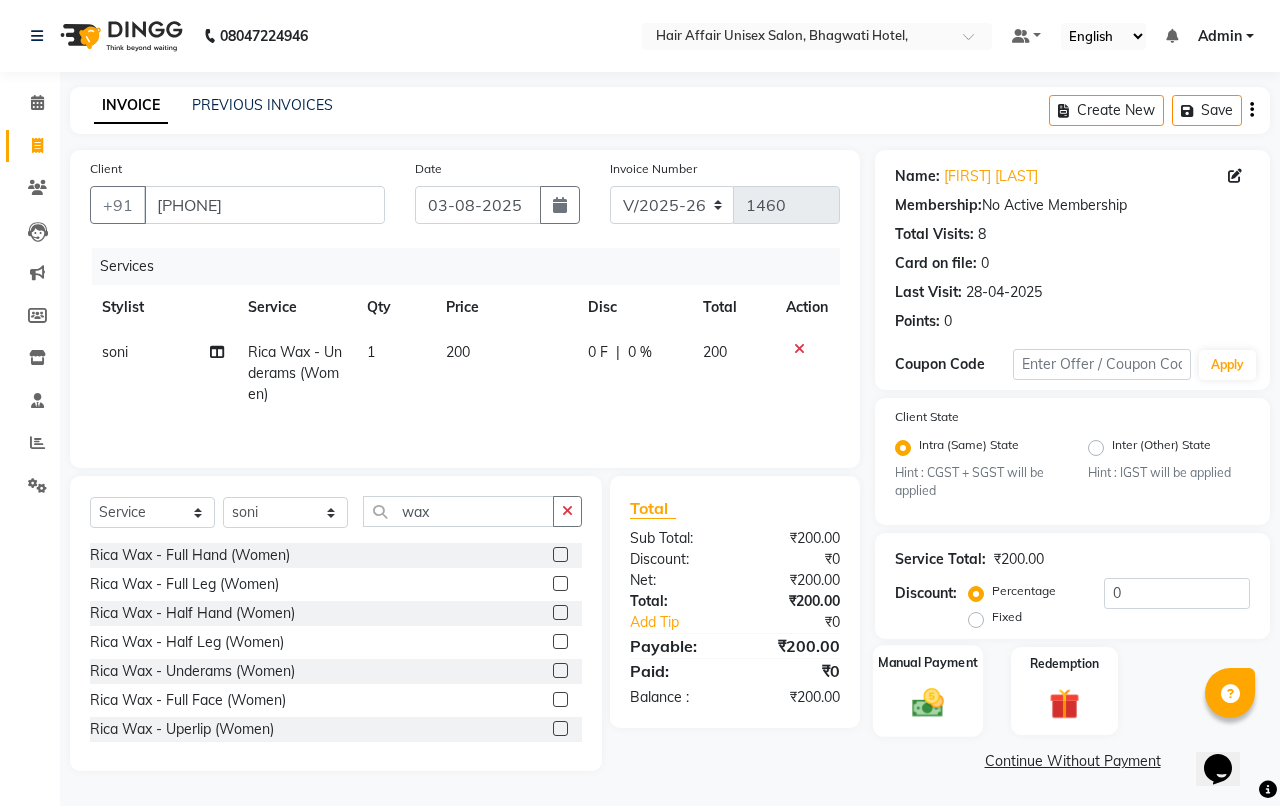 click on "Manual Payment" 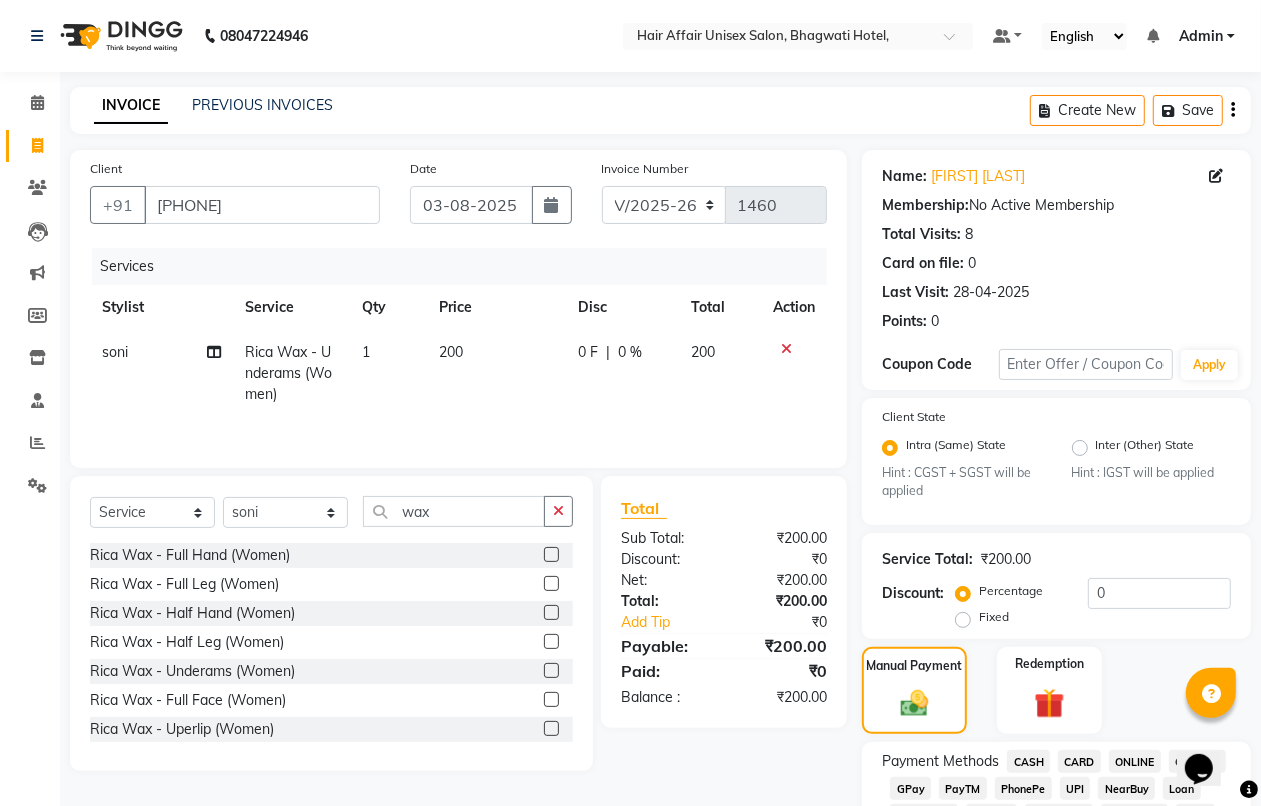 click on "CASH" 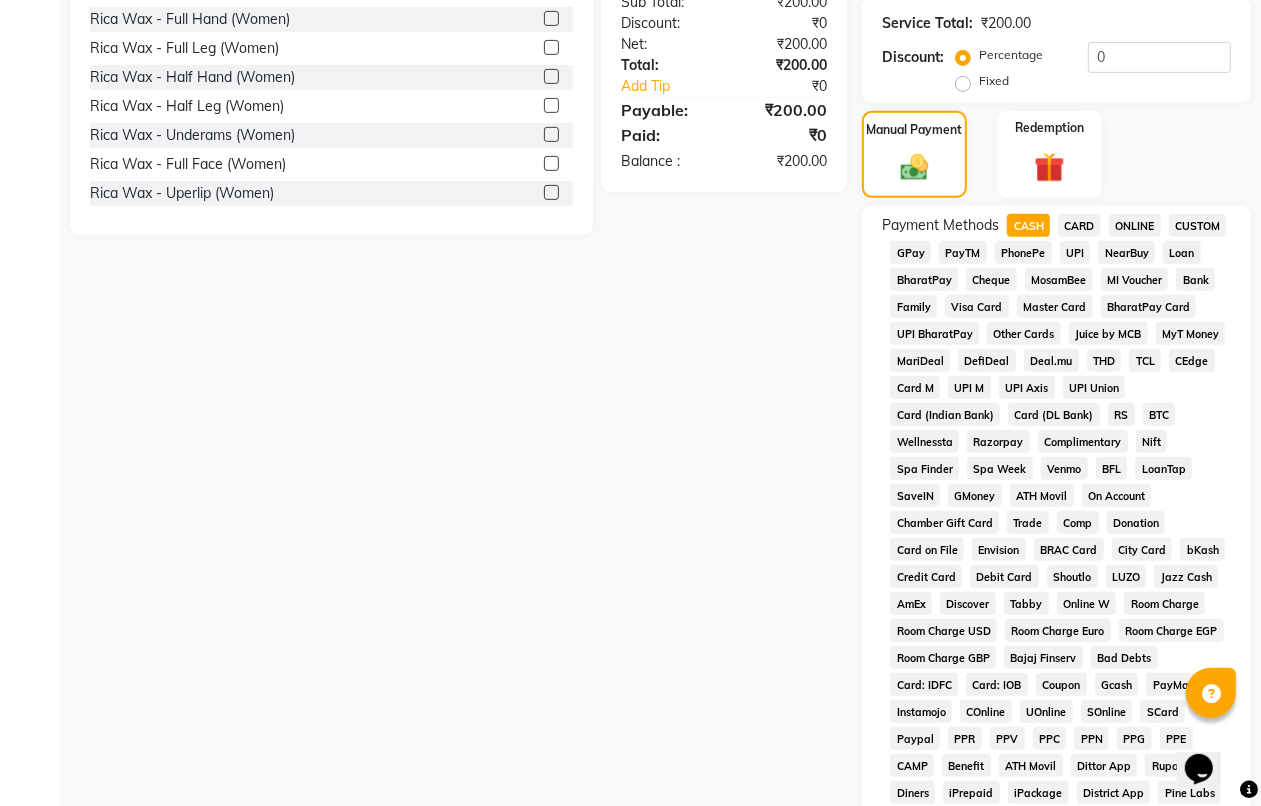 scroll, scrollTop: 875, scrollLeft: 0, axis: vertical 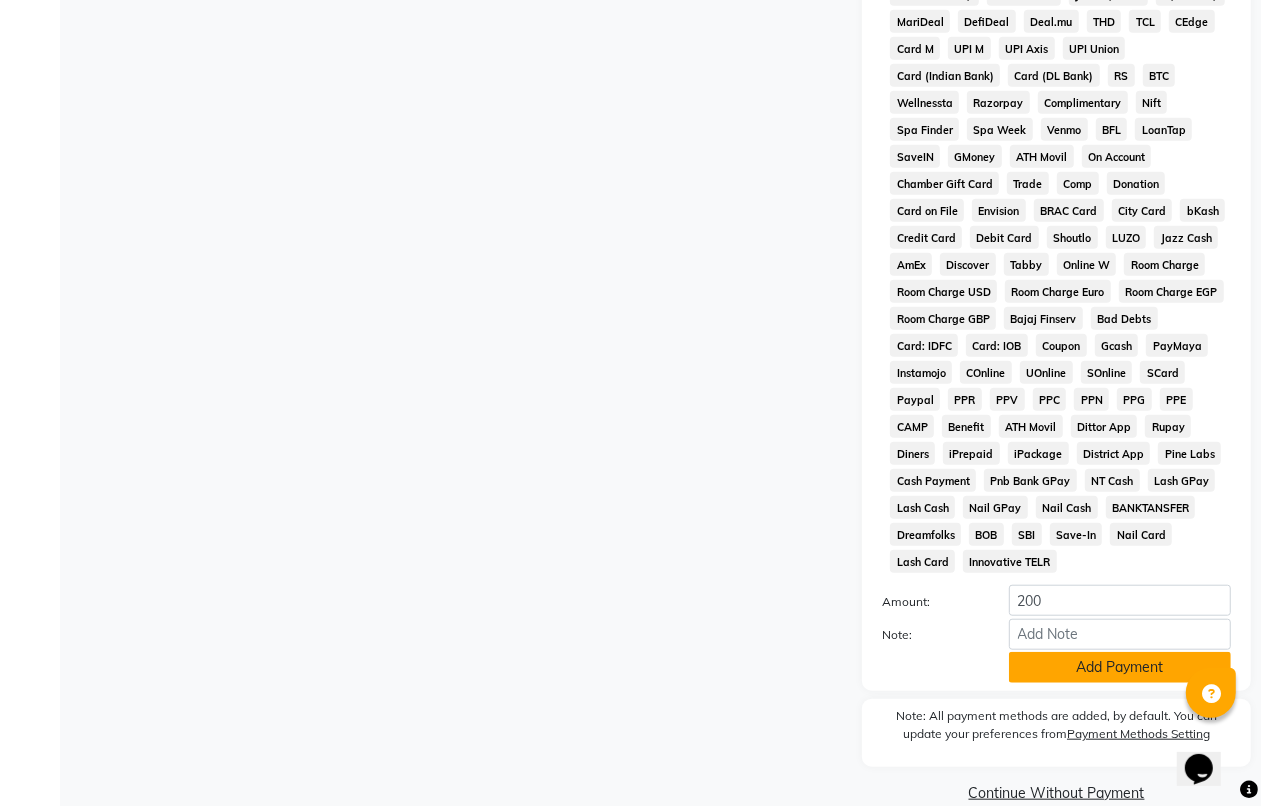 click on "Add Payment" 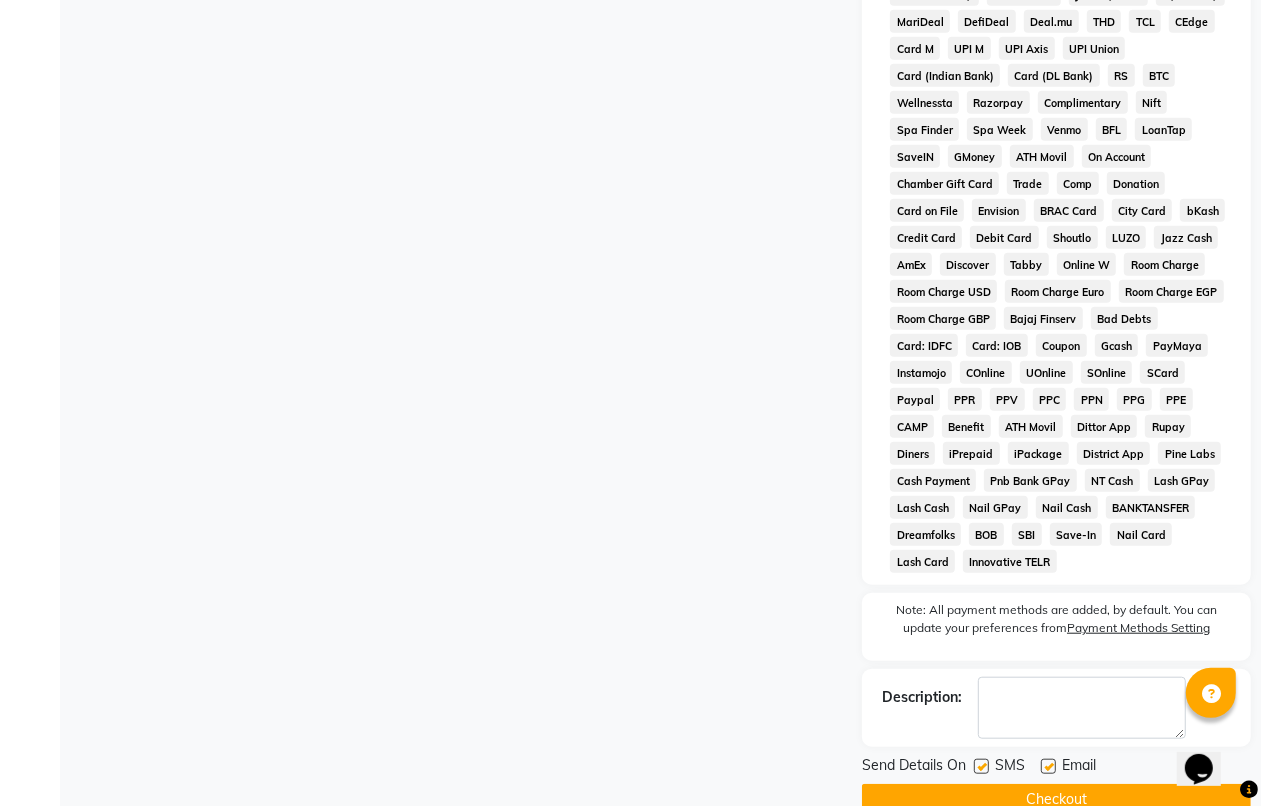 scroll, scrollTop: 912, scrollLeft: 0, axis: vertical 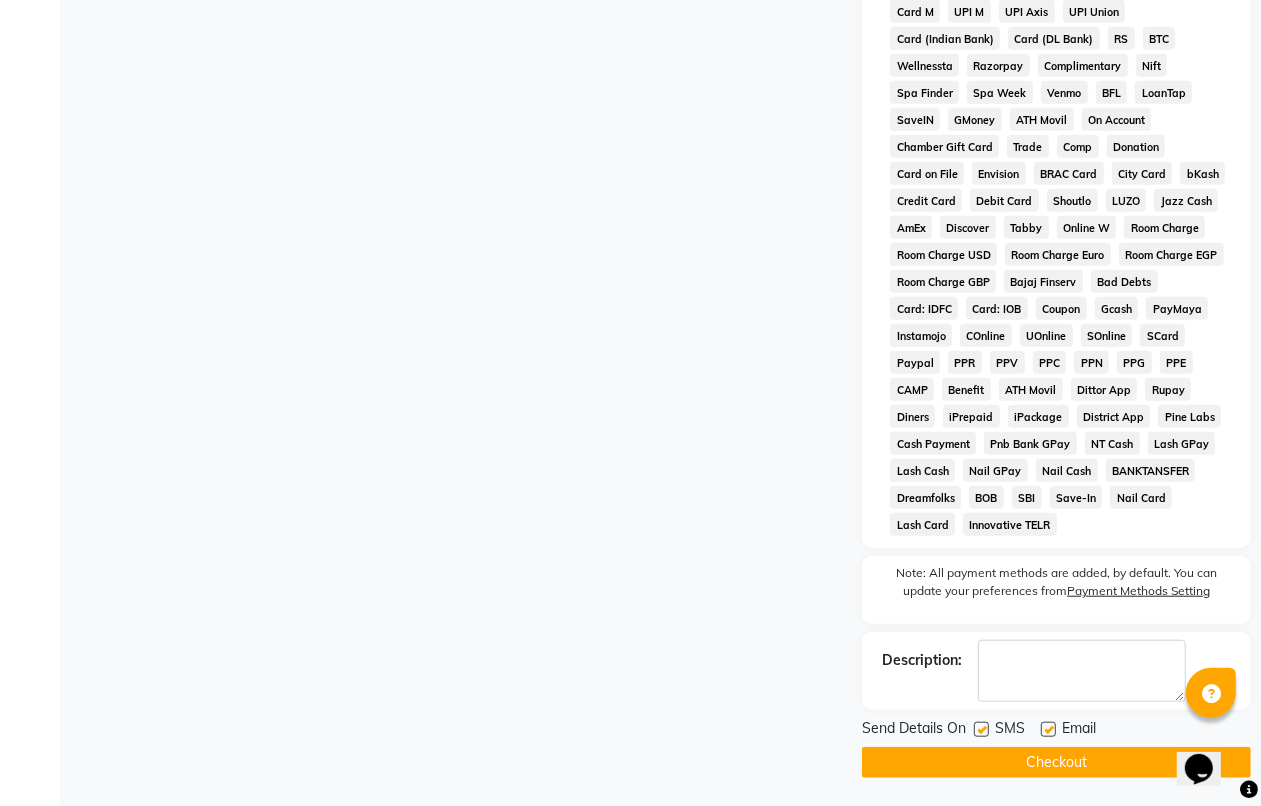 click on "Checkout" 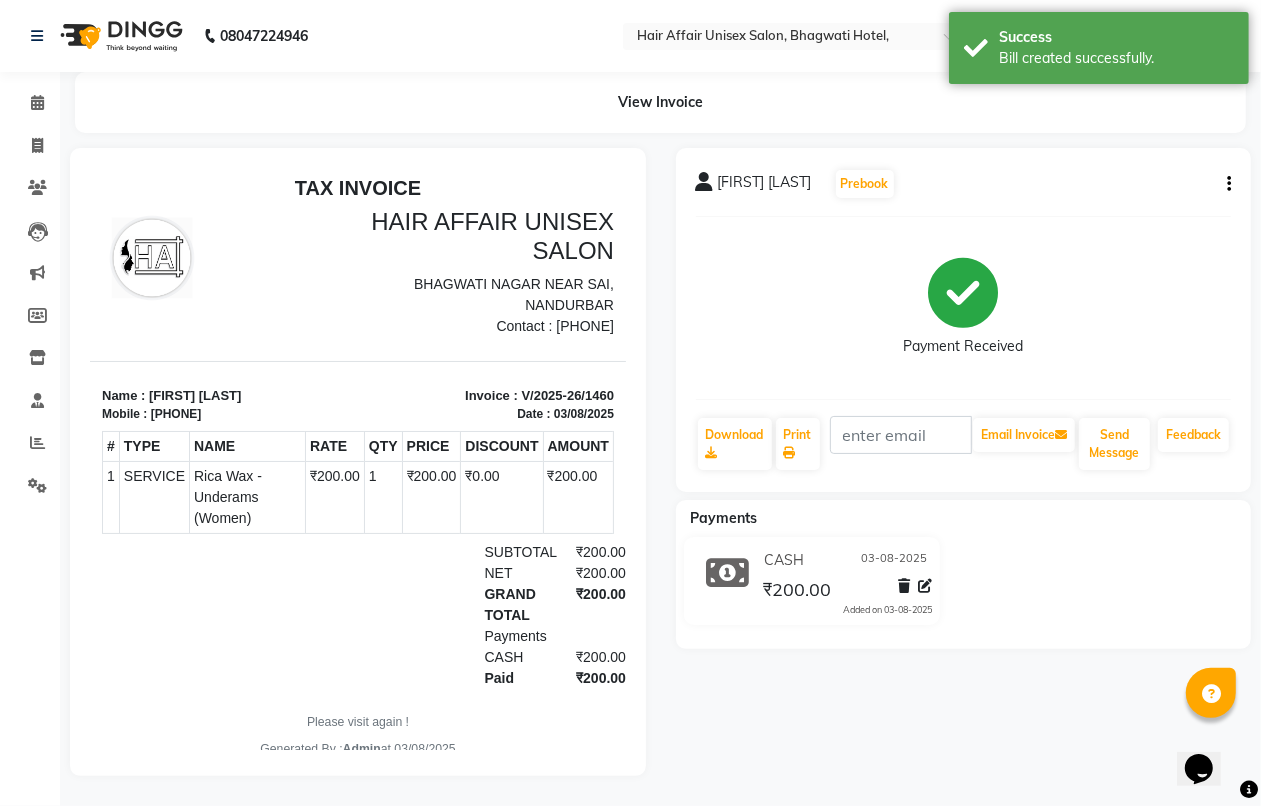 scroll, scrollTop: 0, scrollLeft: 0, axis: both 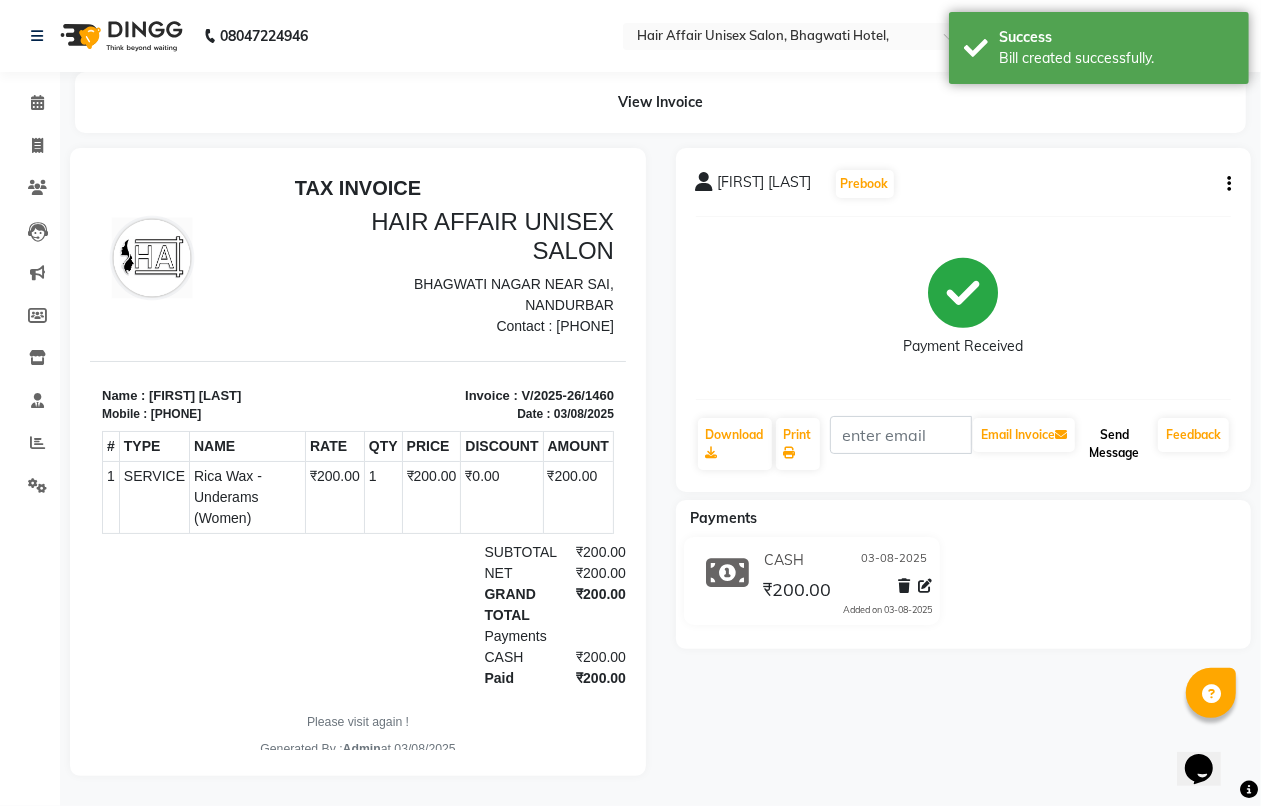 click on "Send Message" 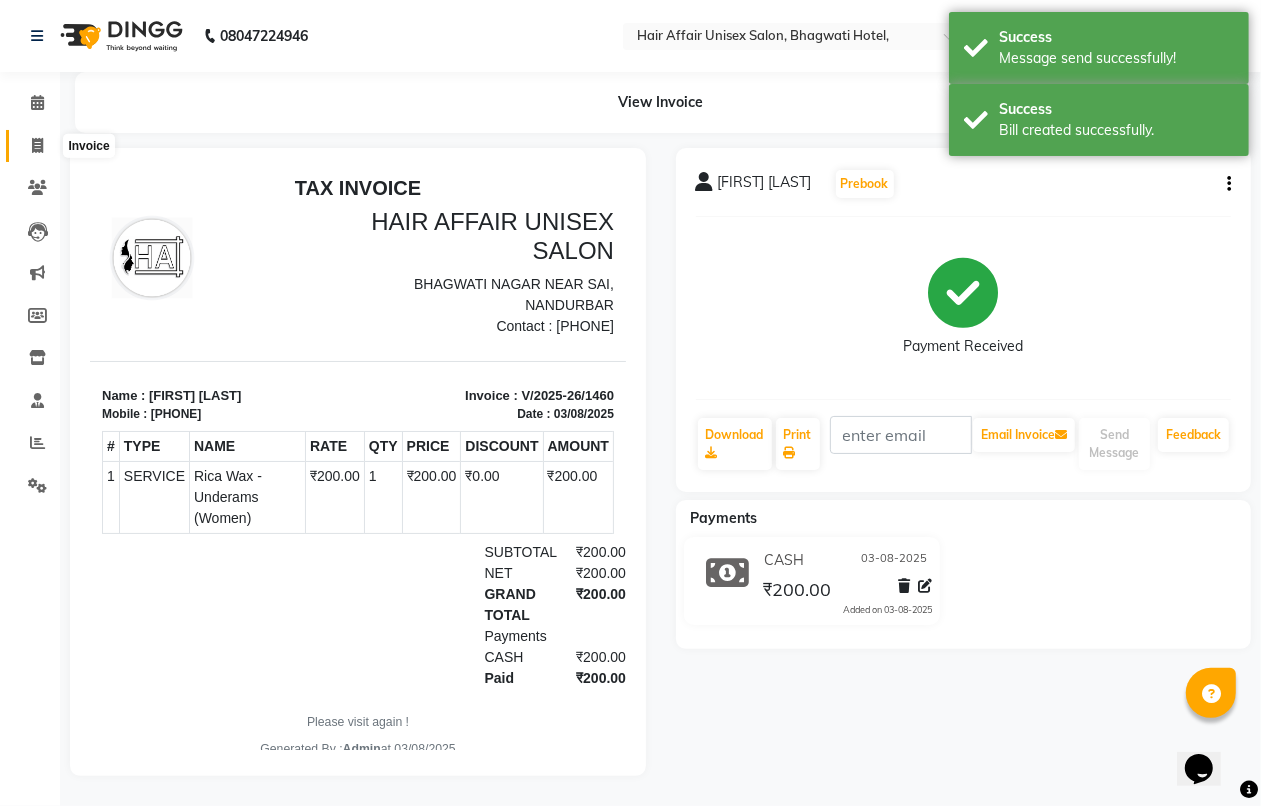 click 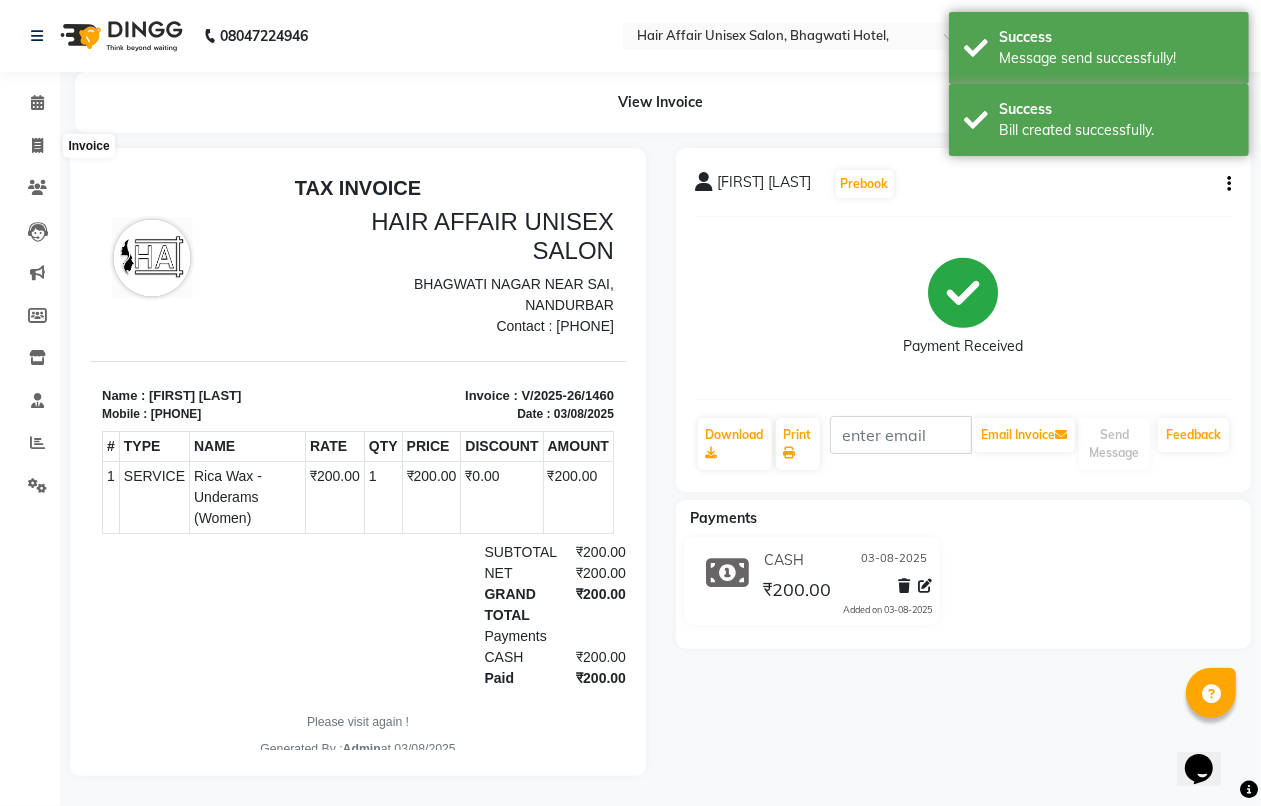 select on "6225" 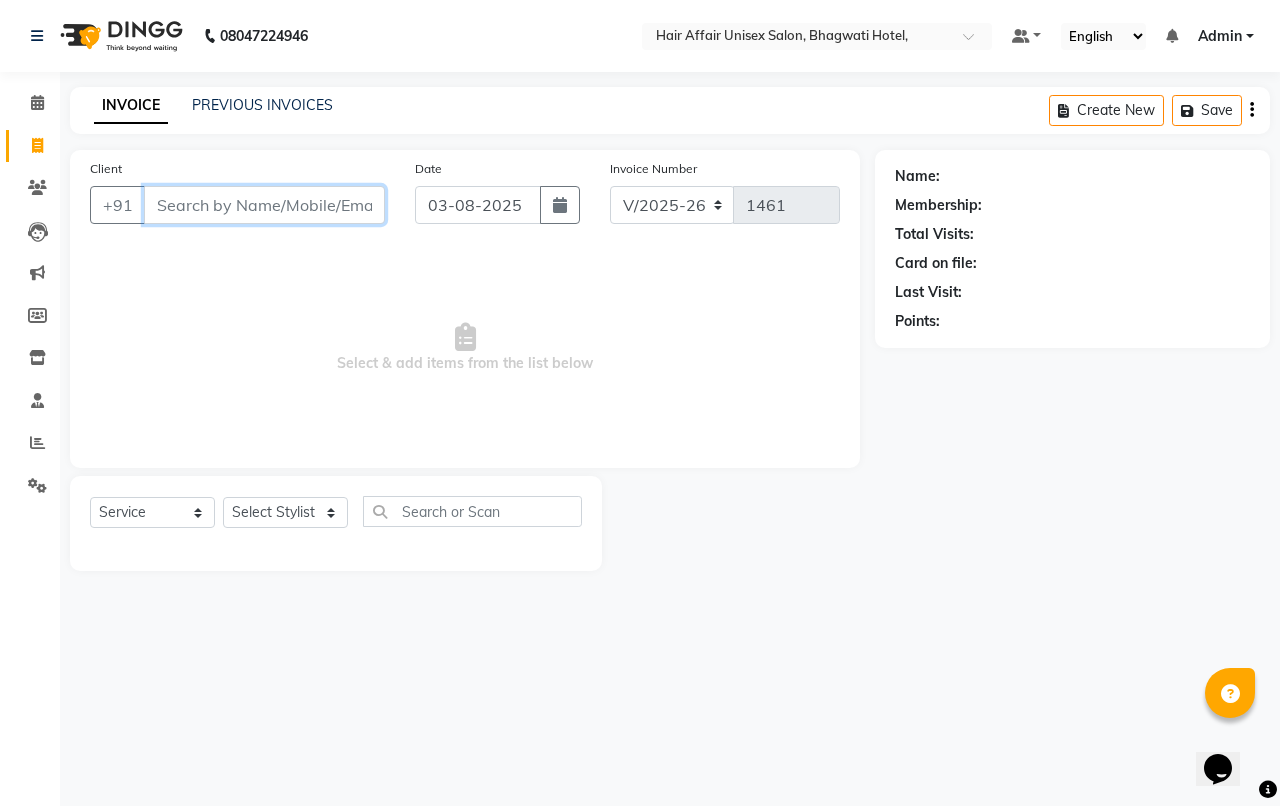 click on "Client" at bounding box center (264, 205) 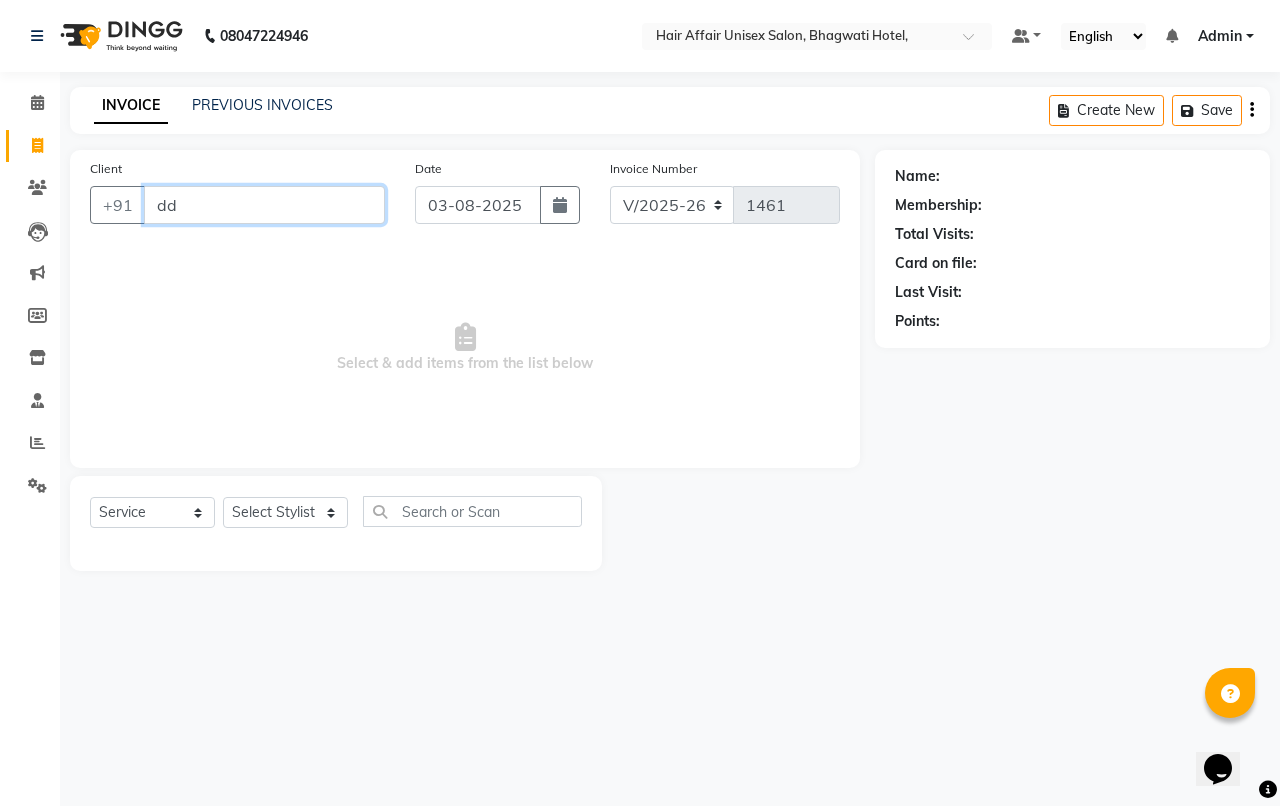 type on "d" 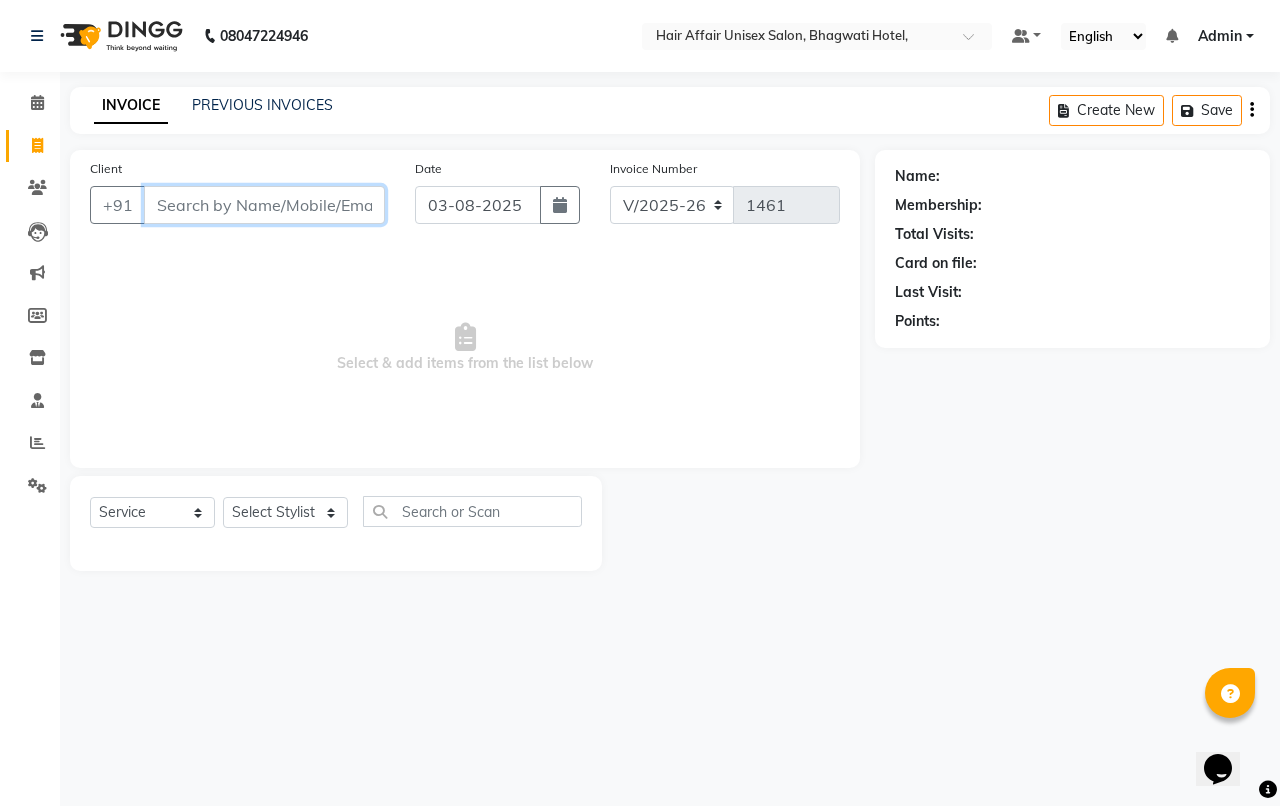 click on "Client" at bounding box center (264, 205) 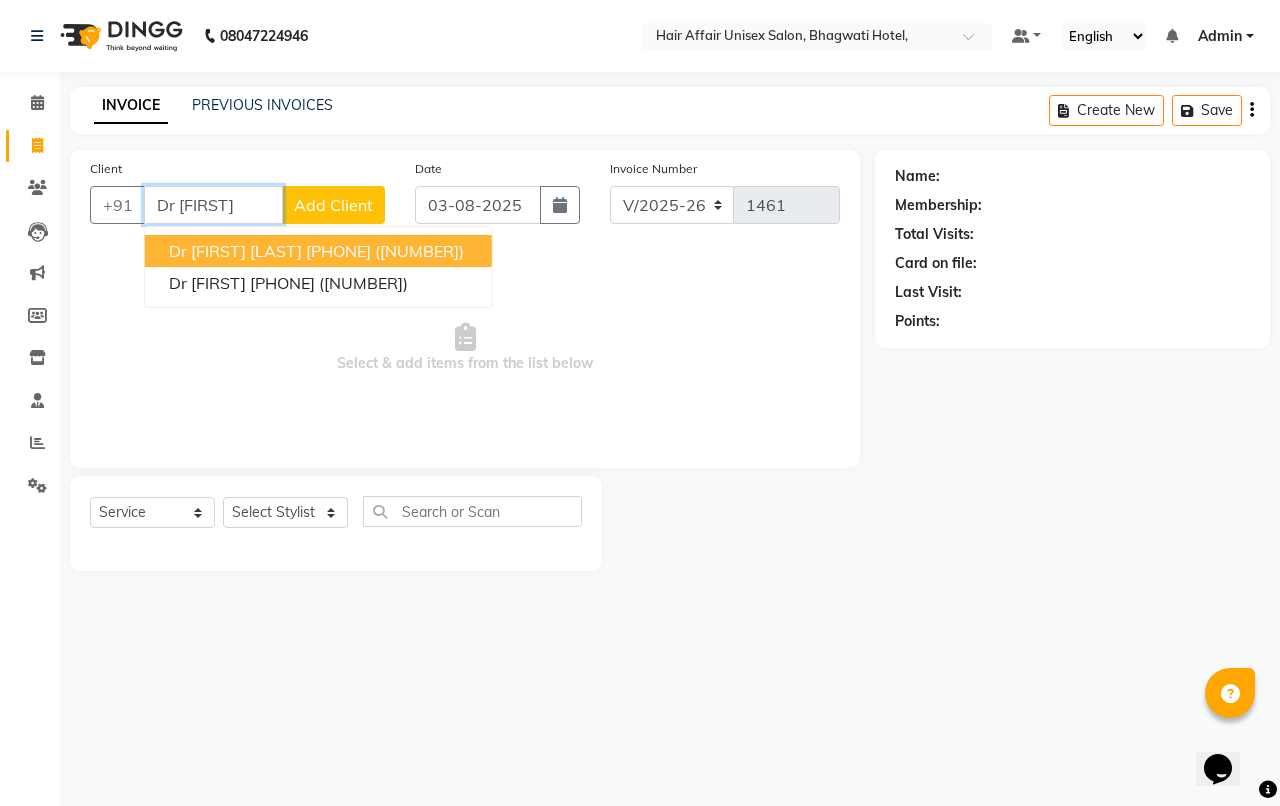 click on "Dr [FIRST]" at bounding box center [213, 205] 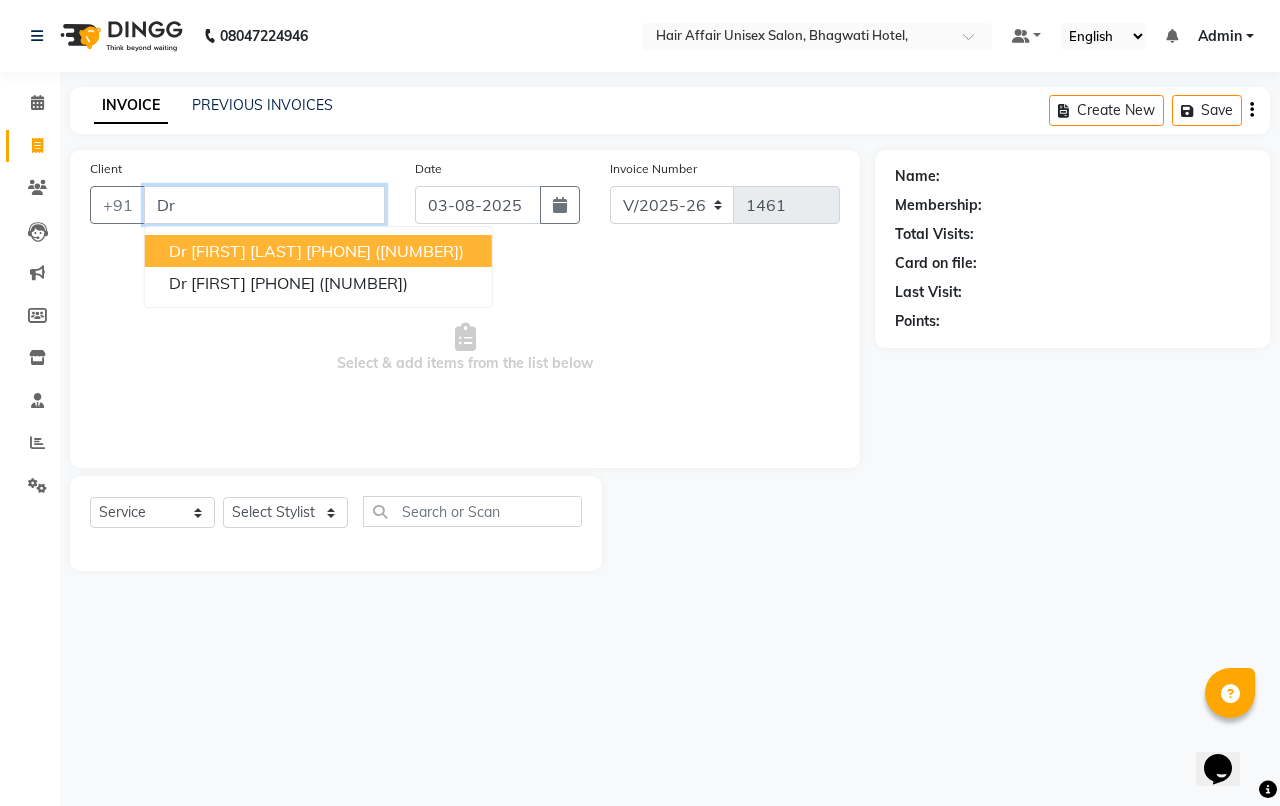 type on "D" 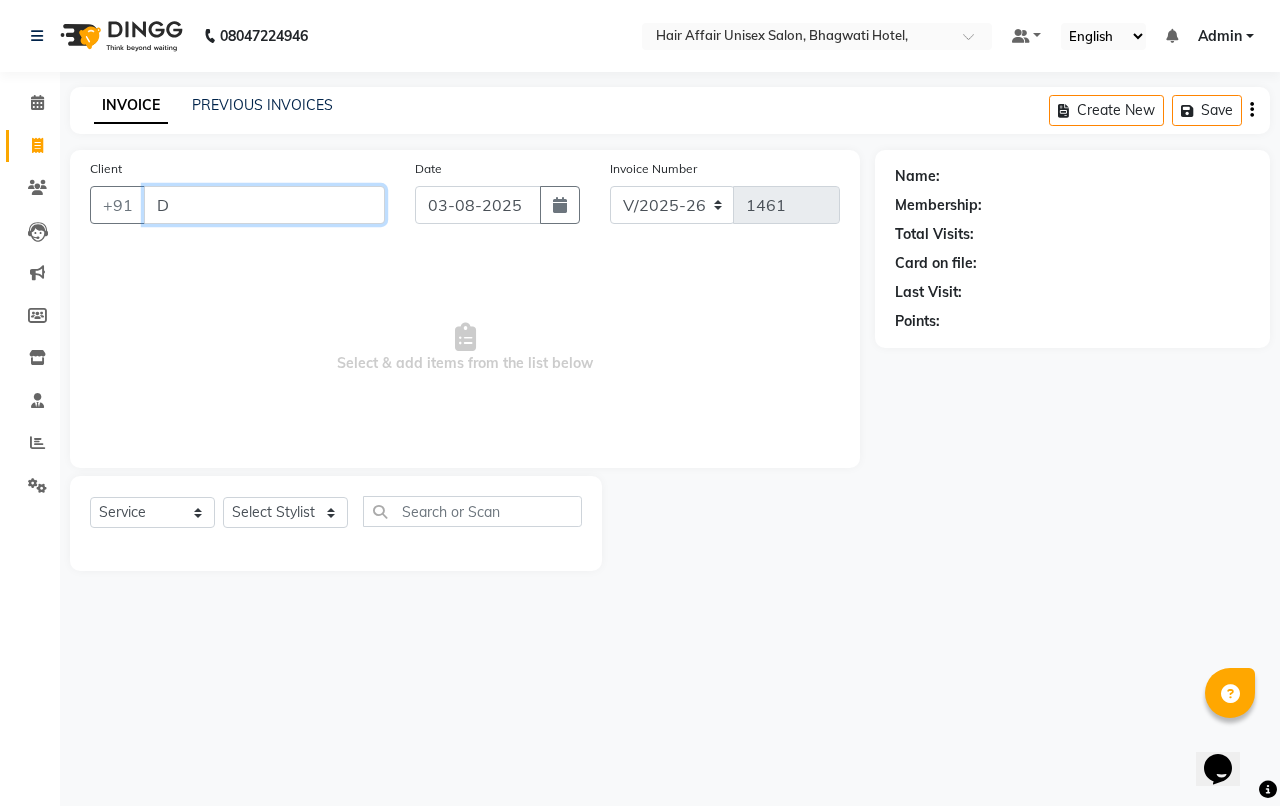 type 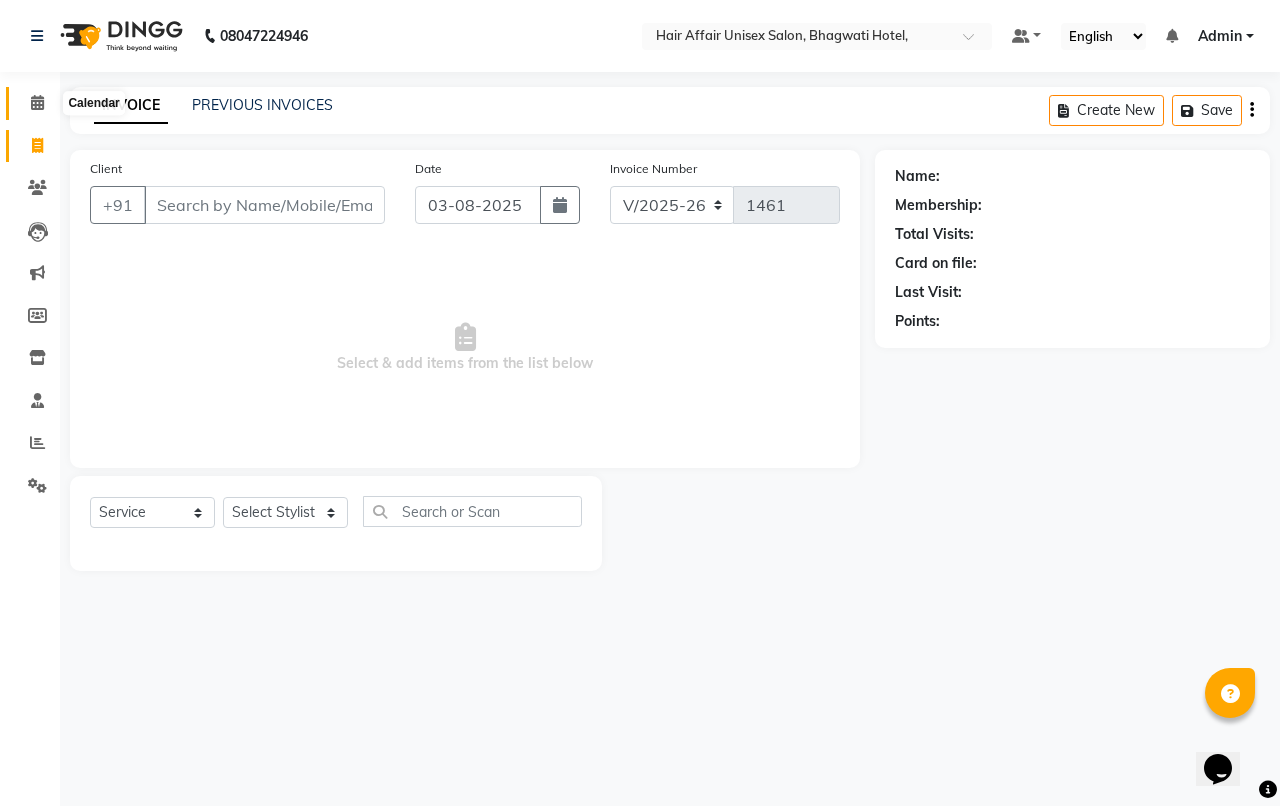 click 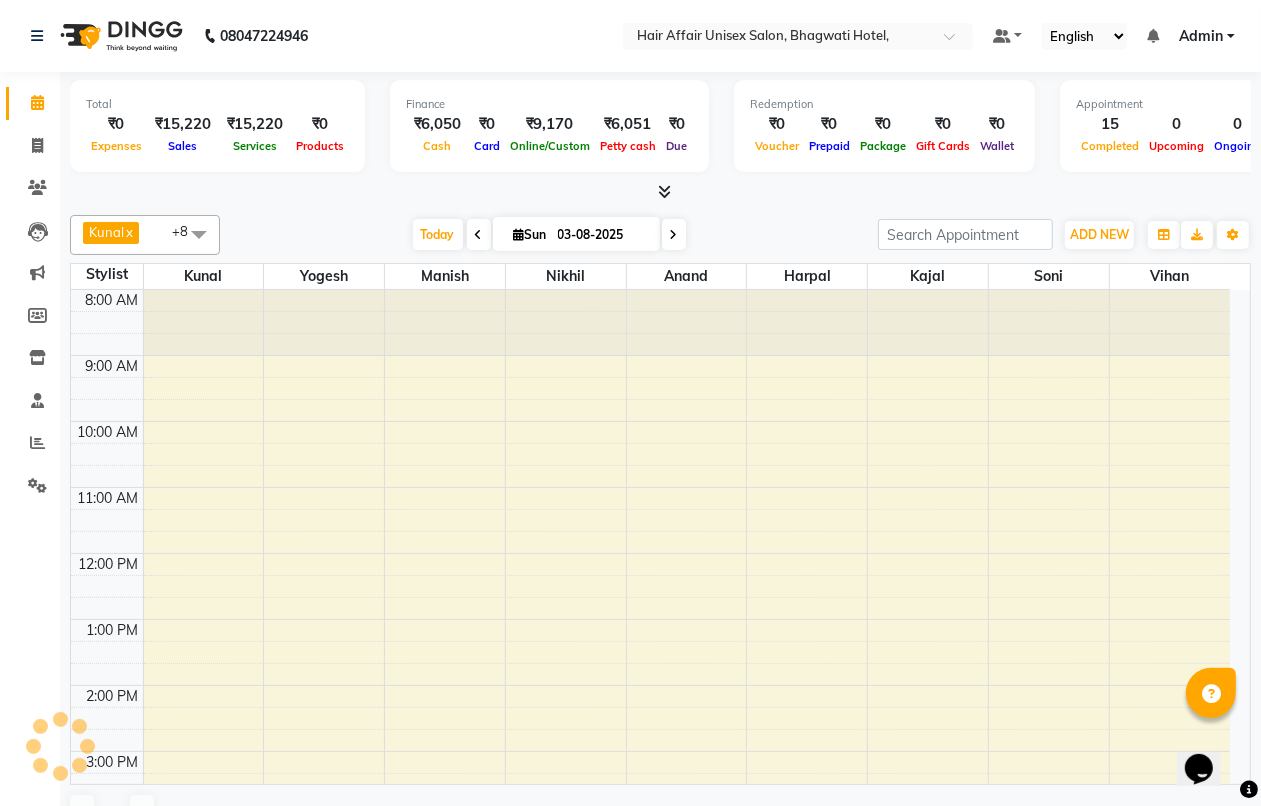 scroll, scrollTop: 506, scrollLeft: 0, axis: vertical 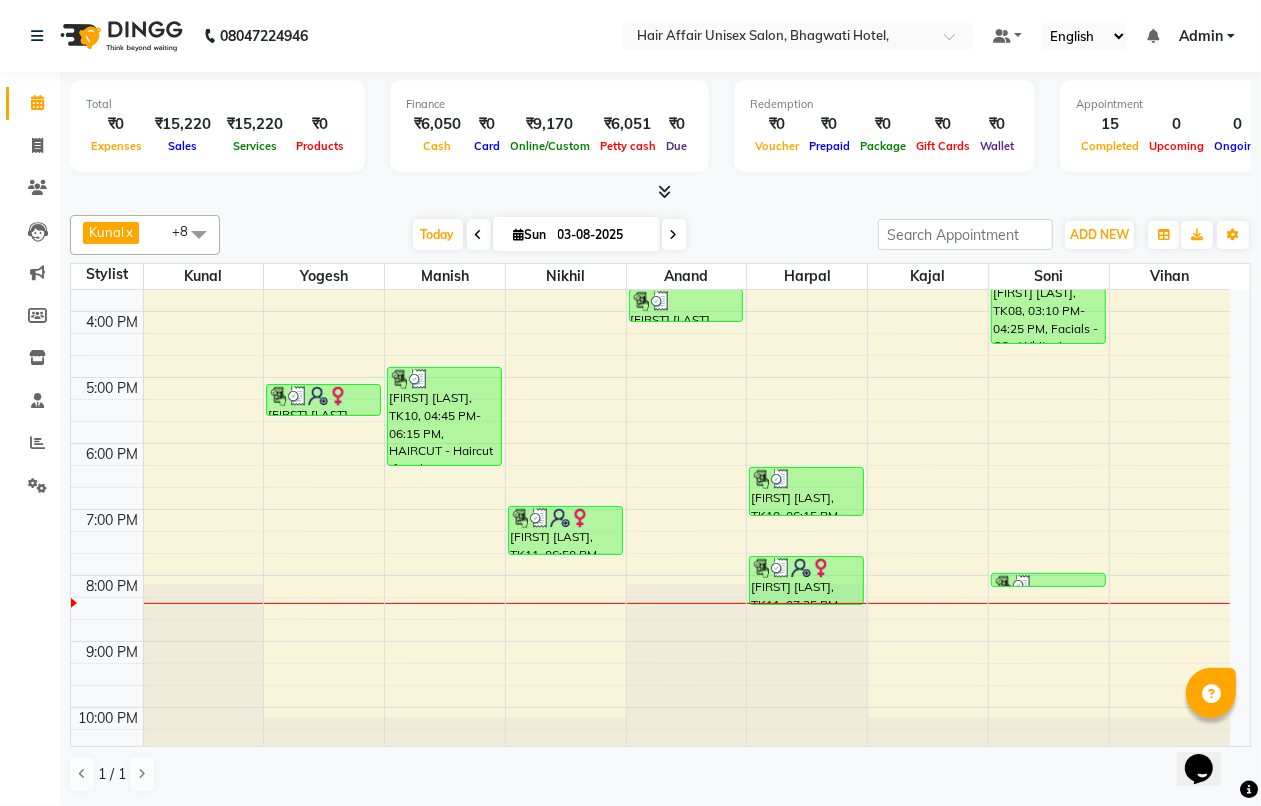 click at bounding box center (674, 234) 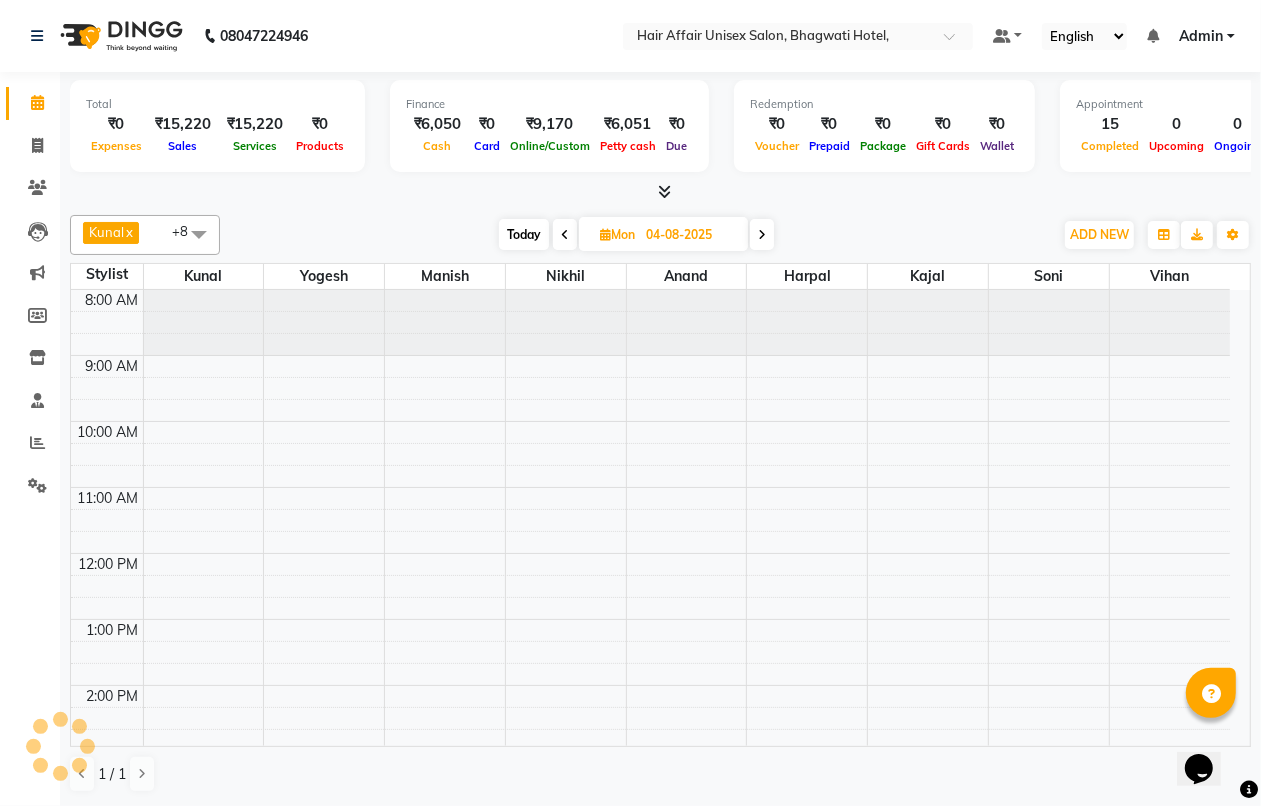 scroll, scrollTop: 545, scrollLeft: 0, axis: vertical 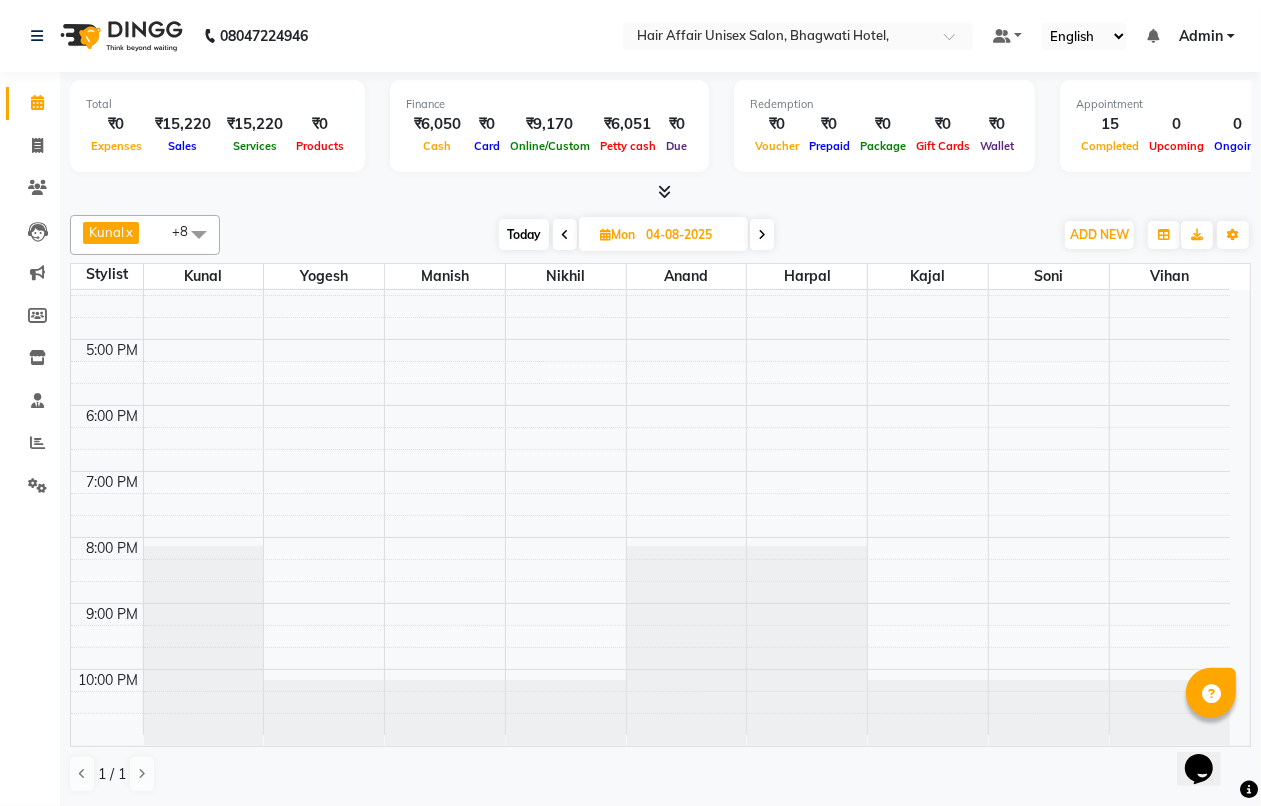 click at bounding box center (565, 235) 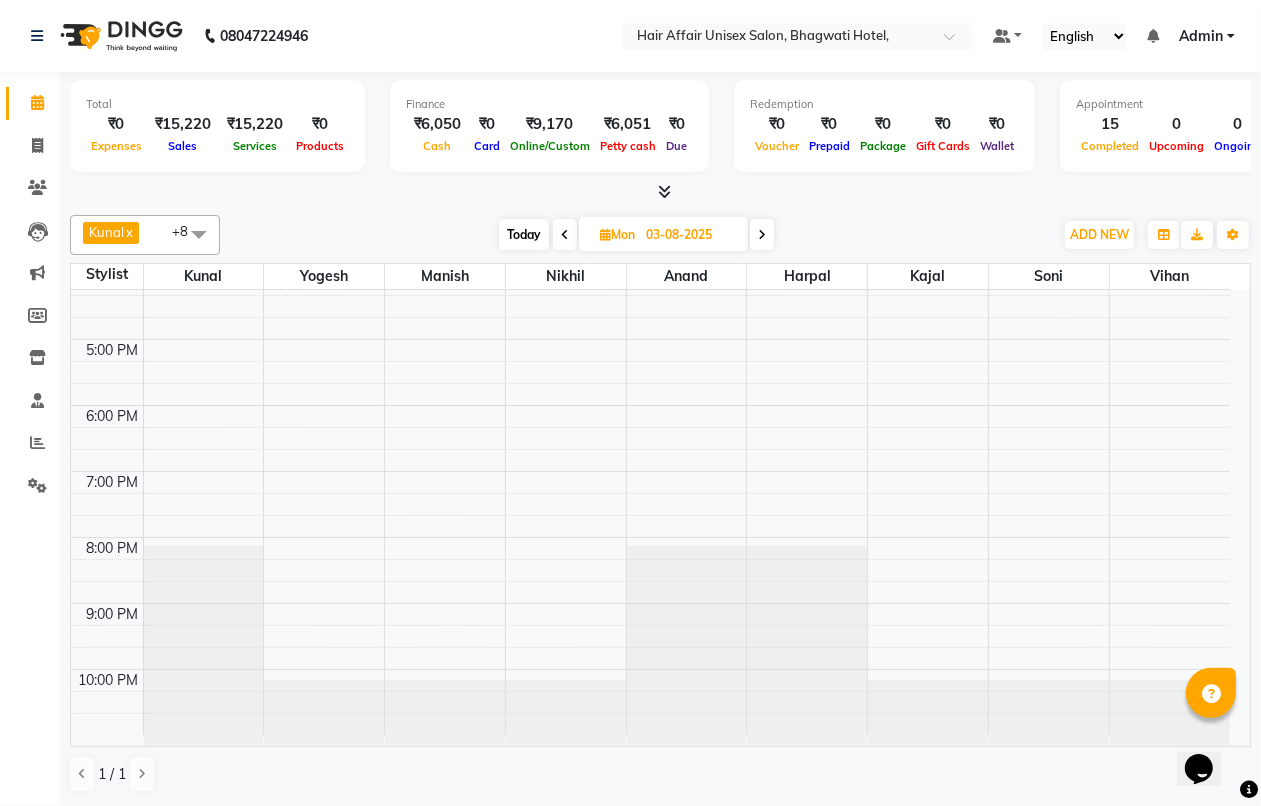 scroll, scrollTop: 545, scrollLeft: 0, axis: vertical 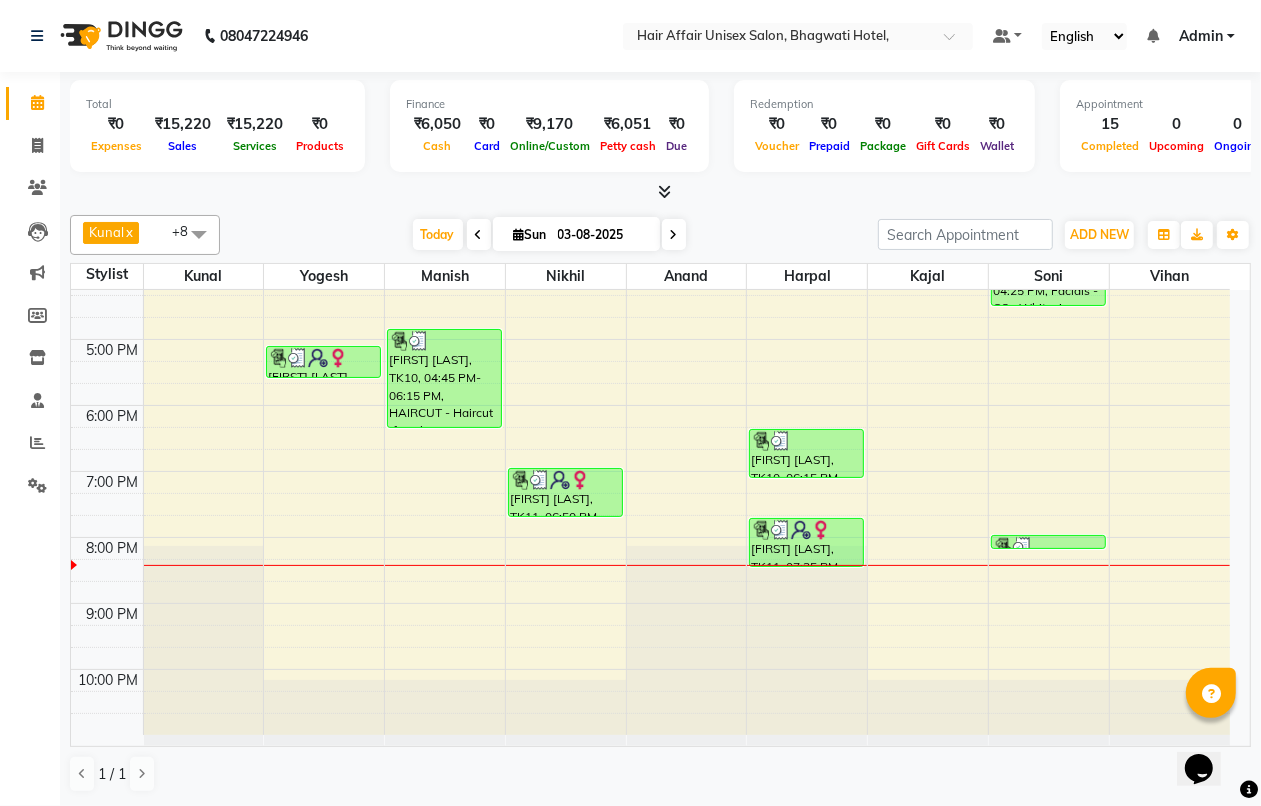 click at bounding box center (479, 235) 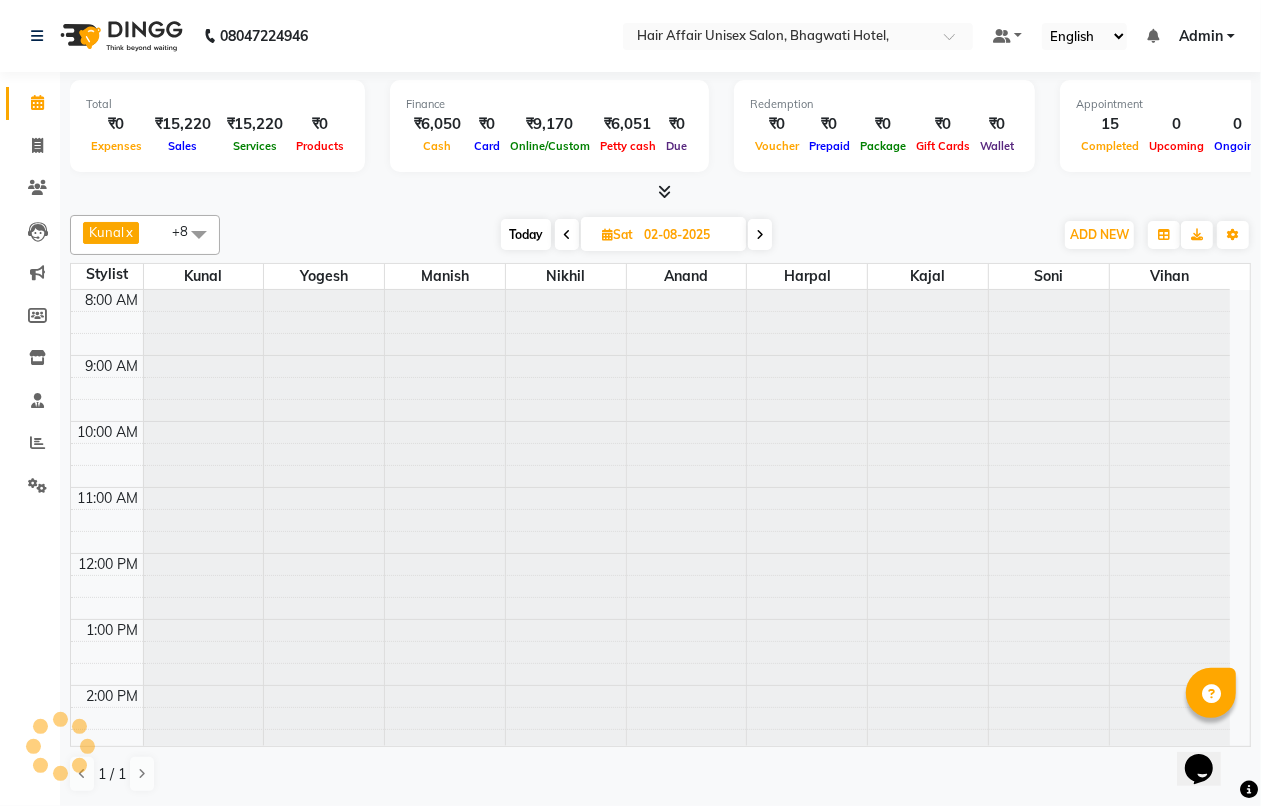 scroll, scrollTop: 545, scrollLeft: 0, axis: vertical 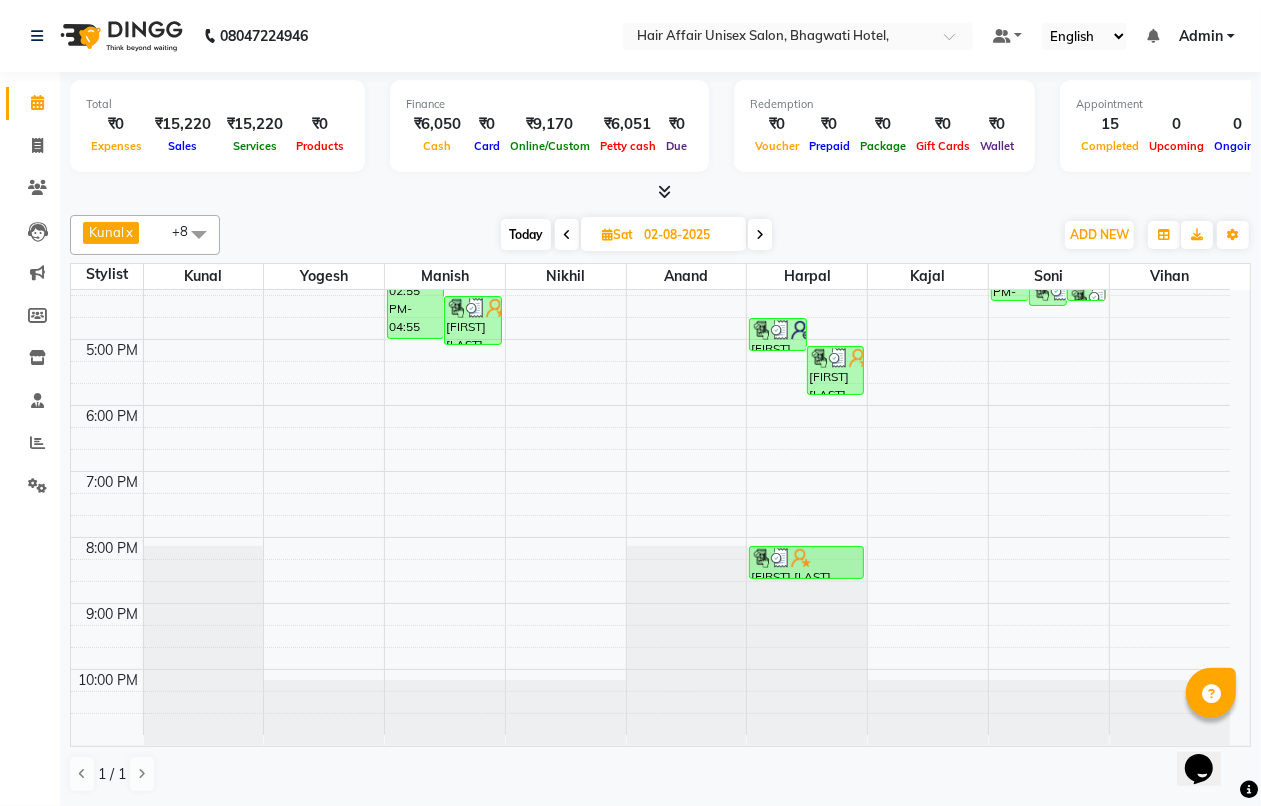 click at bounding box center (567, 235) 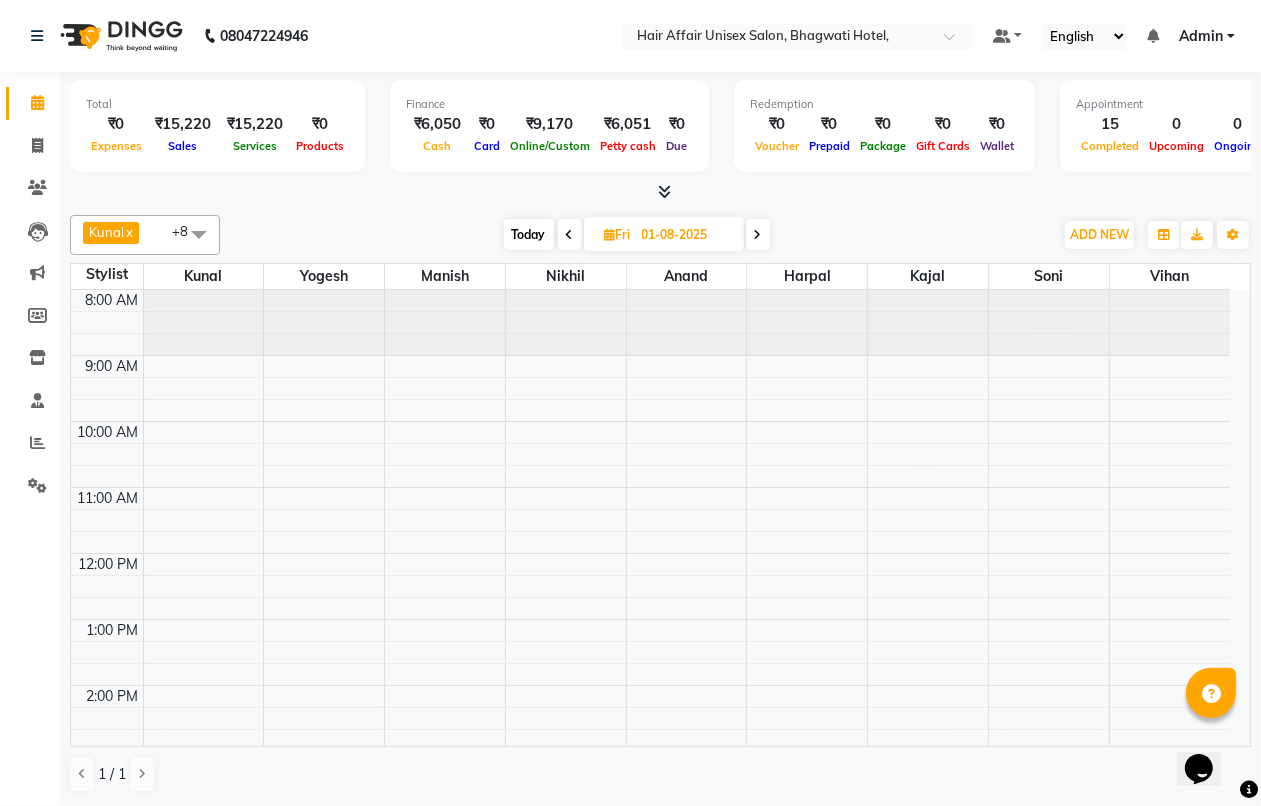 scroll, scrollTop: 545, scrollLeft: 0, axis: vertical 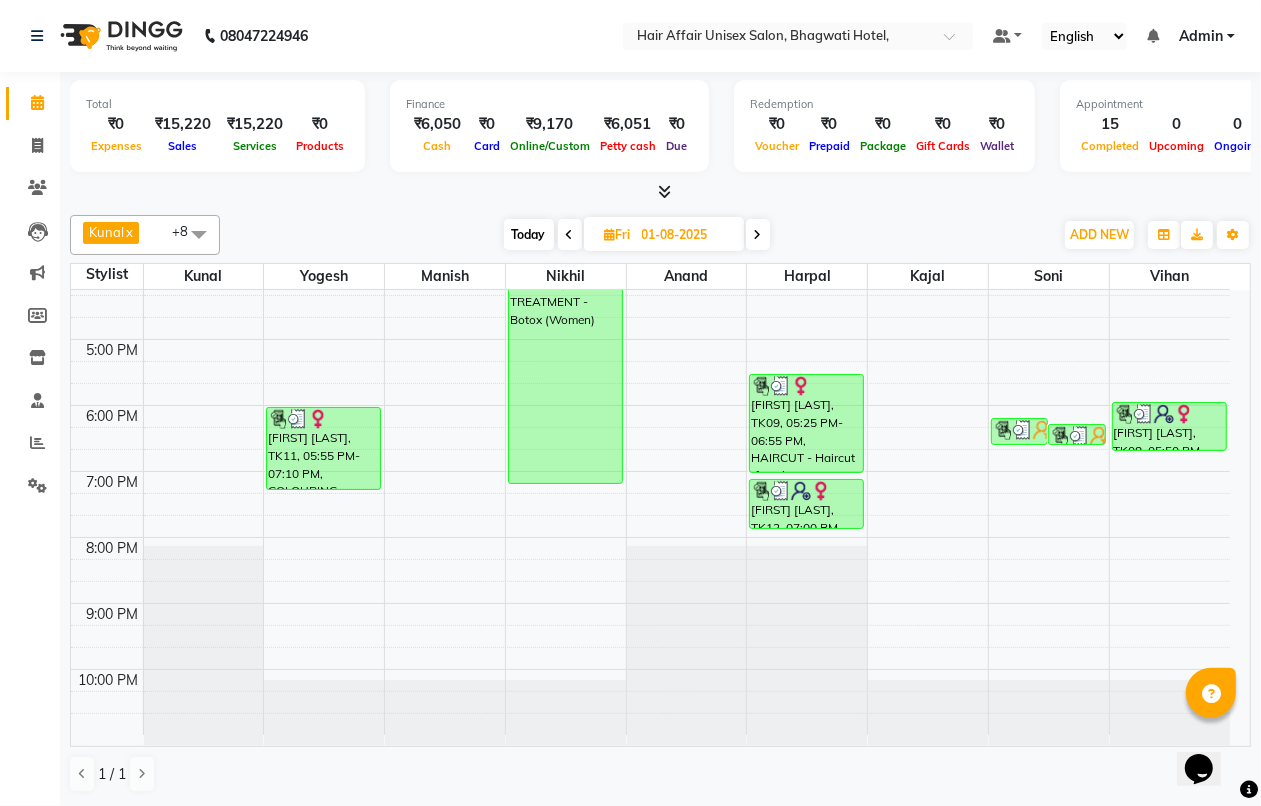 click at bounding box center (570, 235) 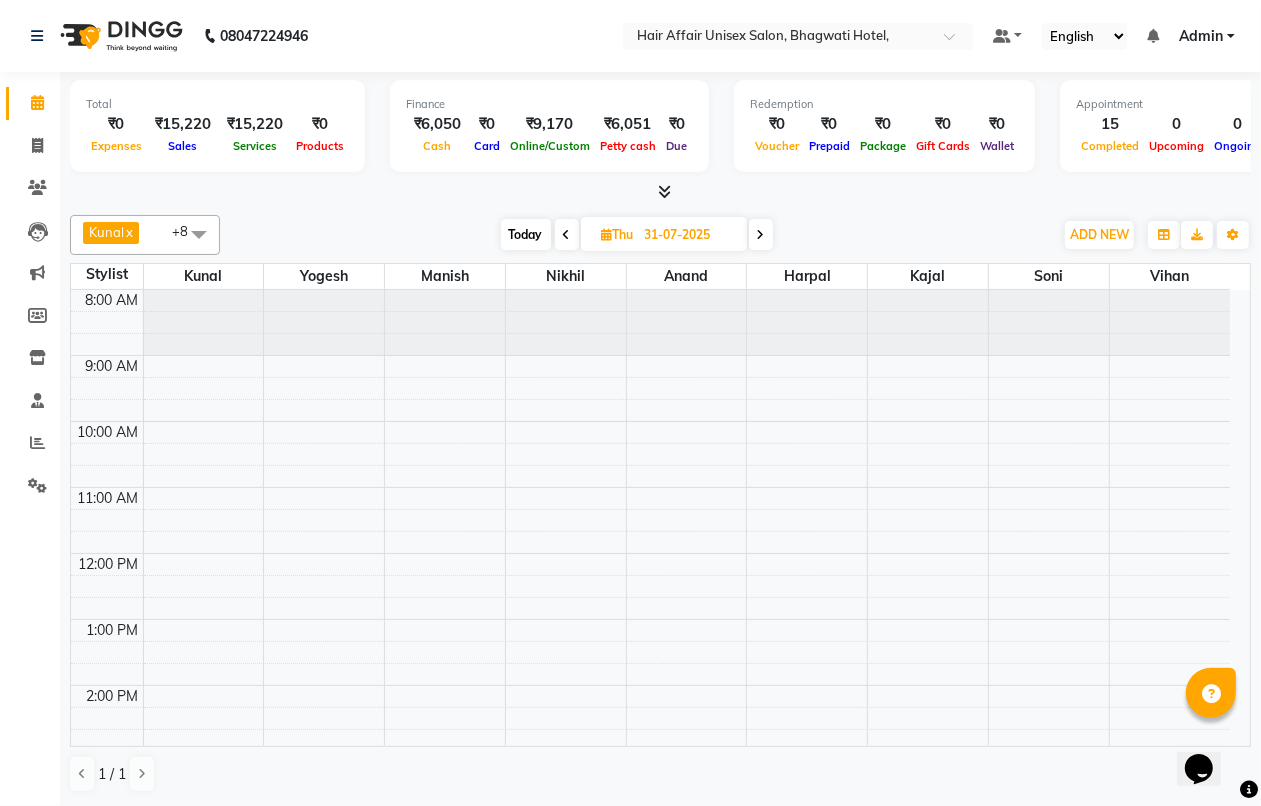 scroll, scrollTop: 545, scrollLeft: 0, axis: vertical 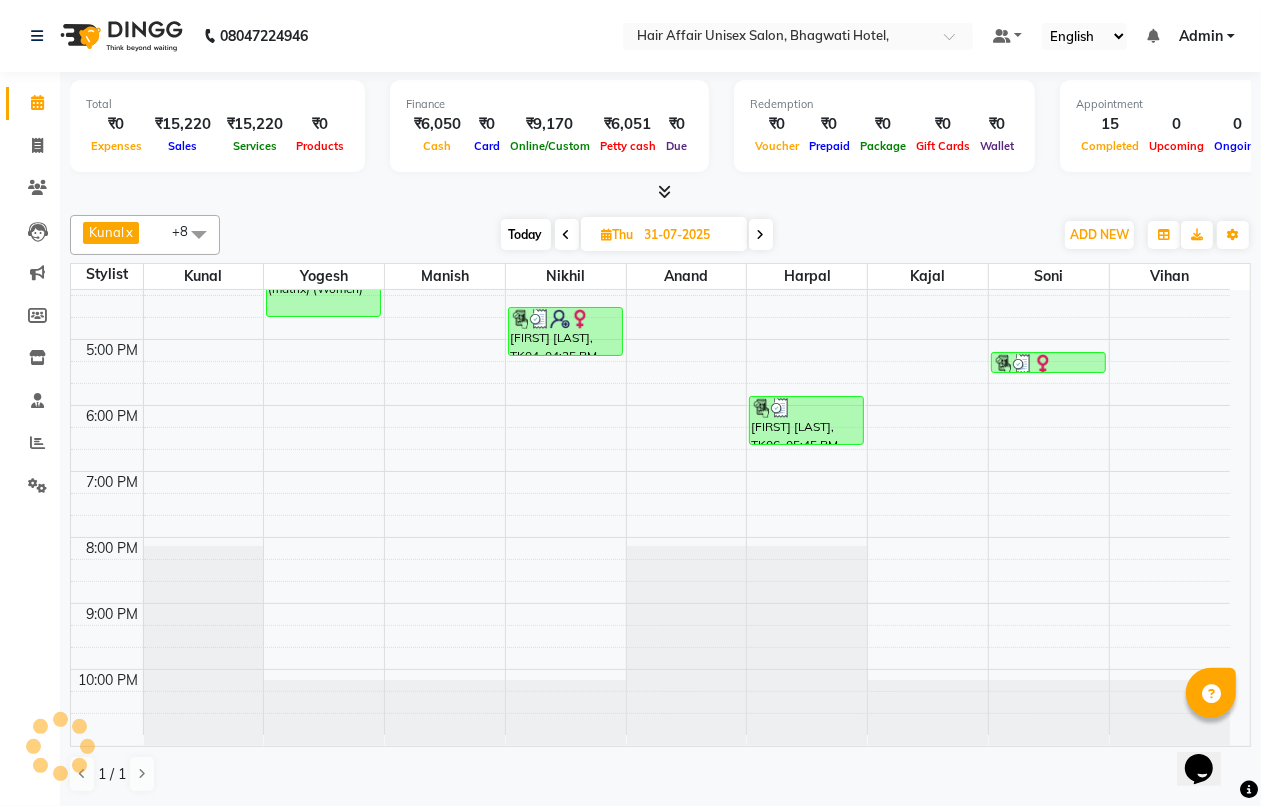 click at bounding box center [567, 235] 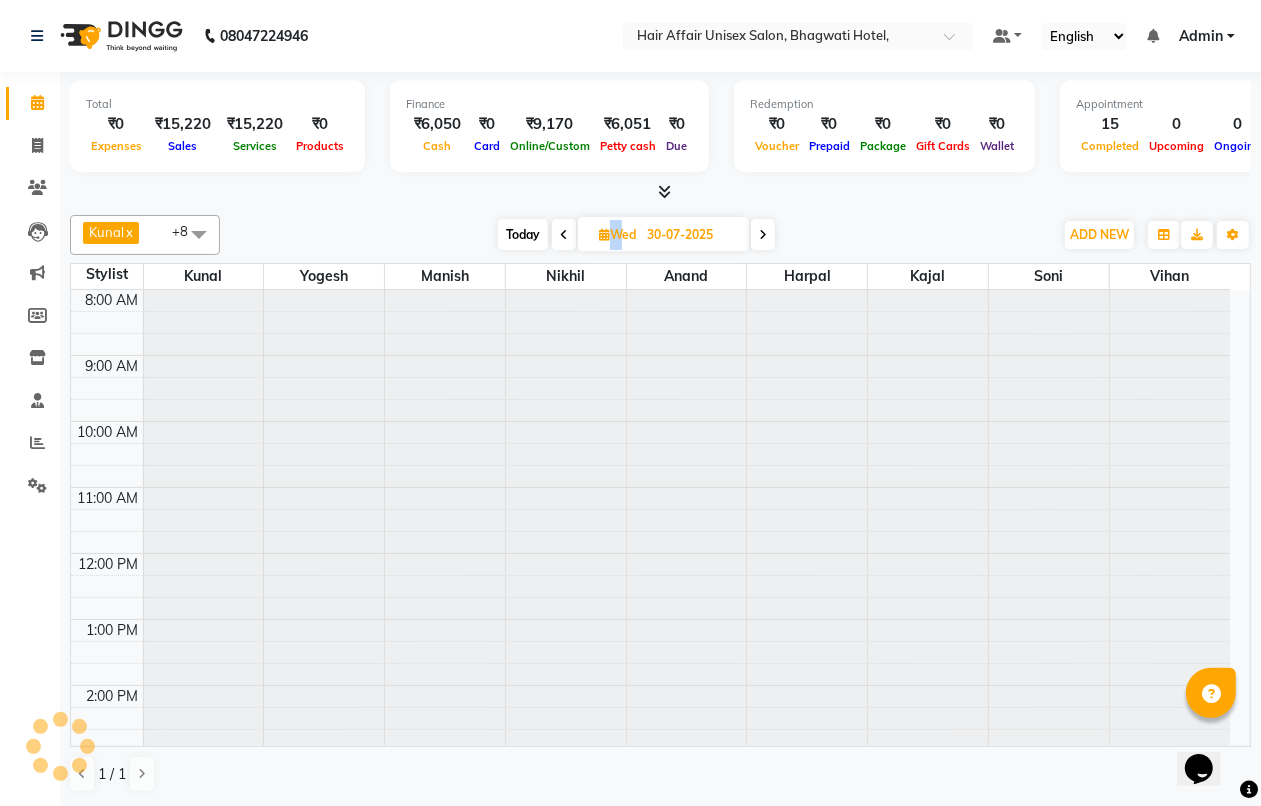 click at bounding box center [564, 235] 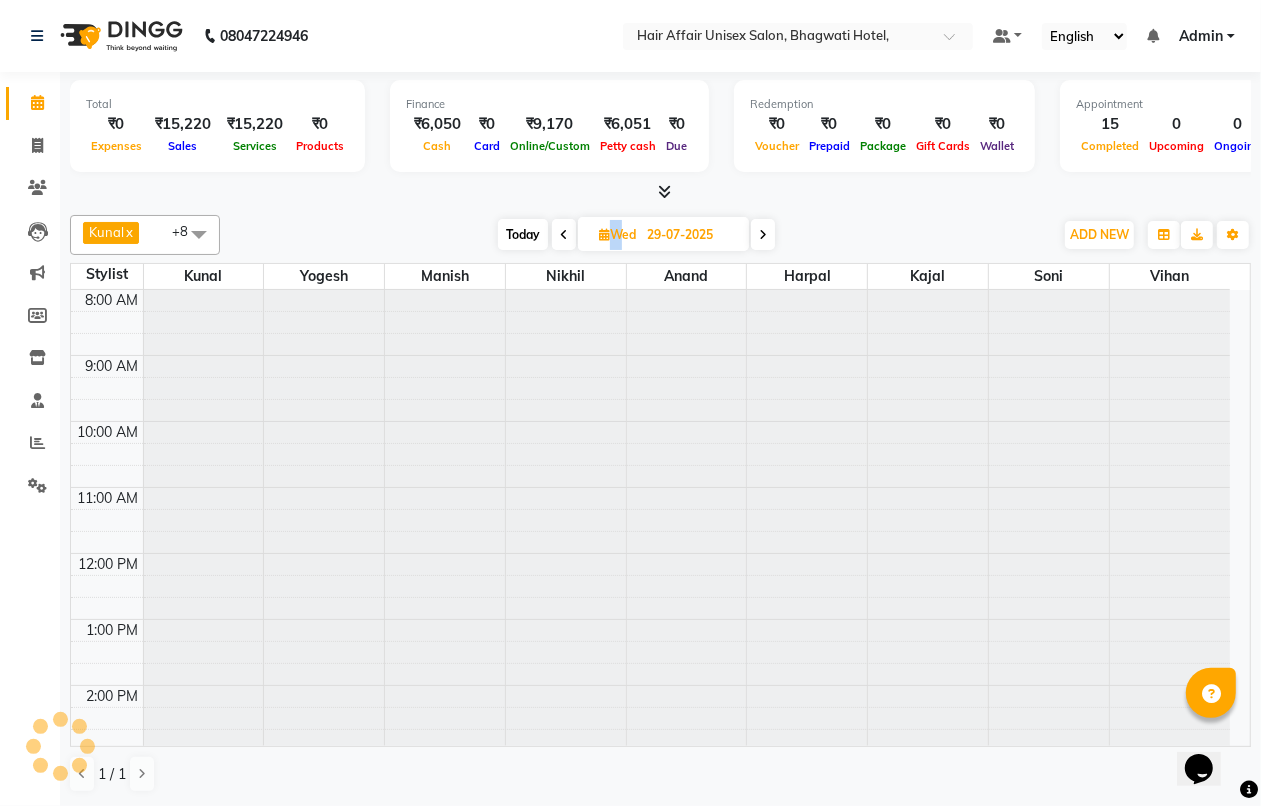 scroll, scrollTop: 0, scrollLeft: 0, axis: both 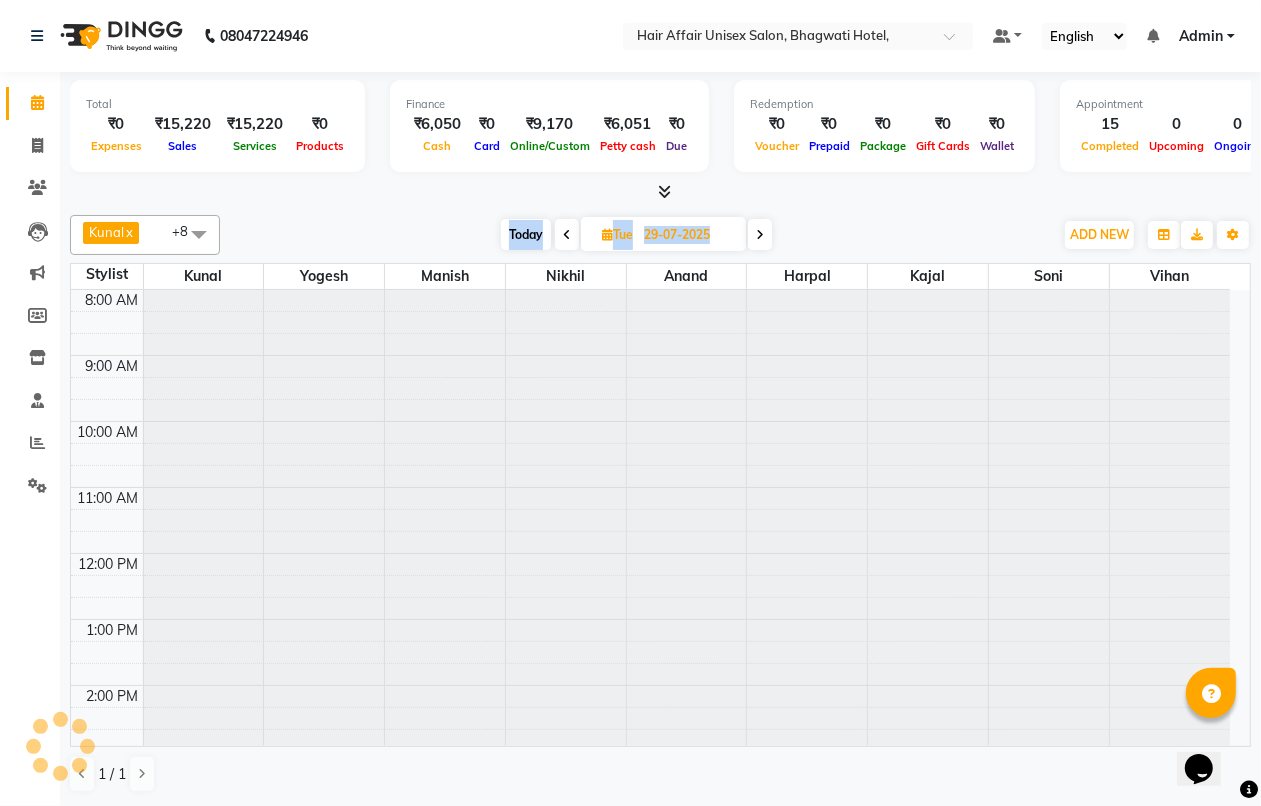 click at bounding box center (567, 235) 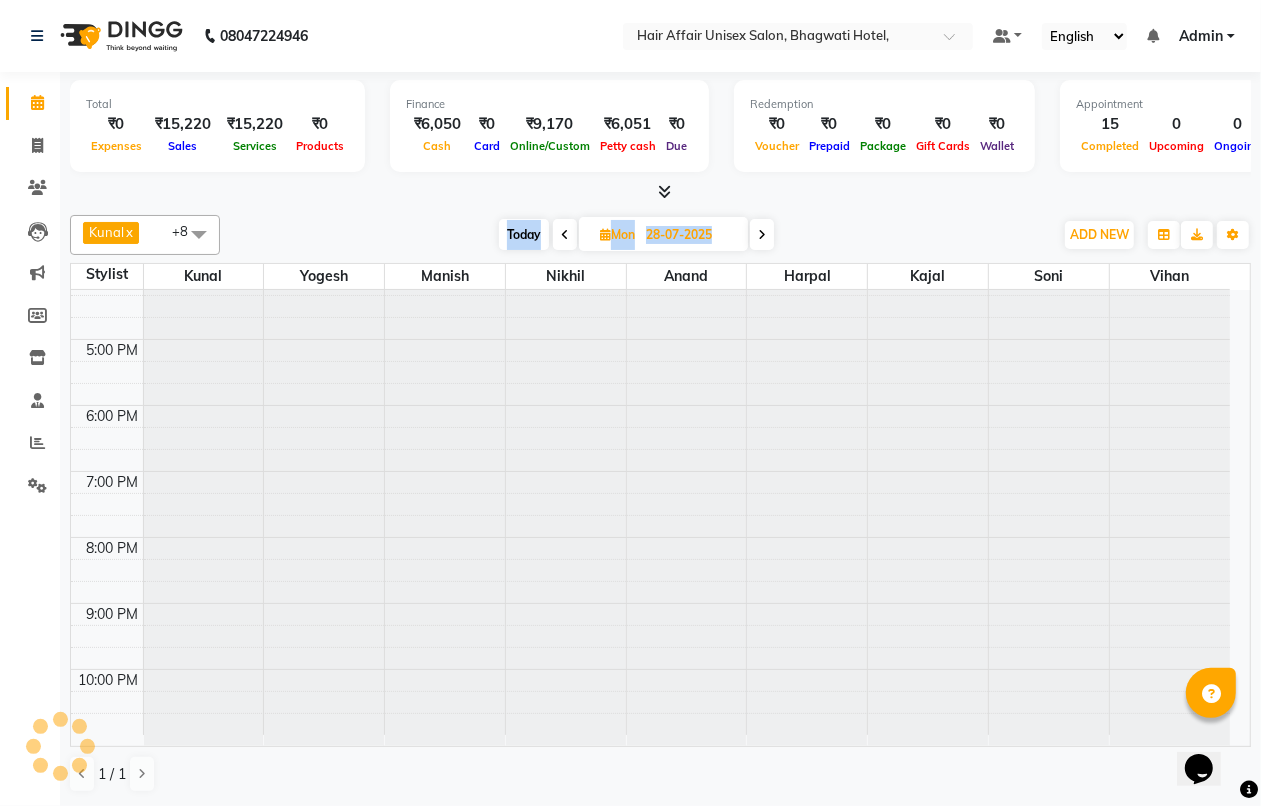 click at bounding box center (565, 235) 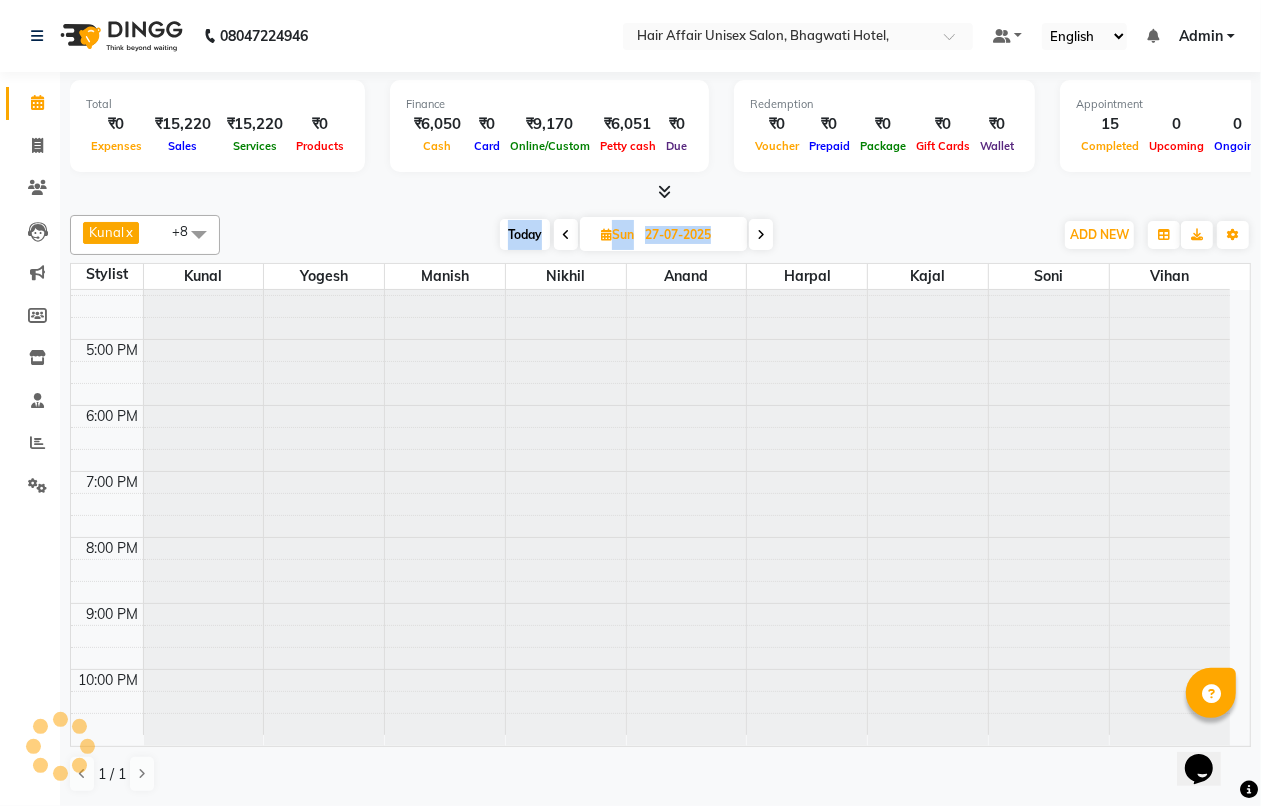 scroll, scrollTop: 545, scrollLeft: 0, axis: vertical 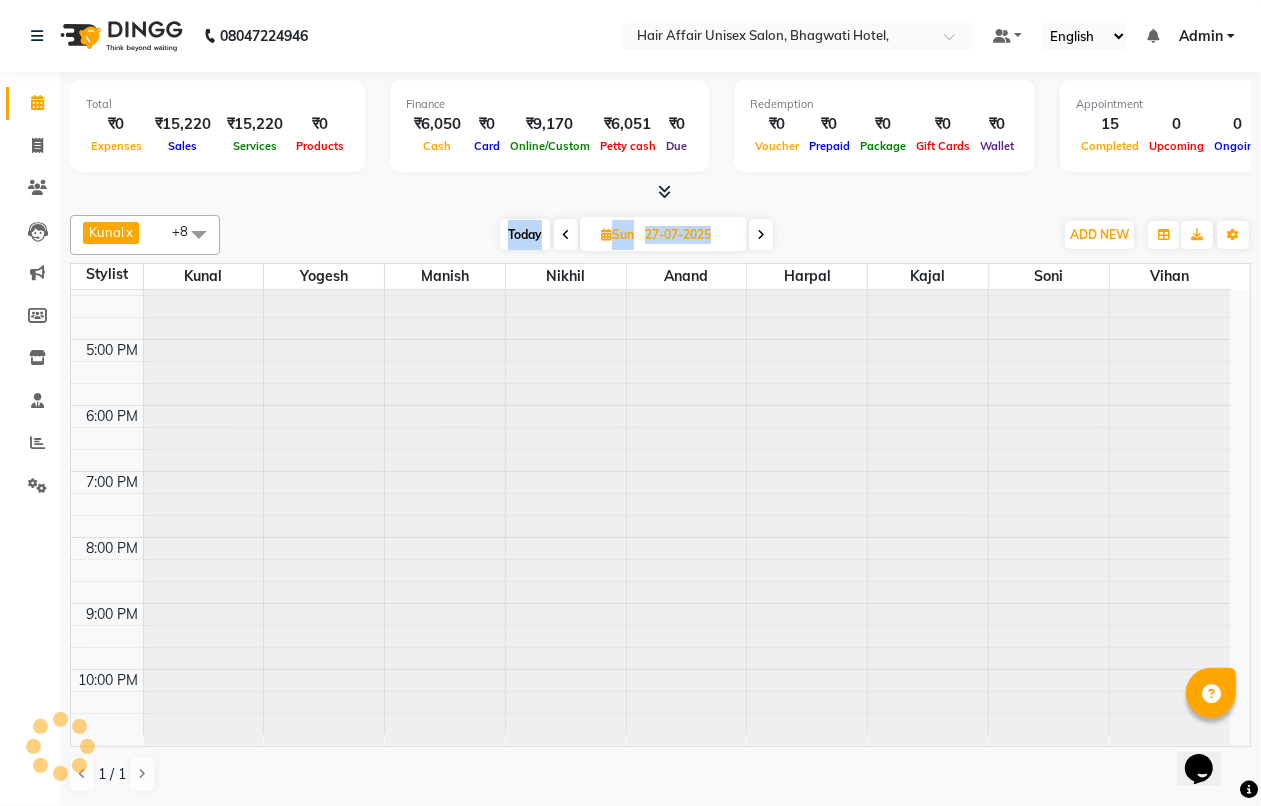 click at bounding box center [566, 235] 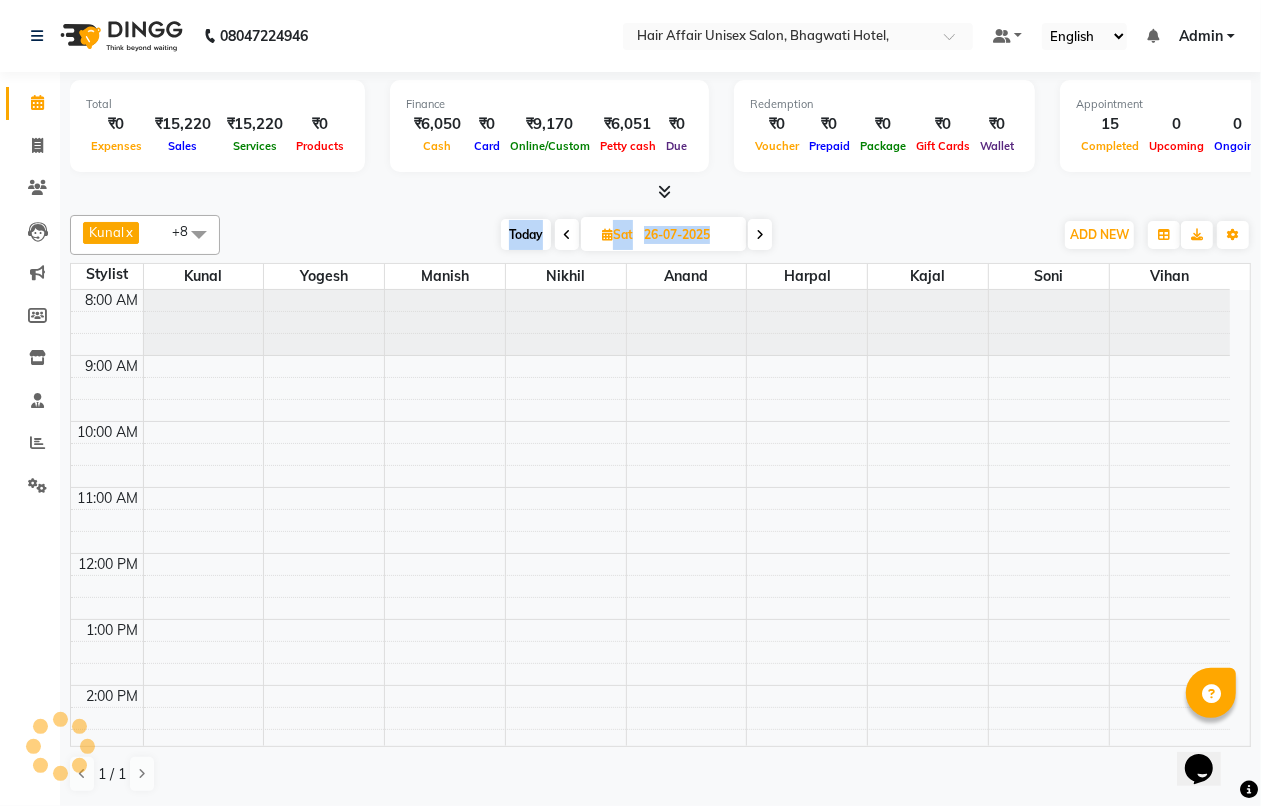 scroll, scrollTop: 545, scrollLeft: 0, axis: vertical 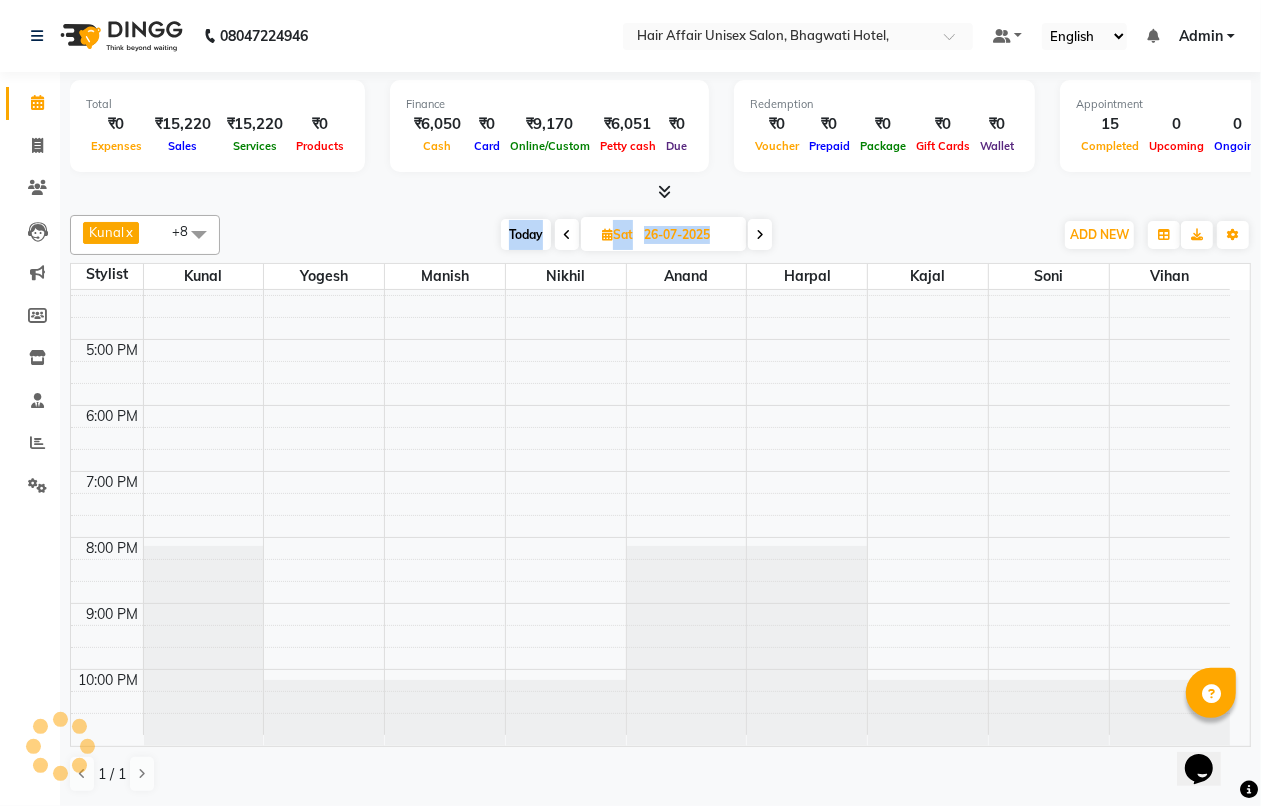 click at bounding box center [567, 235] 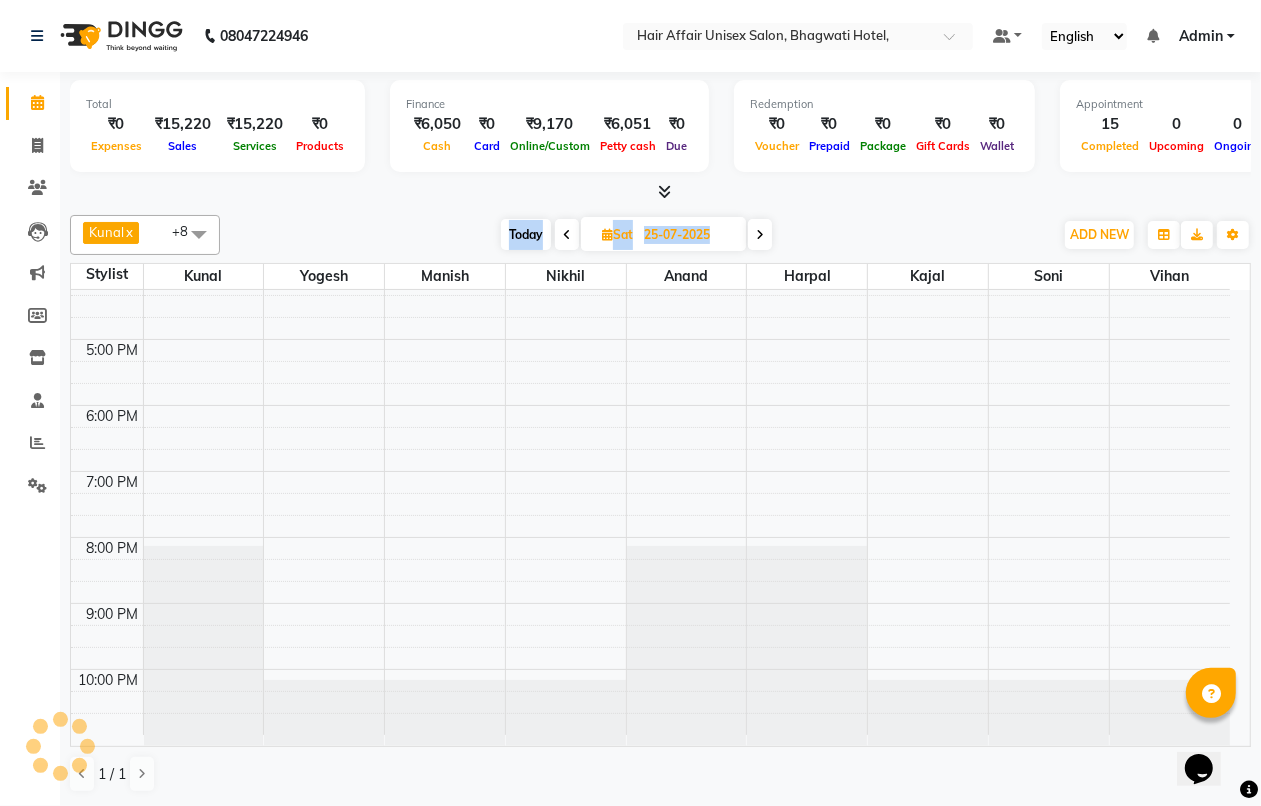 scroll, scrollTop: 0, scrollLeft: 0, axis: both 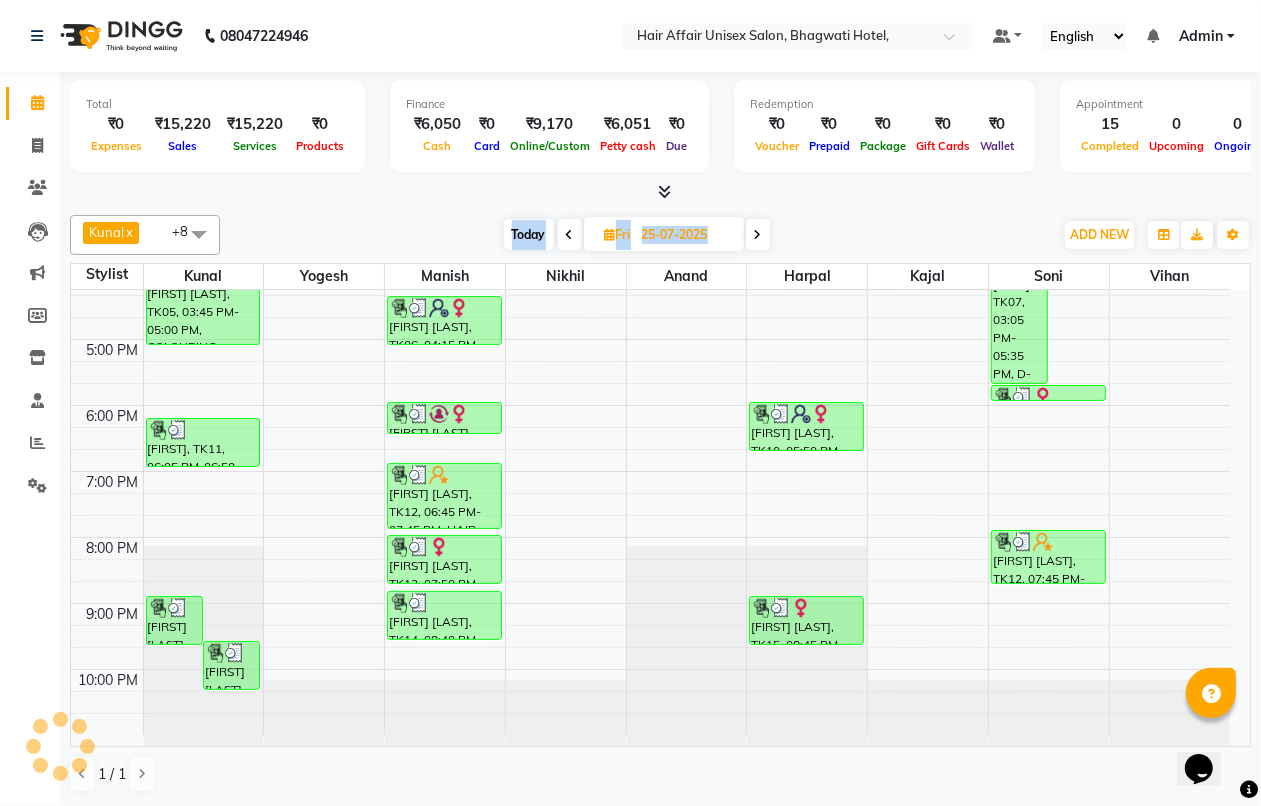click at bounding box center (570, 235) 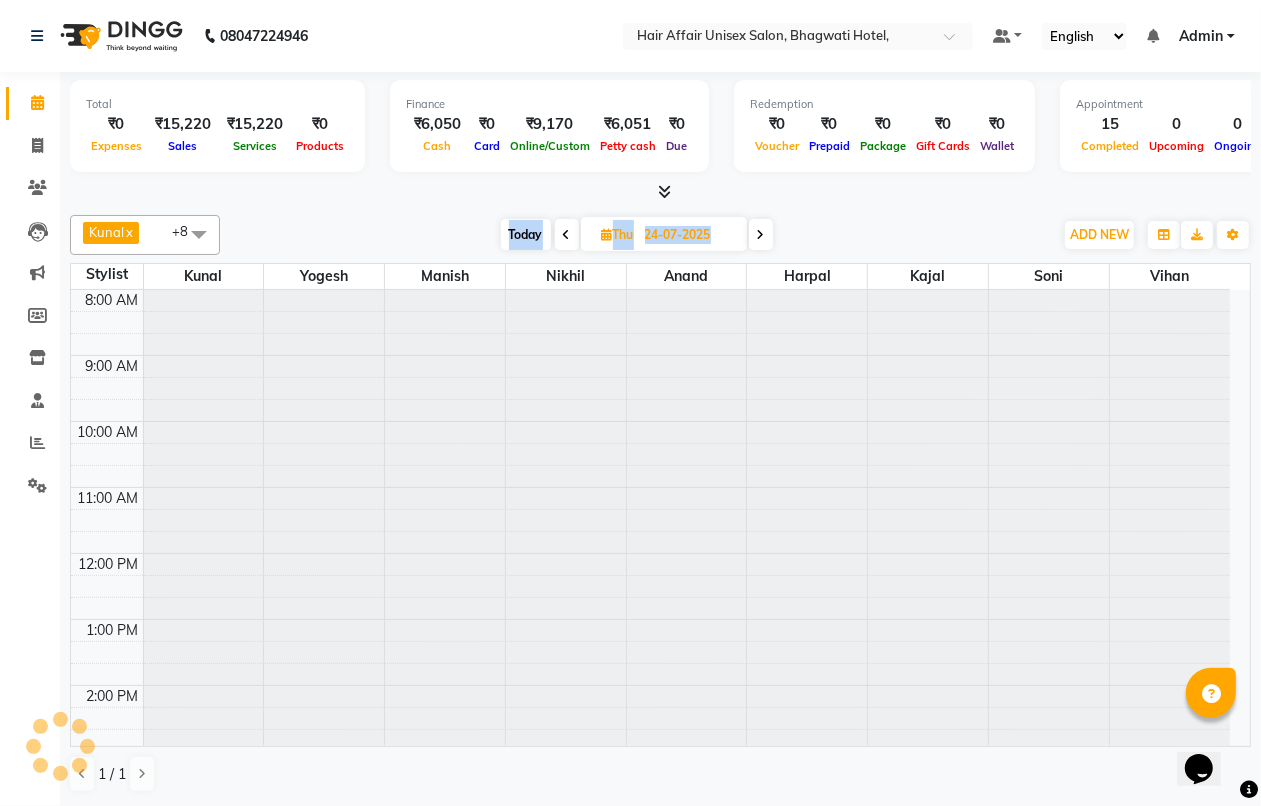 scroll, scrollTop: 545, scrollLeft: 0, axis: vertical 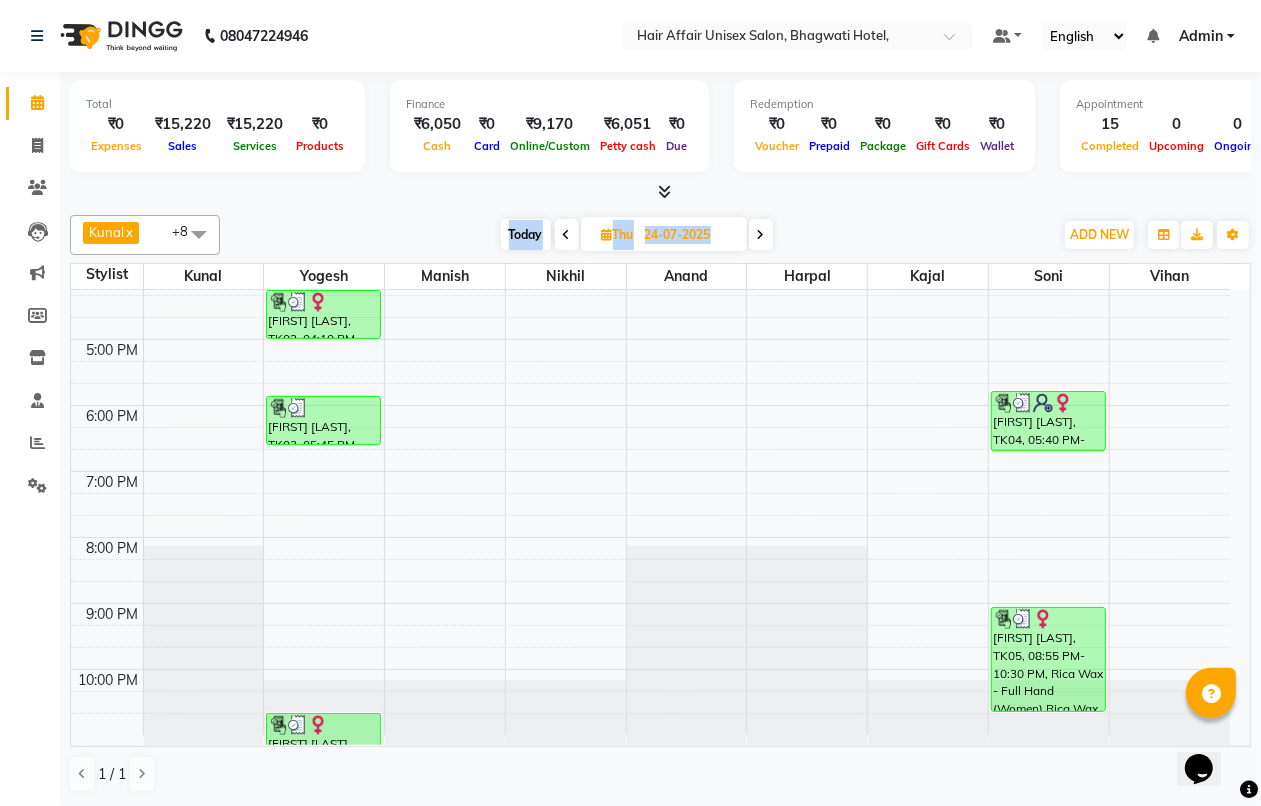 click at bounding box center (761, 234) 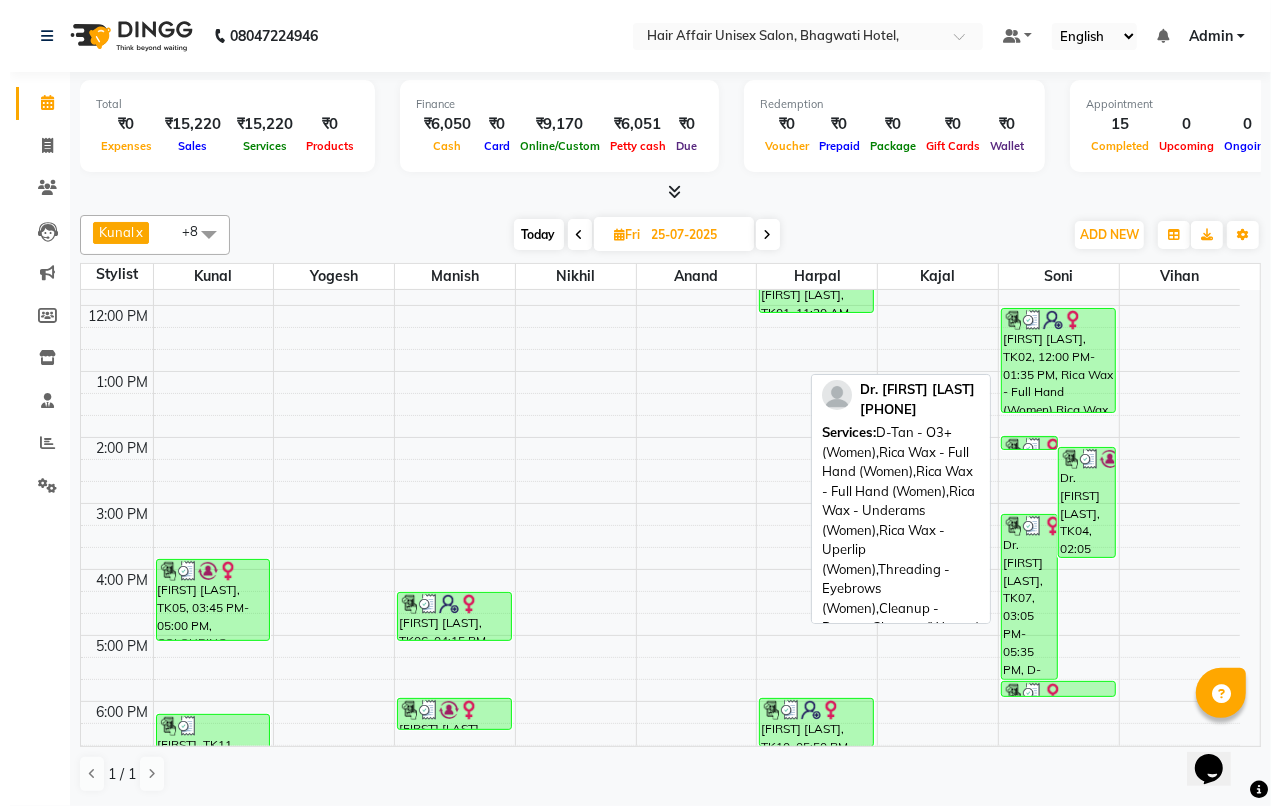 scroll, scrollTop: 170, scrollLeft: 0, axis: vertical 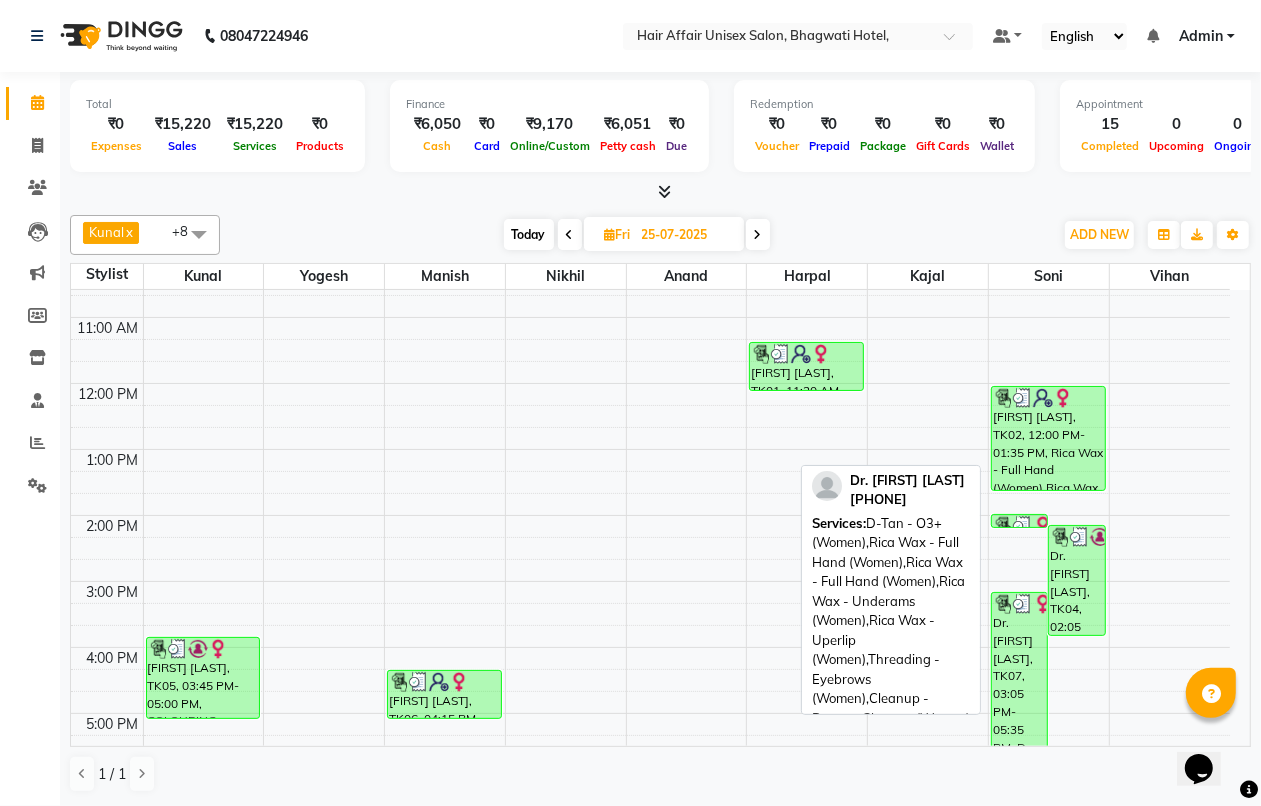 click on "Dr. [FIRST] [LAST], TK07, 03:05 PM-05:35 PM, D-Tan - O3+  (Women),Rica Wax - Full Hand  (Women),Rica Wax - Full Hand  (Women),Rica Wax - Underams  (Women),Rica Wax - Uperlip  (Women),Threading - Eyebrows  (Women),Cleanup - Papaya Cleanup  (Women)" at bounding box center (1019, 675) 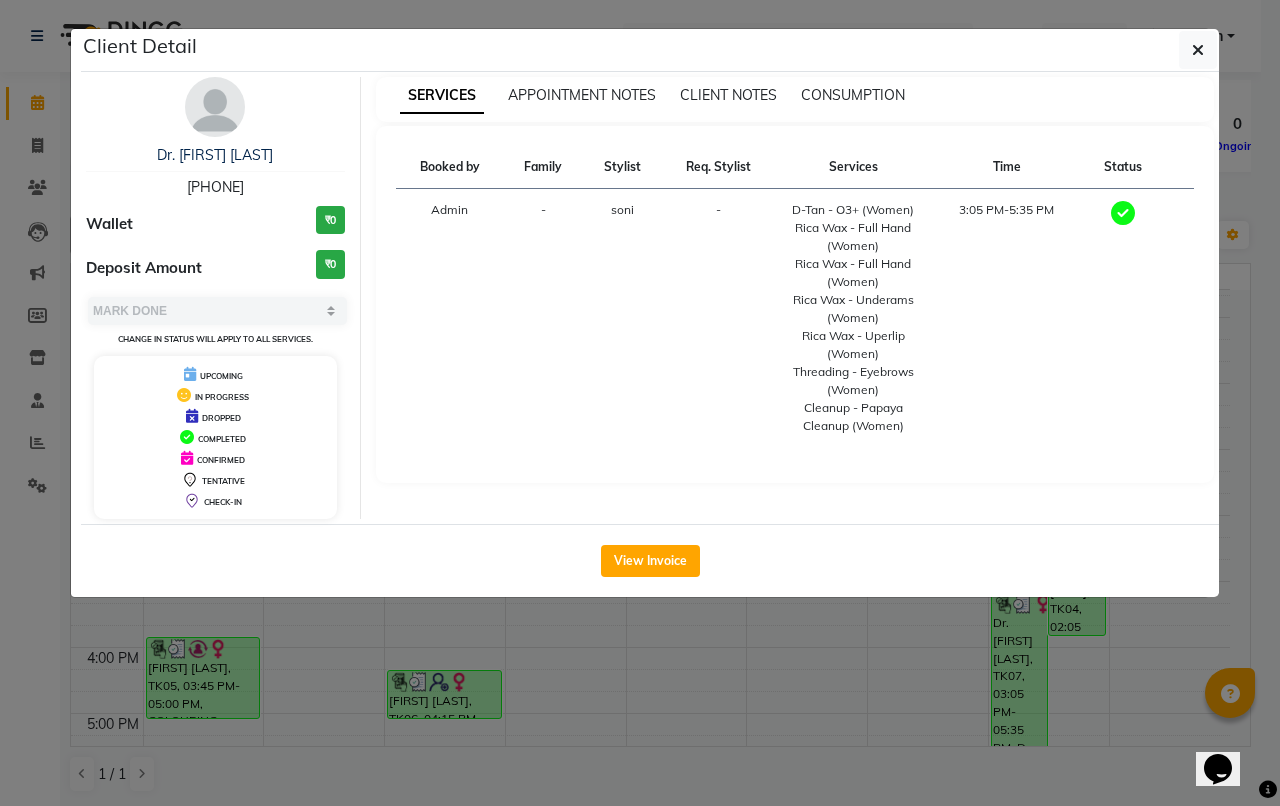drag, startPoint x: 1203, startPoint y: 51, endPoint x: 1143, endPoint y: 53, distance: 60.033325 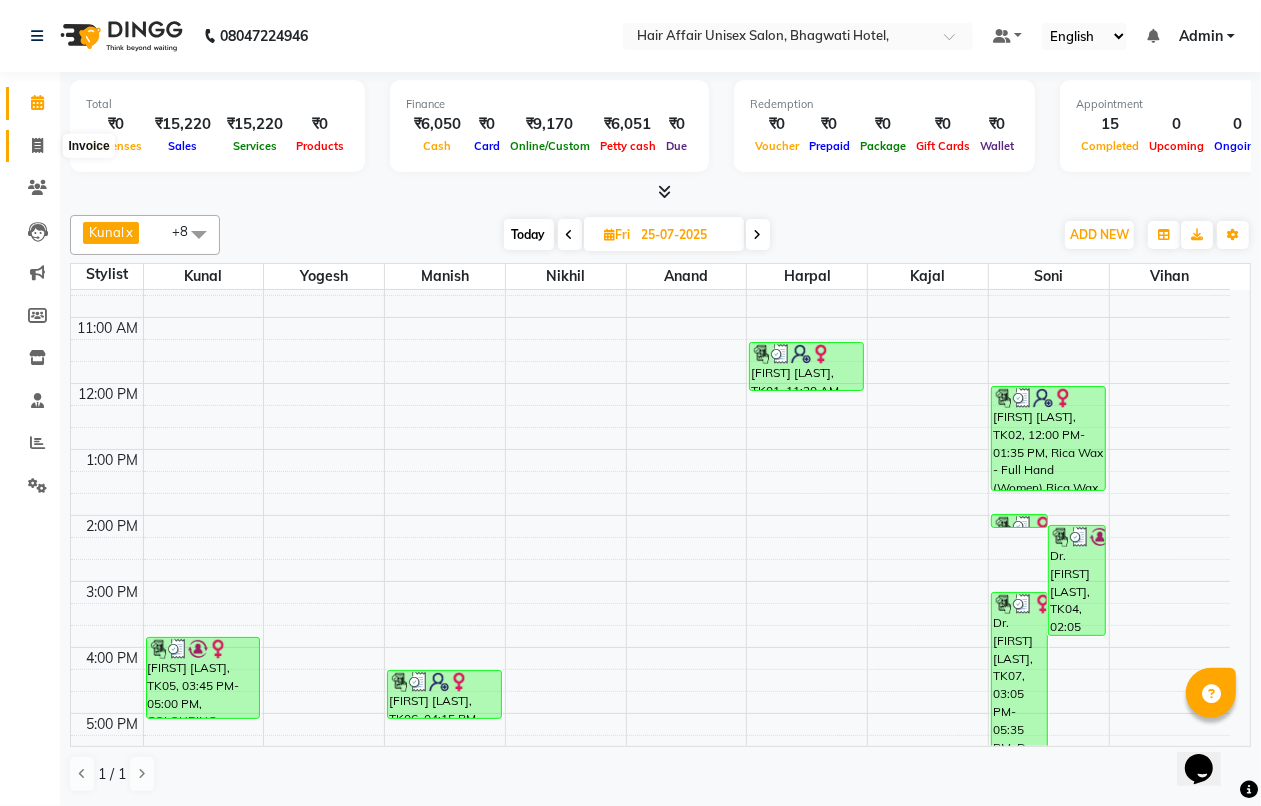 click 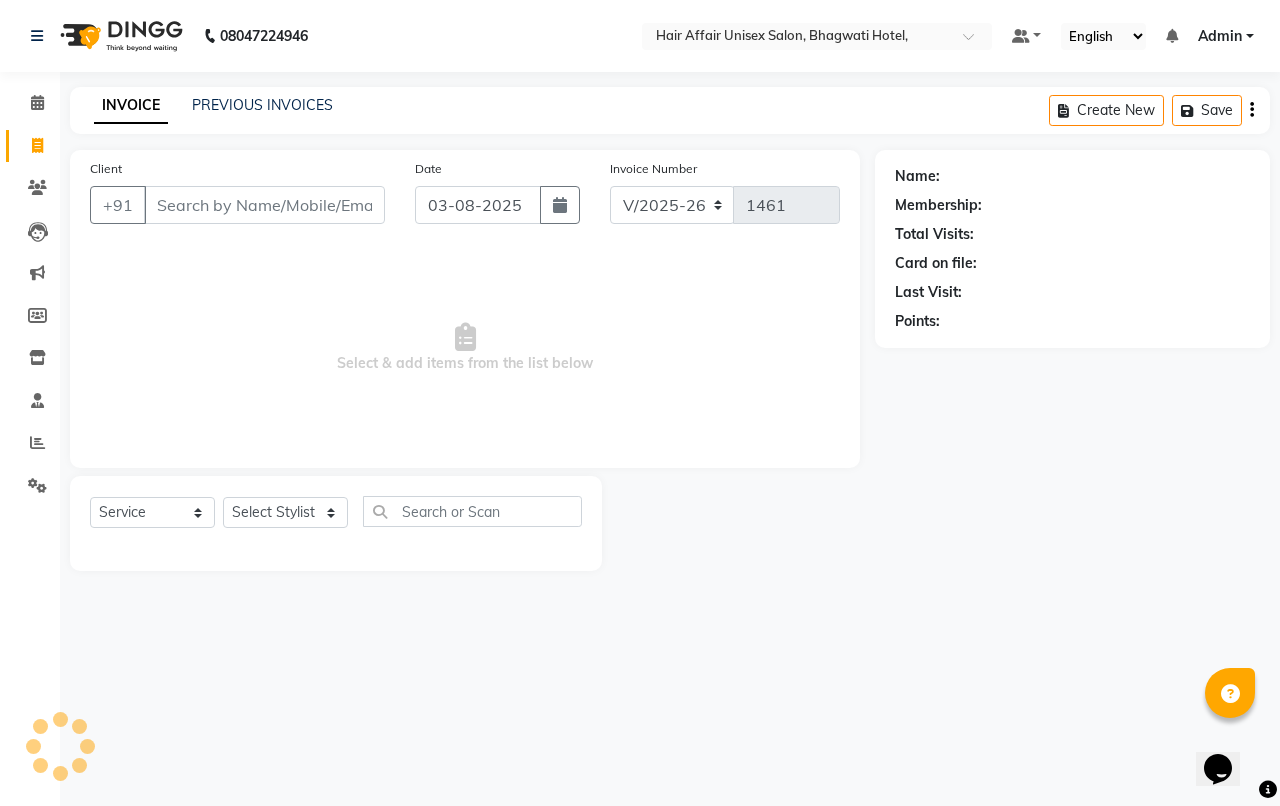 click on "Client" at bounding box center (264, 205) 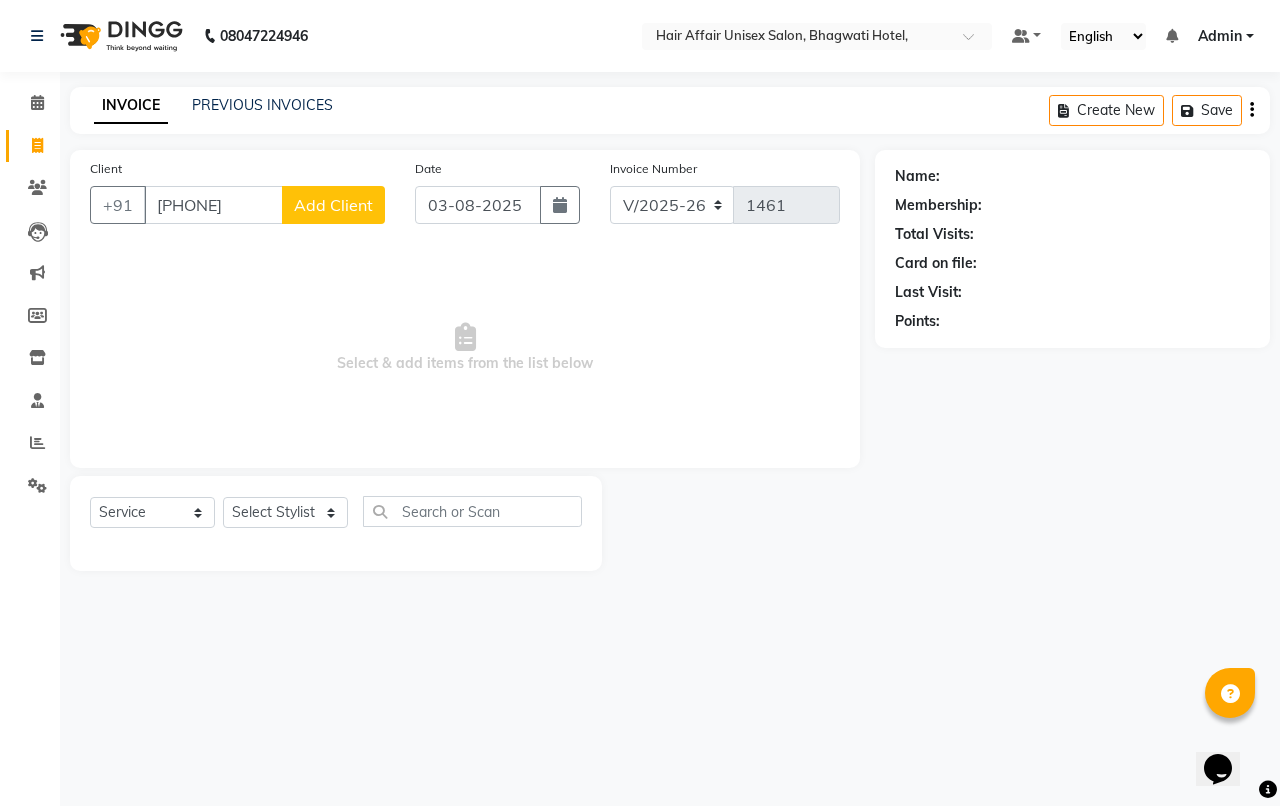 type on "[PHONE]" 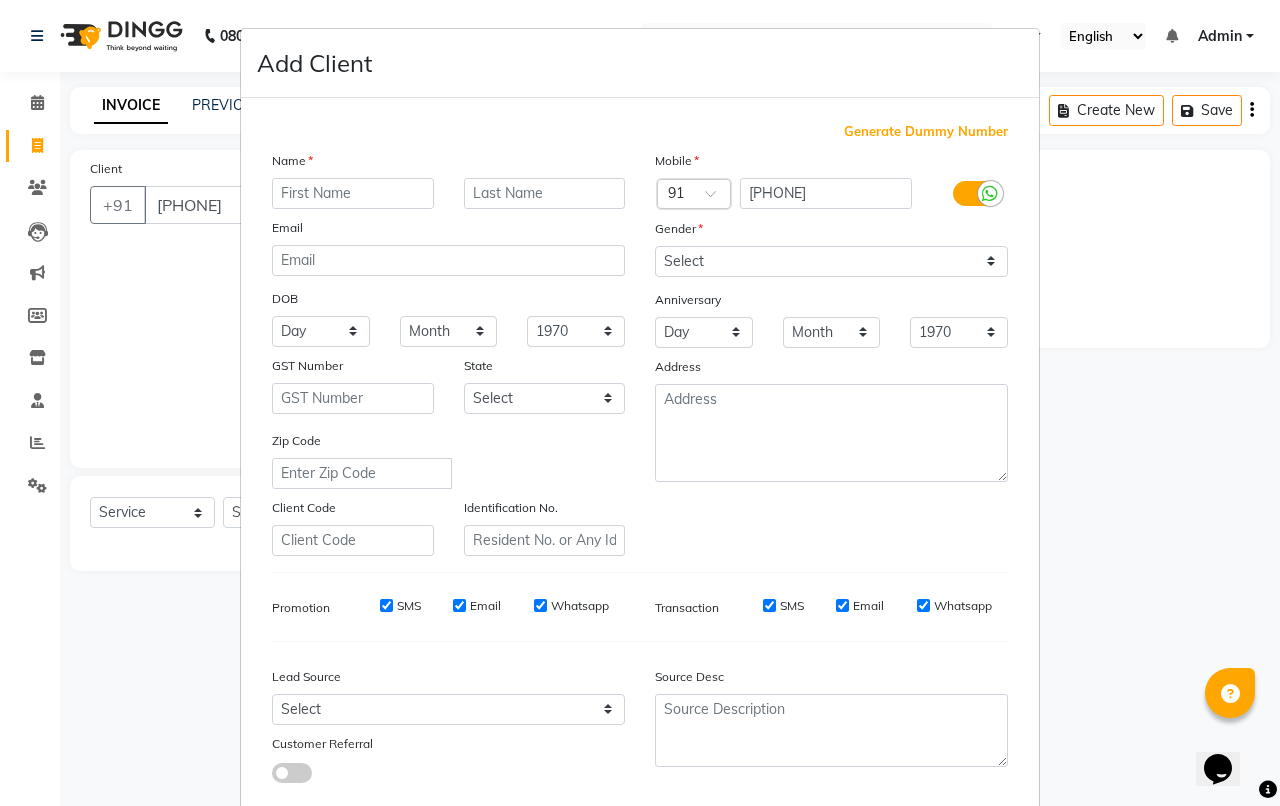 click at bounding box center [353, 193] 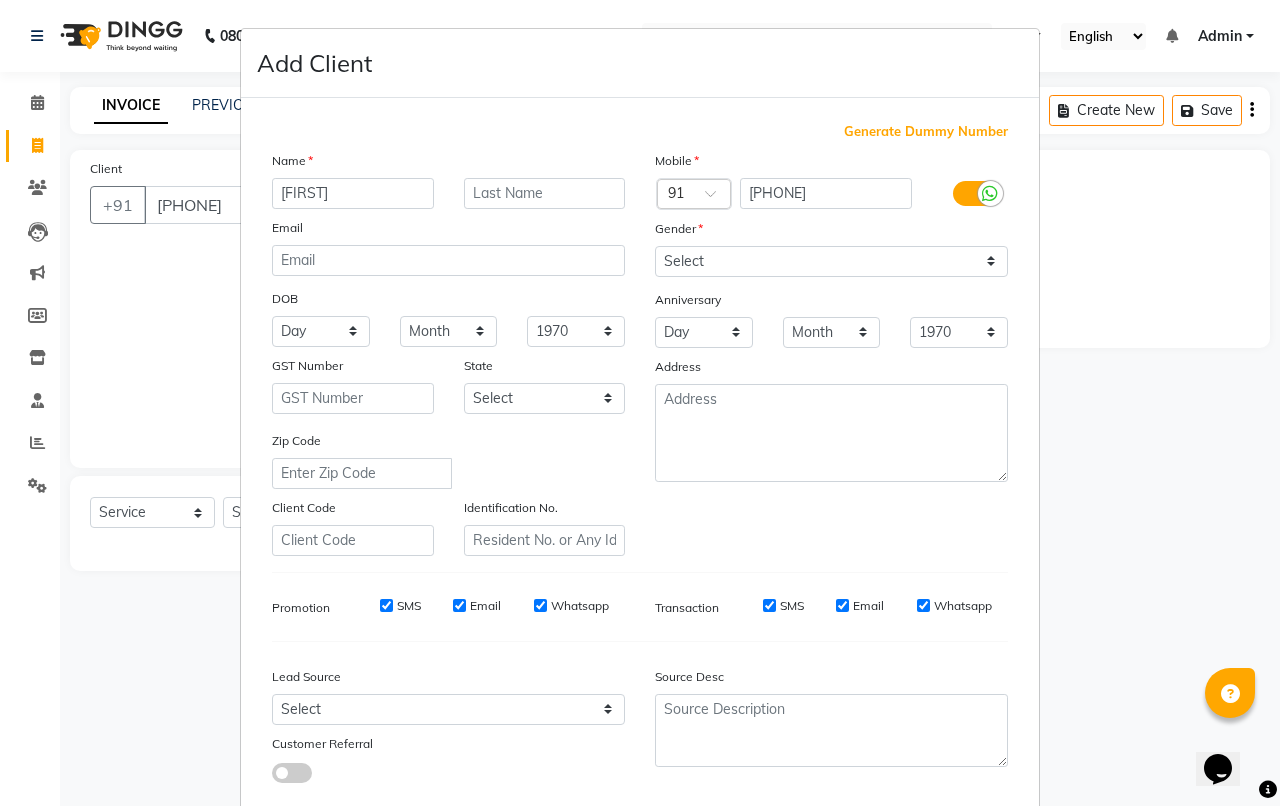 type on "[FIRST]" 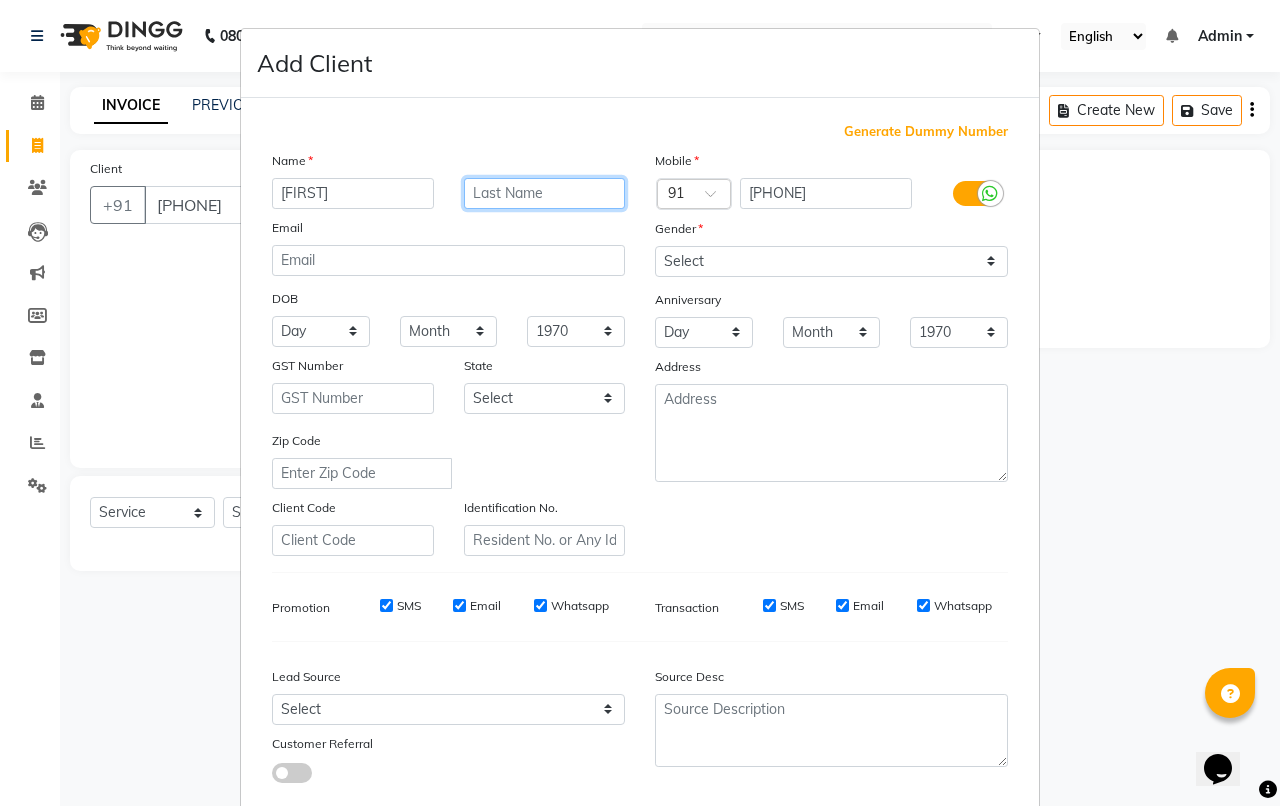 click at bounding box center [545, 193] 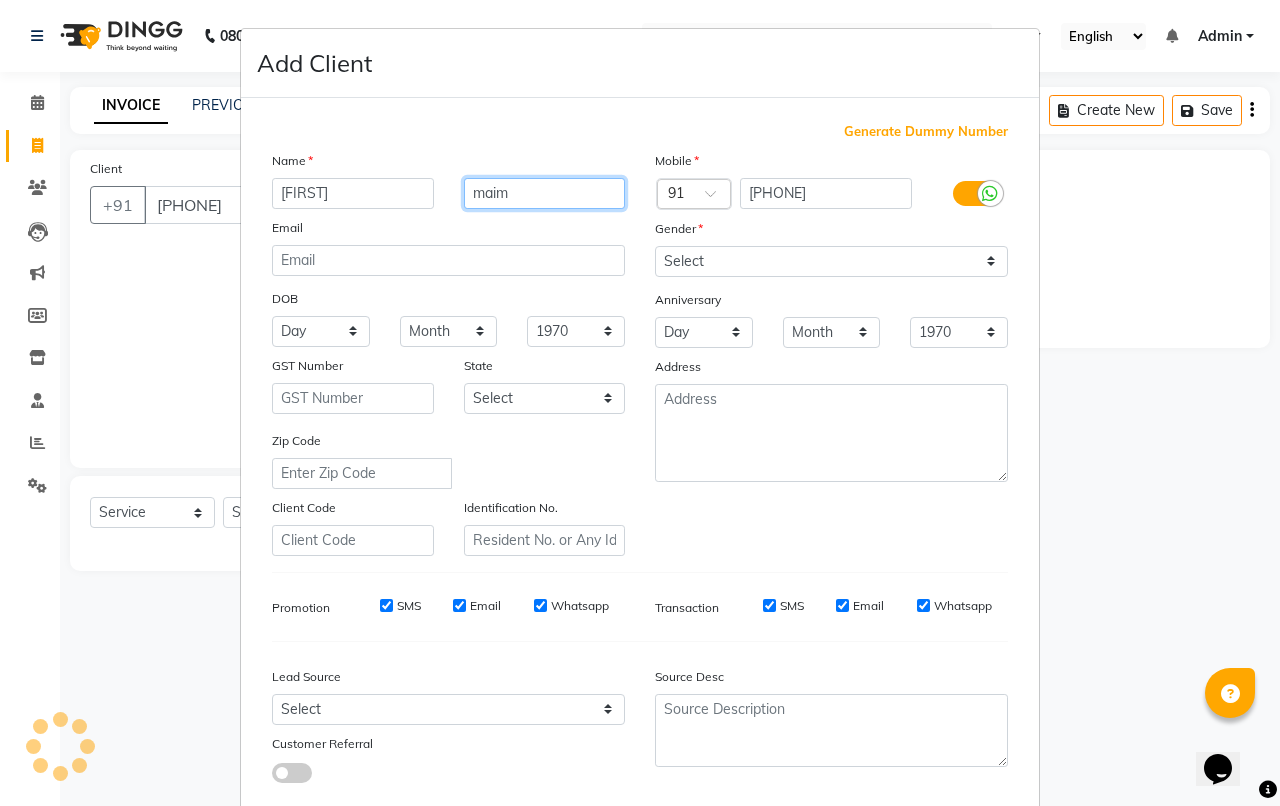 type on "maim" 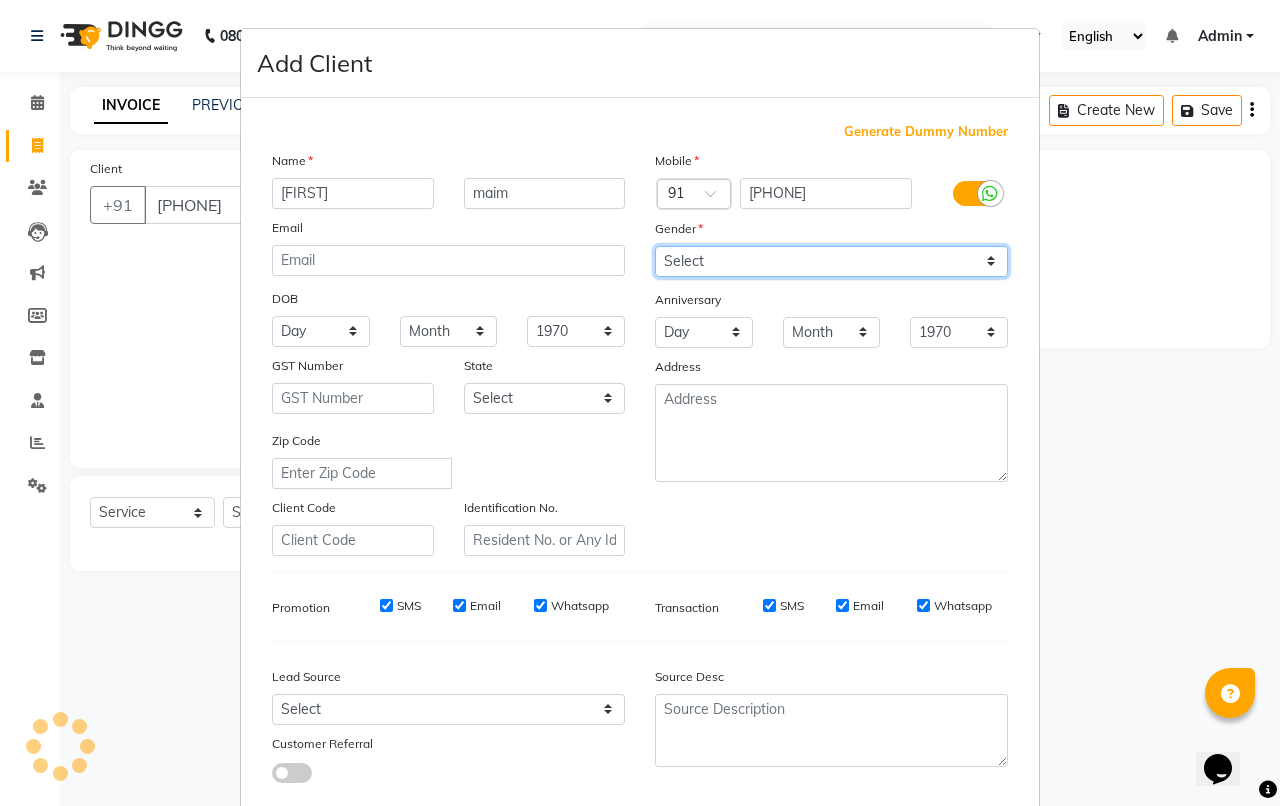 click on "Select Male Female Other Prefer Not To Say" at bounding box center (831, 261) 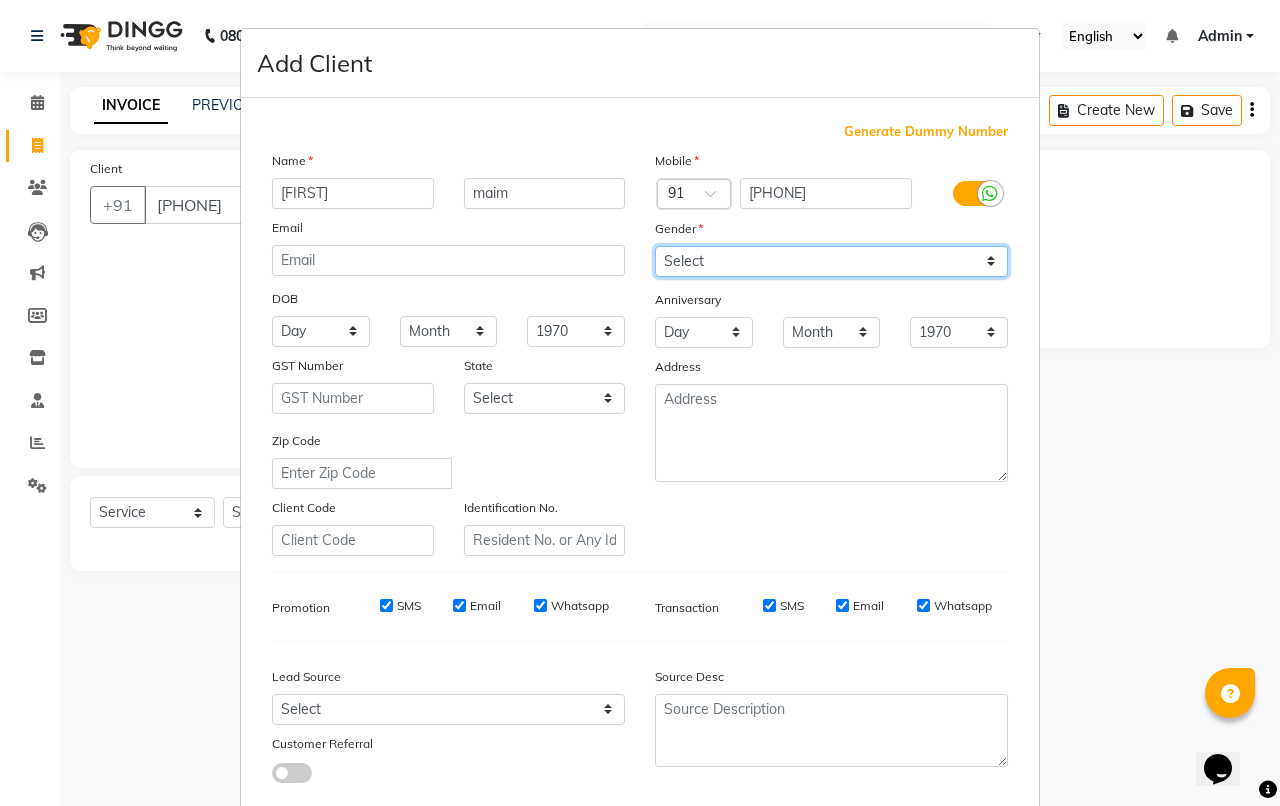 select on "female" 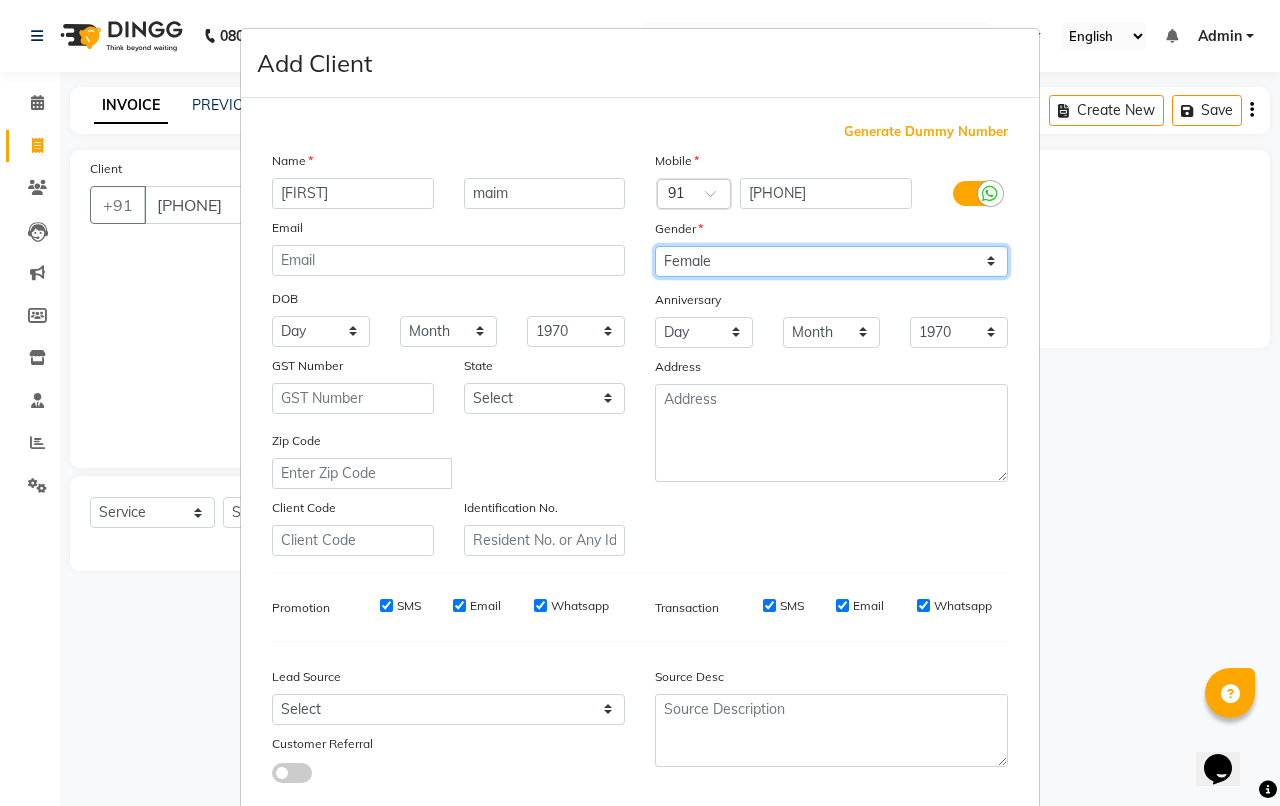 click on "Select Male Female Other Prefer Not To Say" at bounding box center (831, 261) 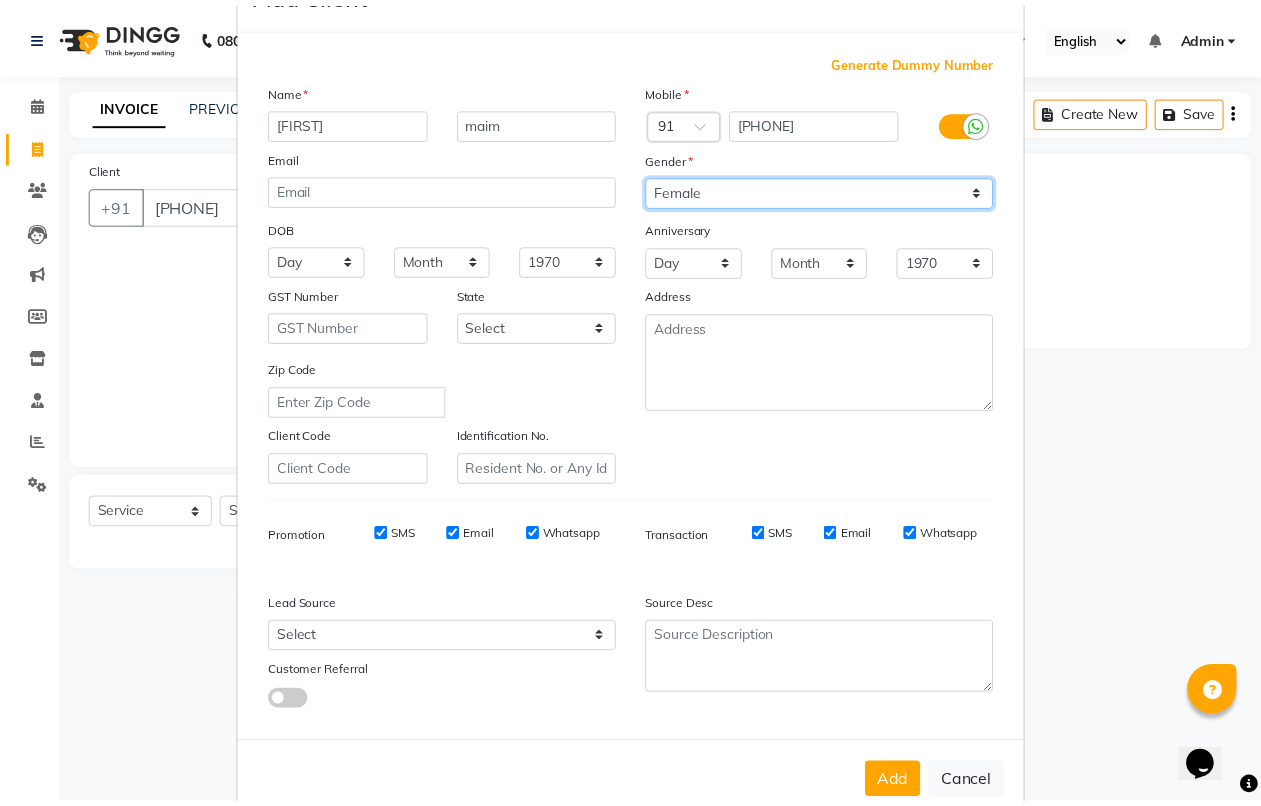 scroll, scrollTop: 110, scrollLeft: 0, axis: vertical 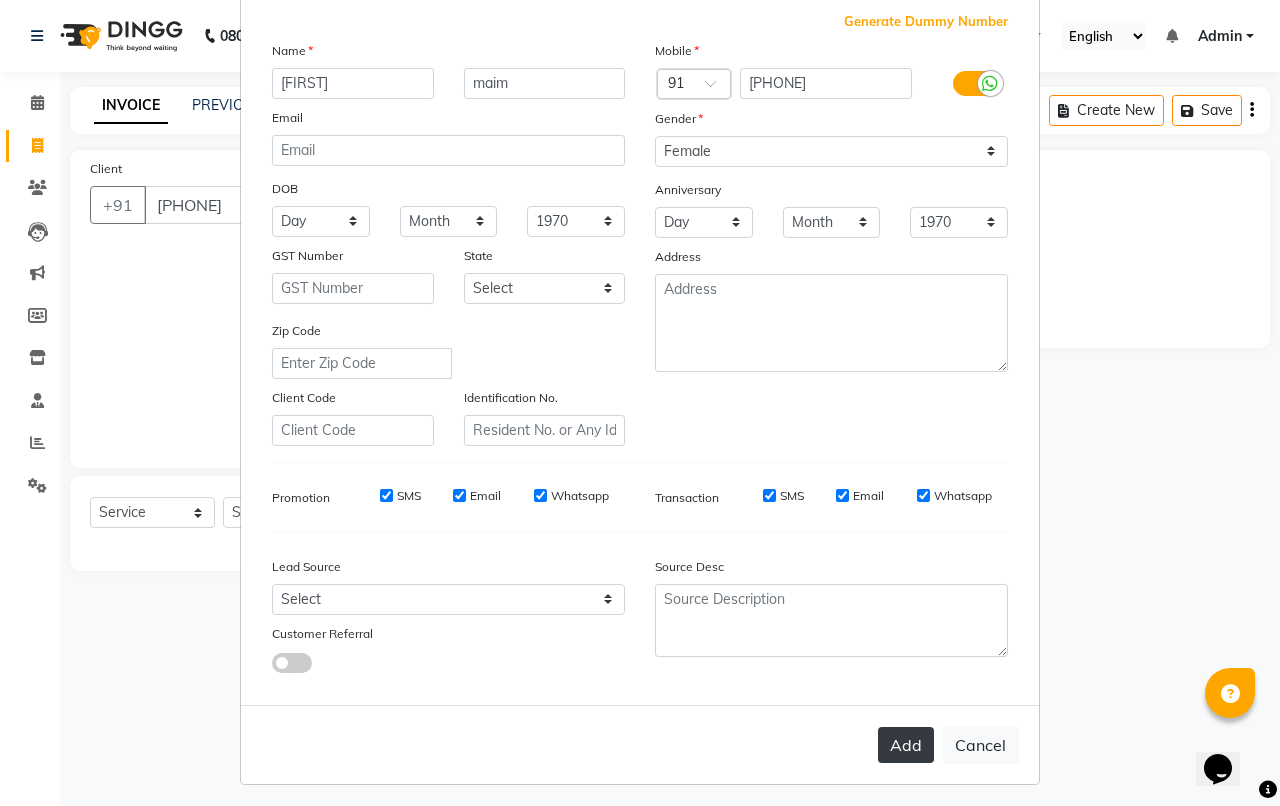 click on "Add" at bounding box center [906, 745] 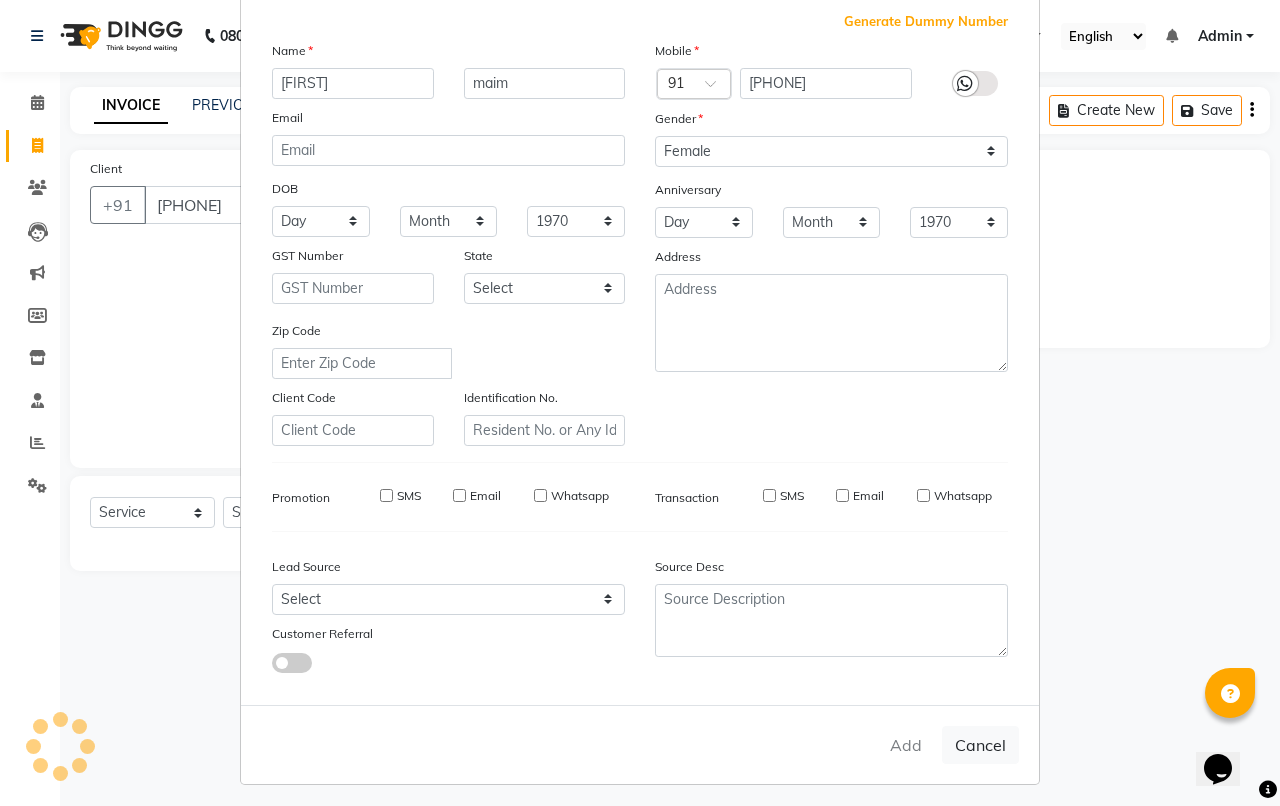 type 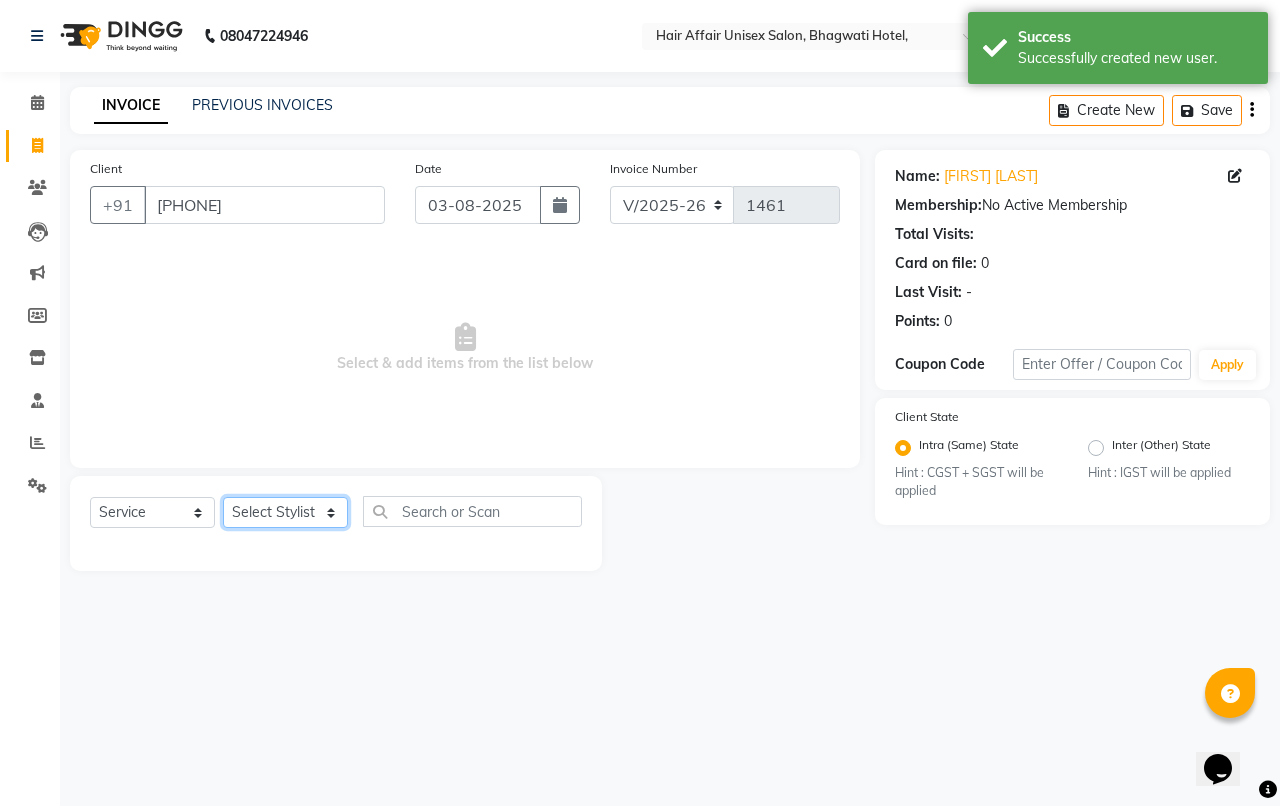 click on "Select Stylist Anand harpal kajal Kunal Manish Nikhil soni Vihan yogesh" 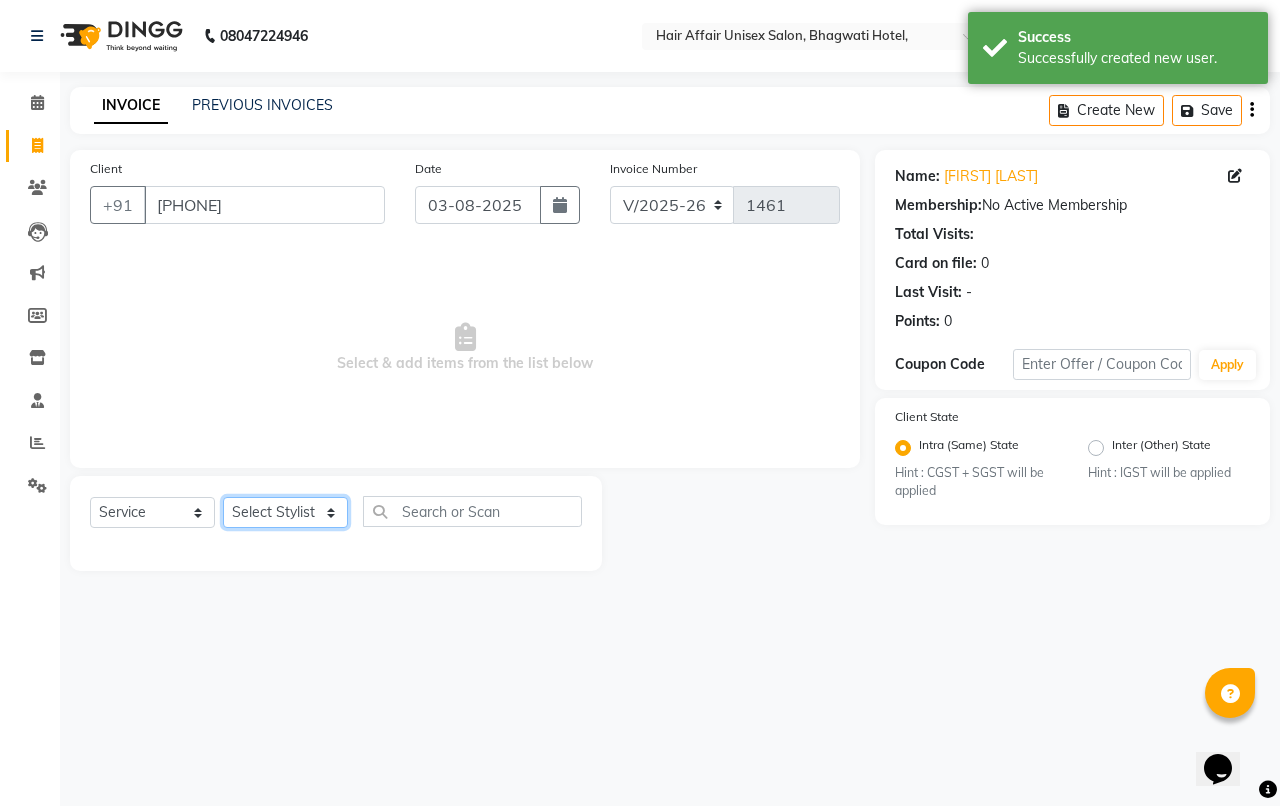 select on "45995" 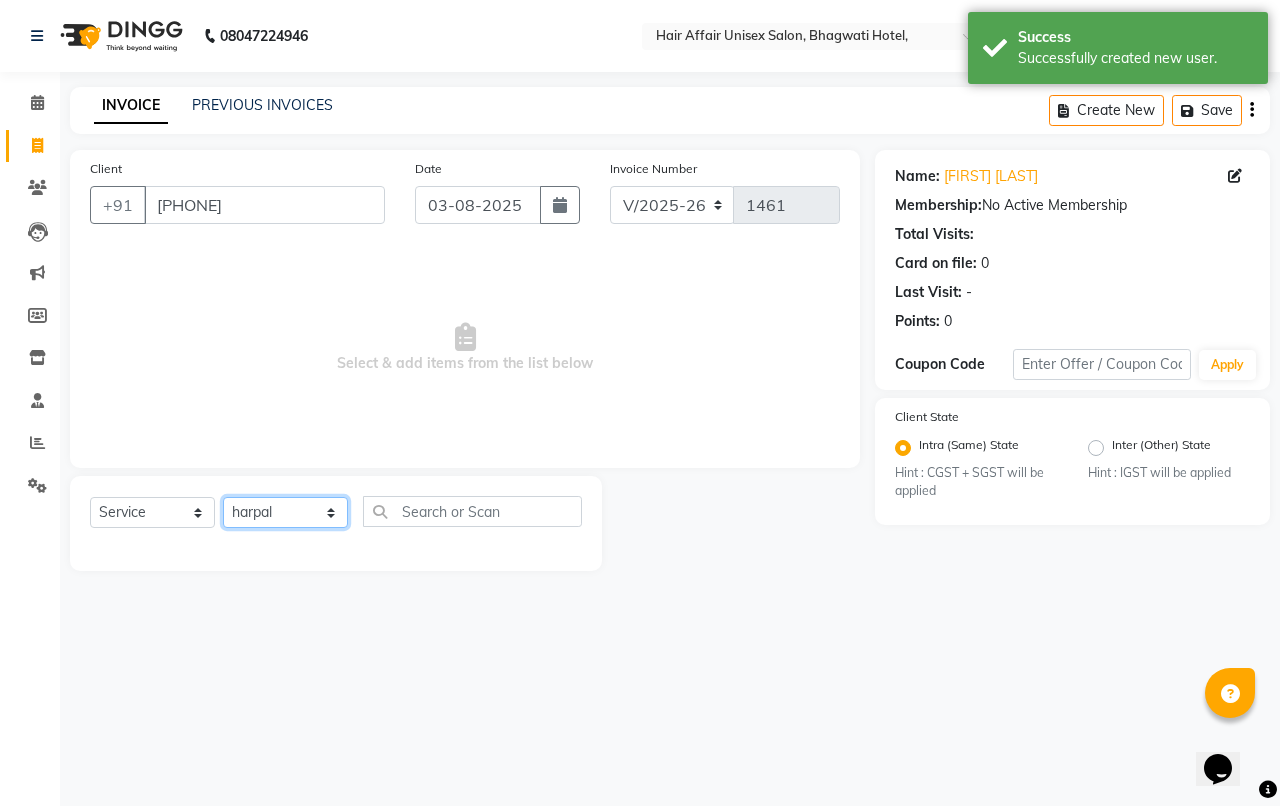 click on "Select Stylist Anand harpal kajal Kunal Manish Nikhil soni Vihan yogesh" 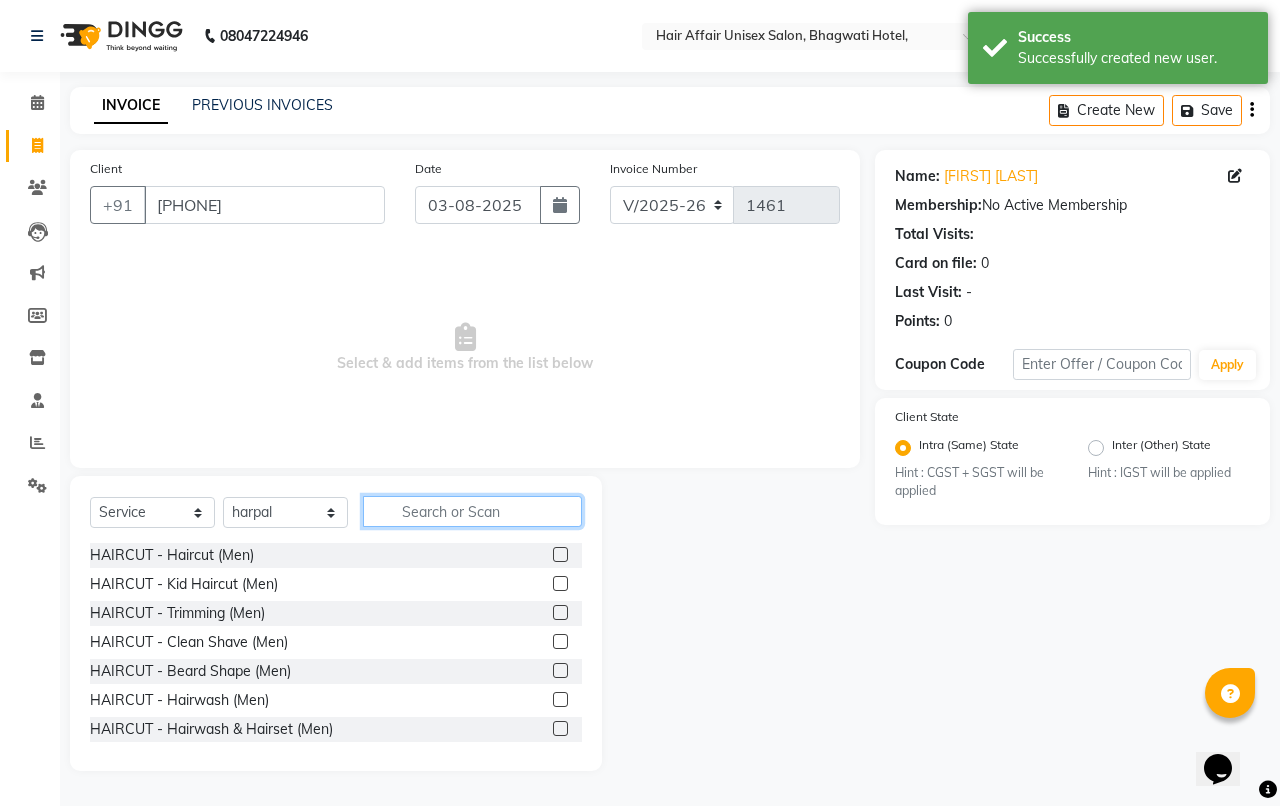 click 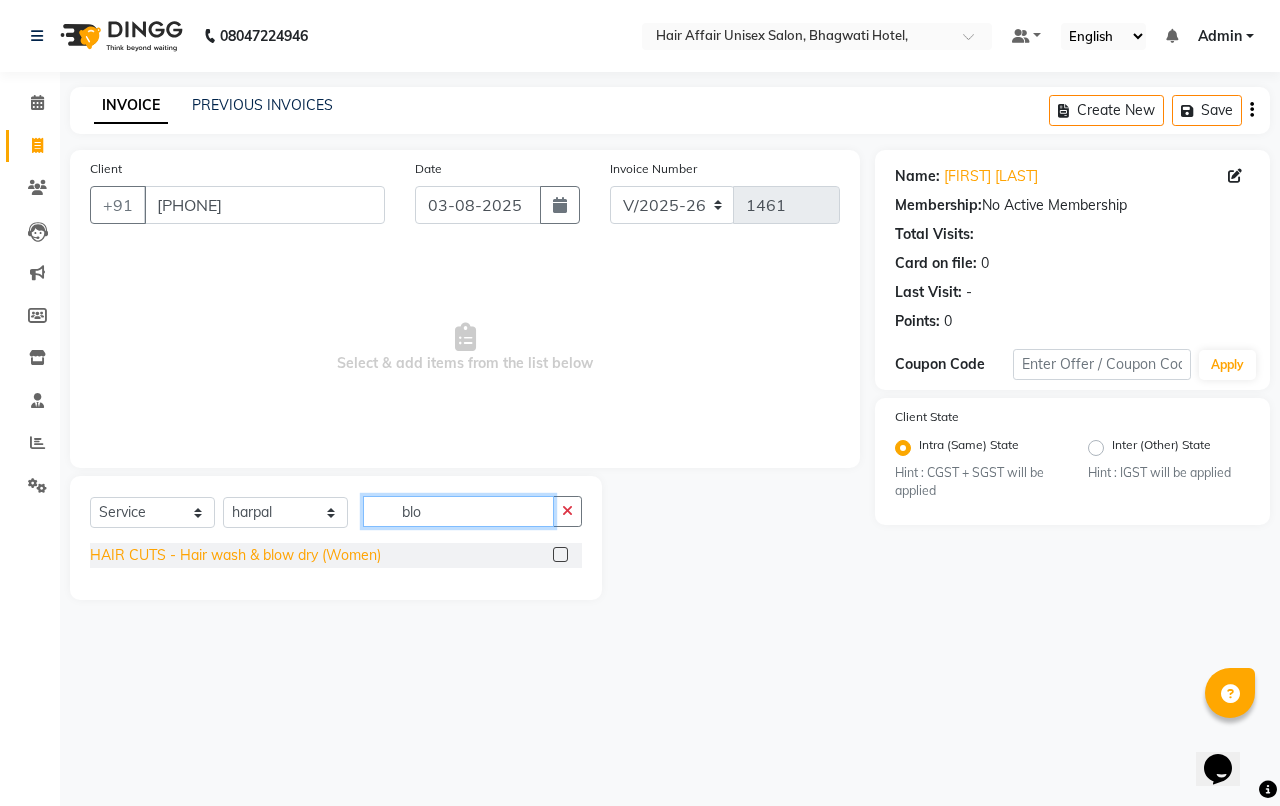 type on "blo" 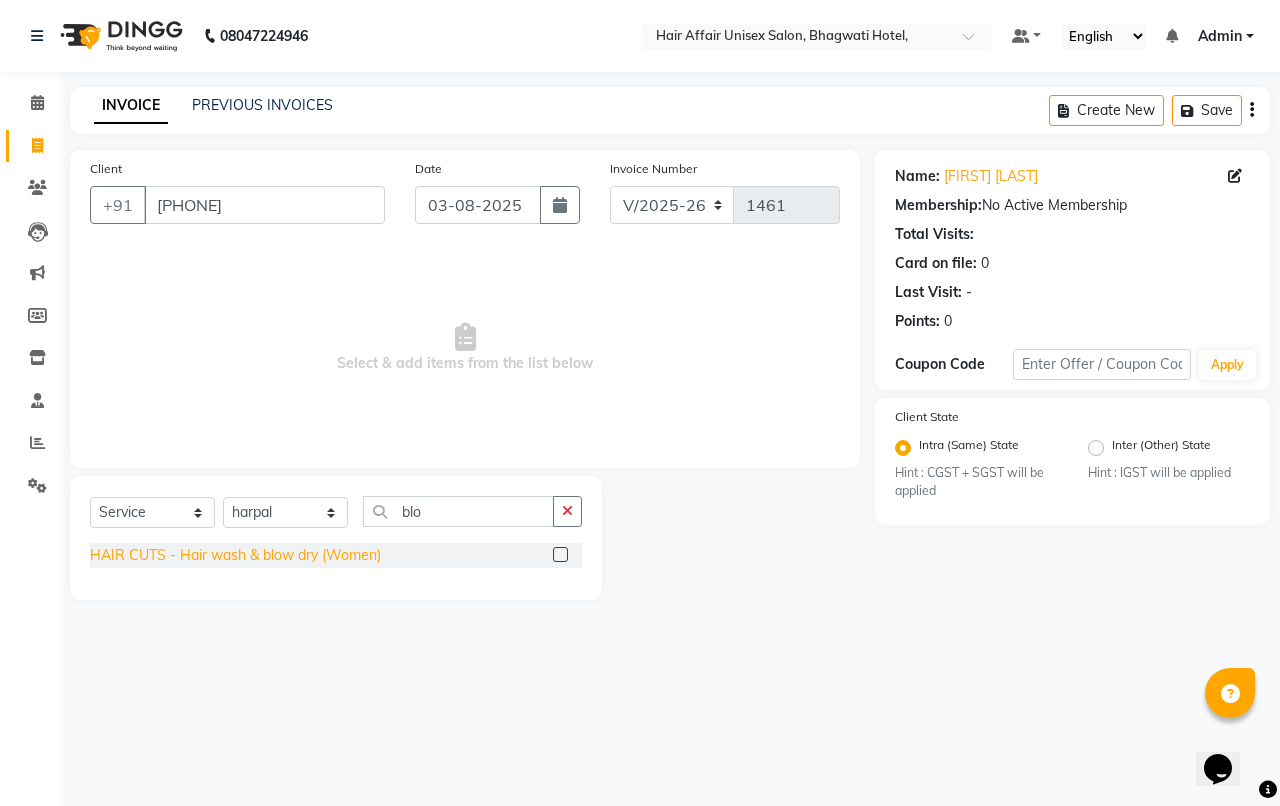 click on "HAIR CUTS - Hair wash & blow dry  (Women)" 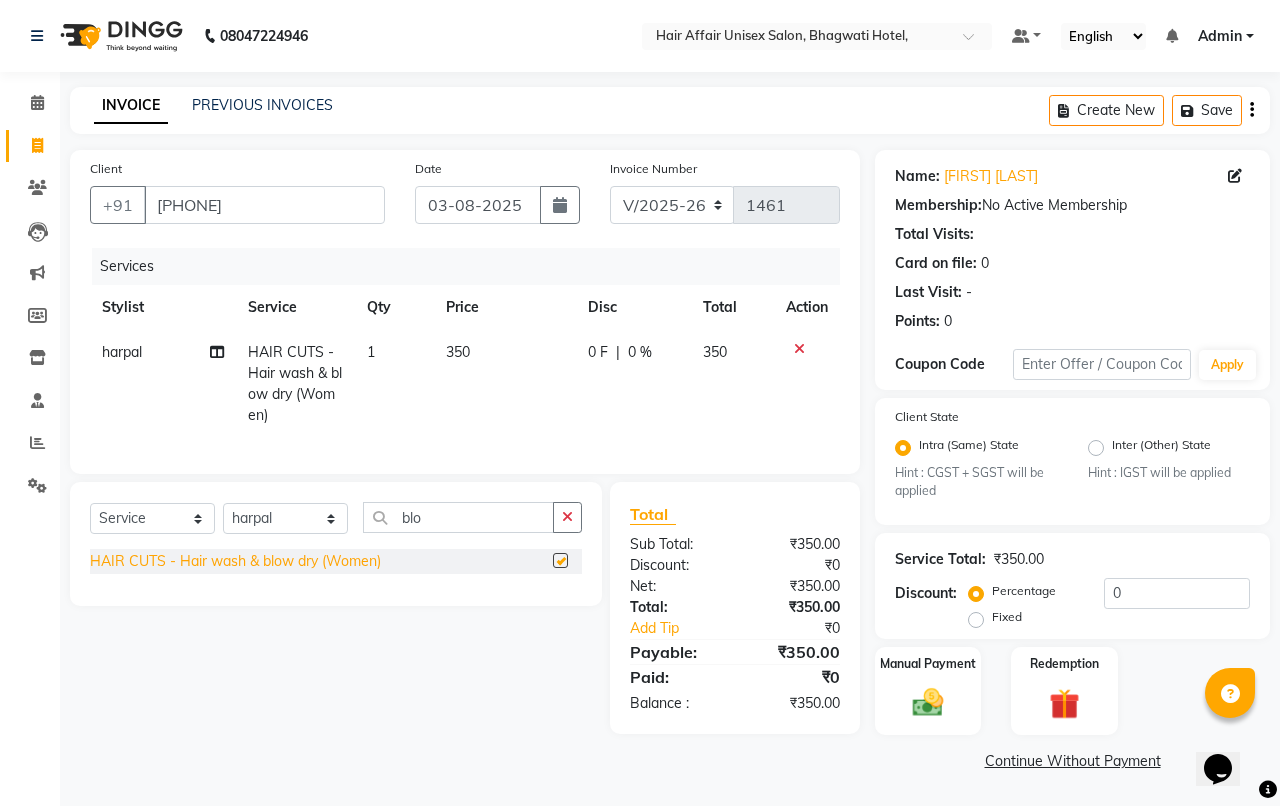checkbox on "false" 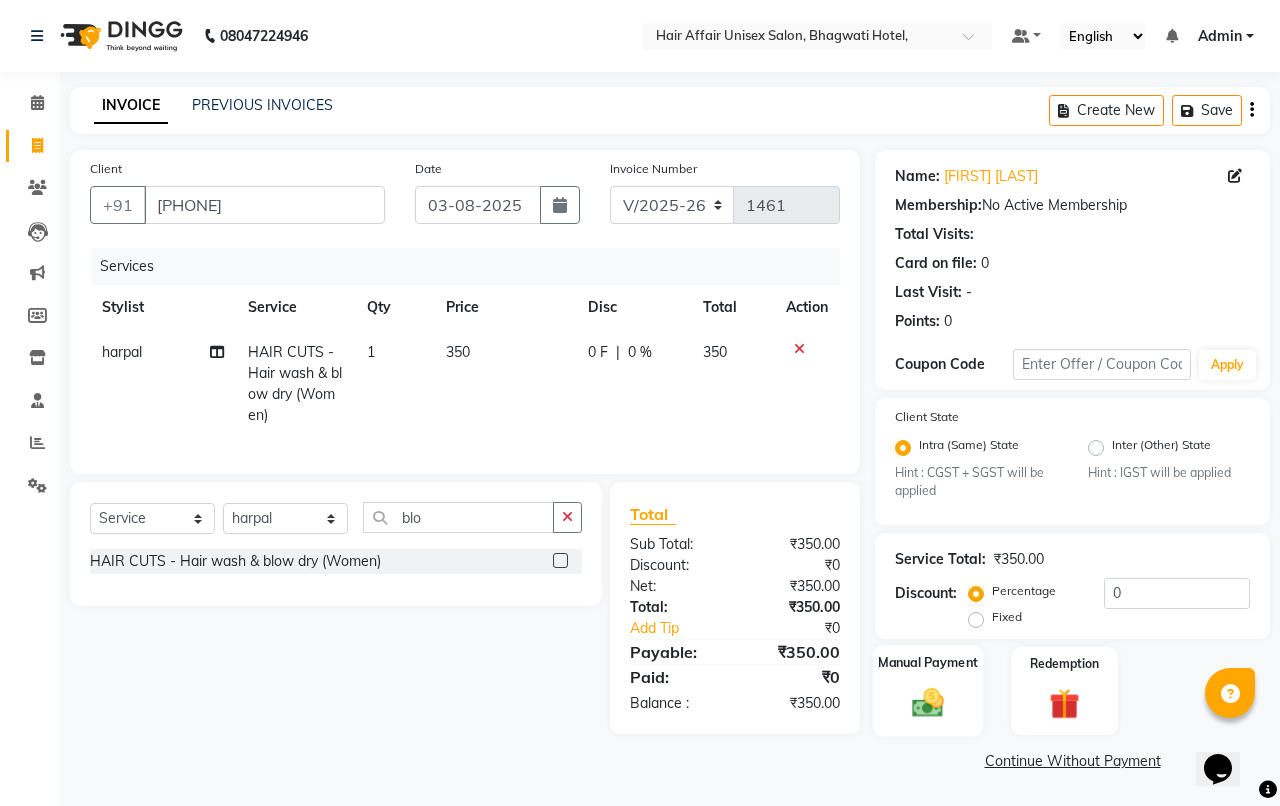 click 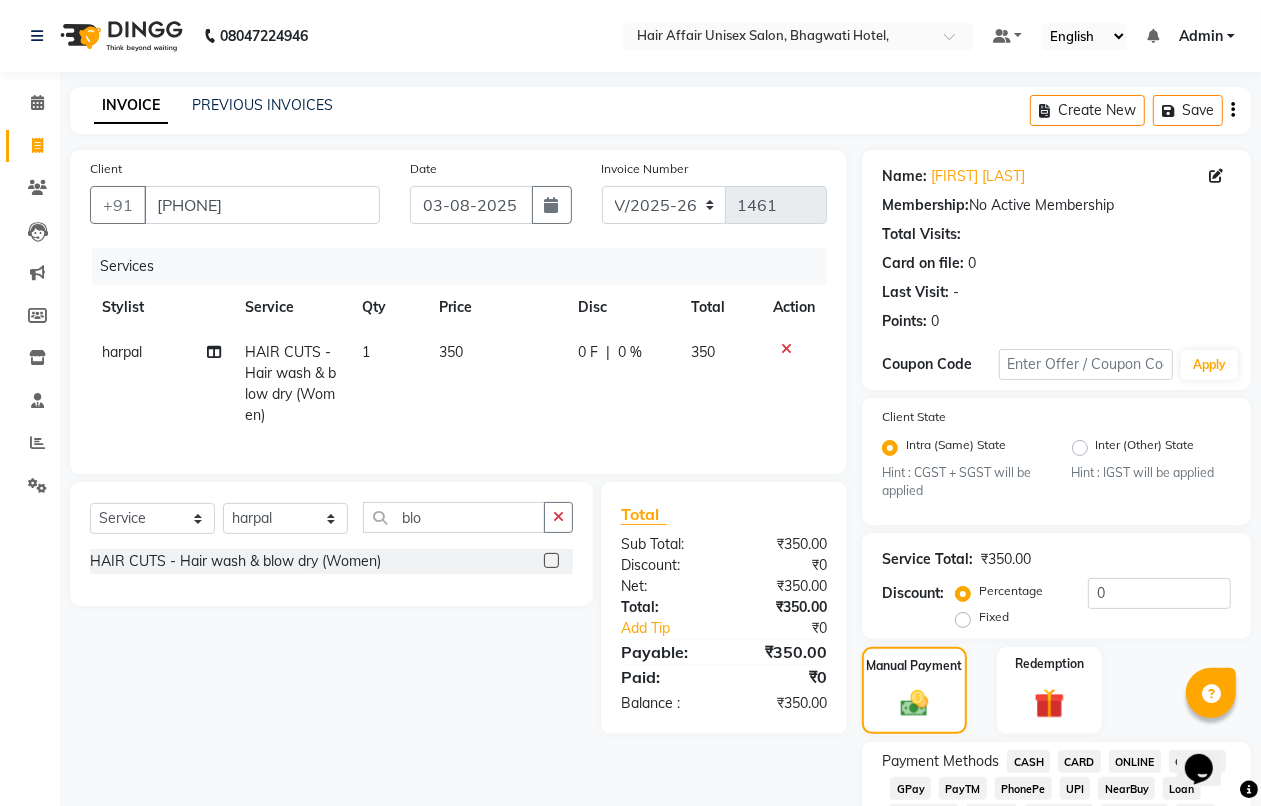 click on "CASH" 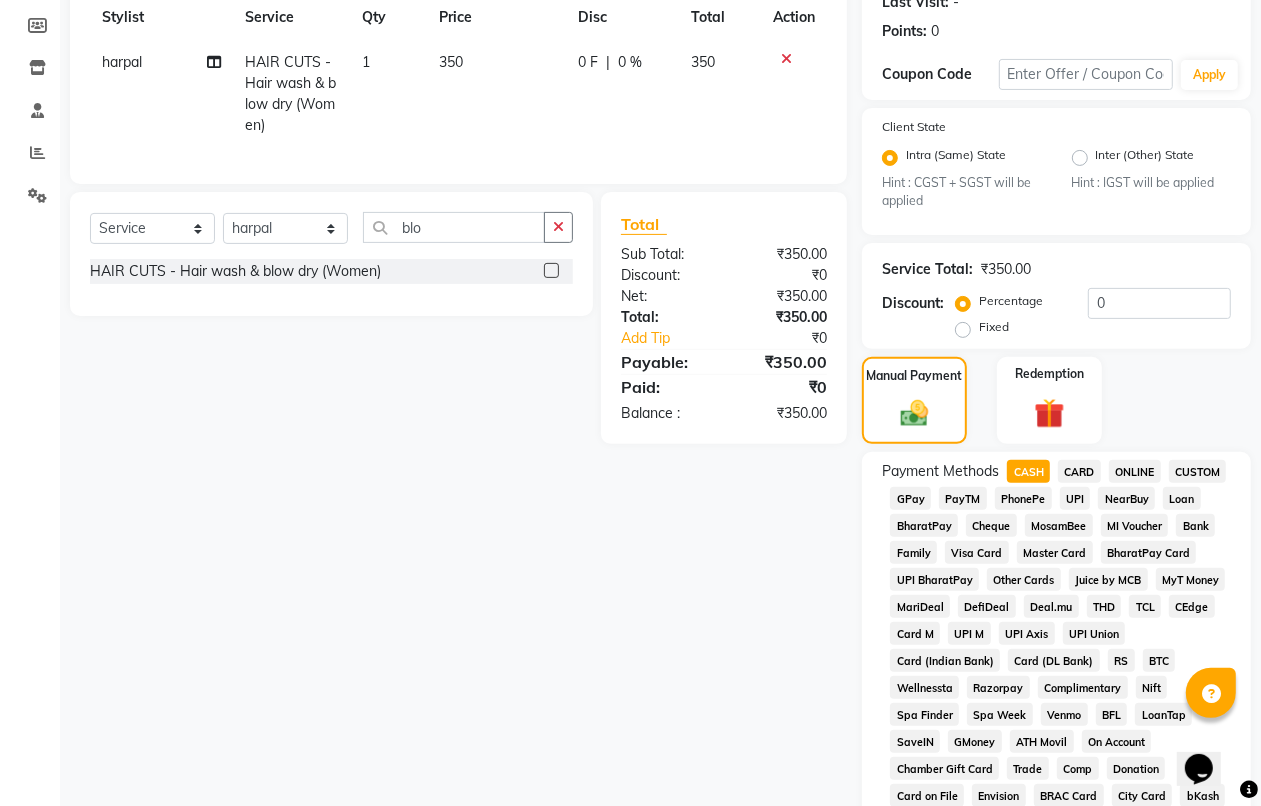 scroll, scrollTop: 875, scrollLeft: 0, axis: vertical 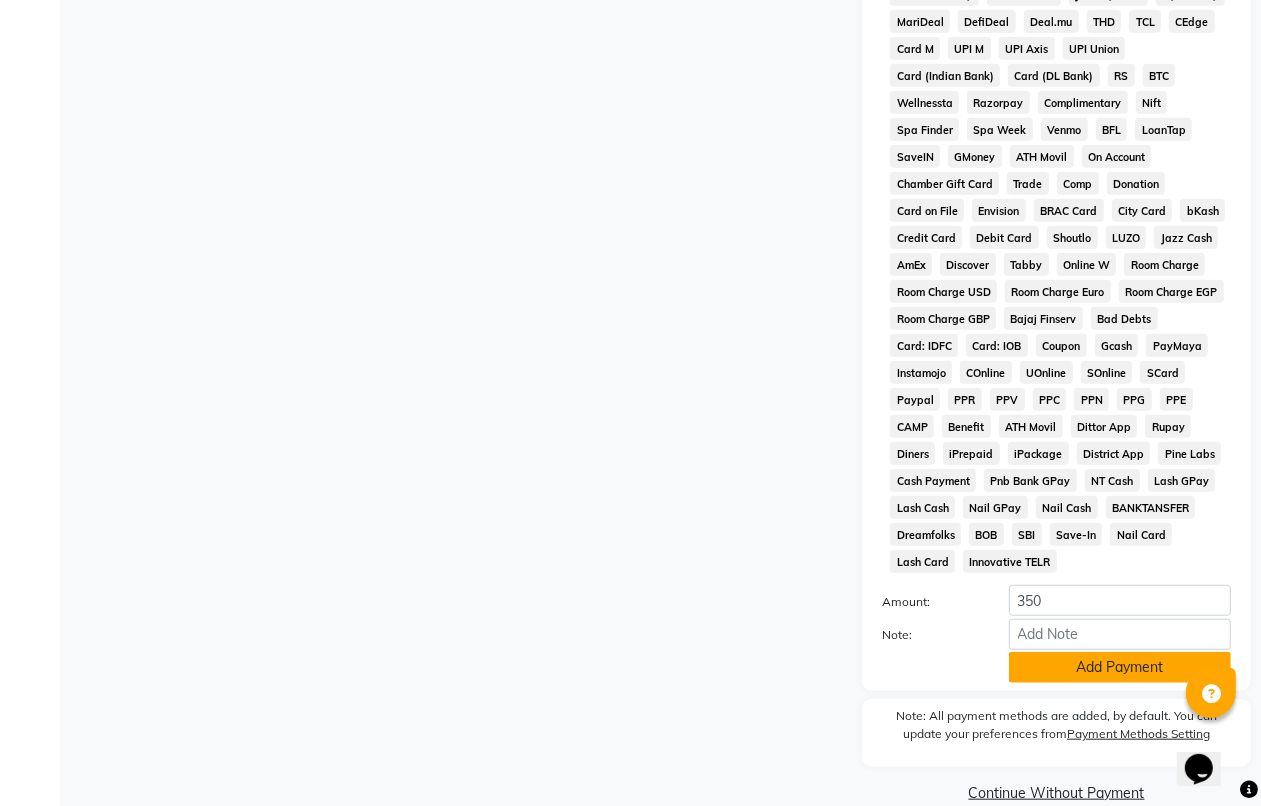 click on "Add Payment" 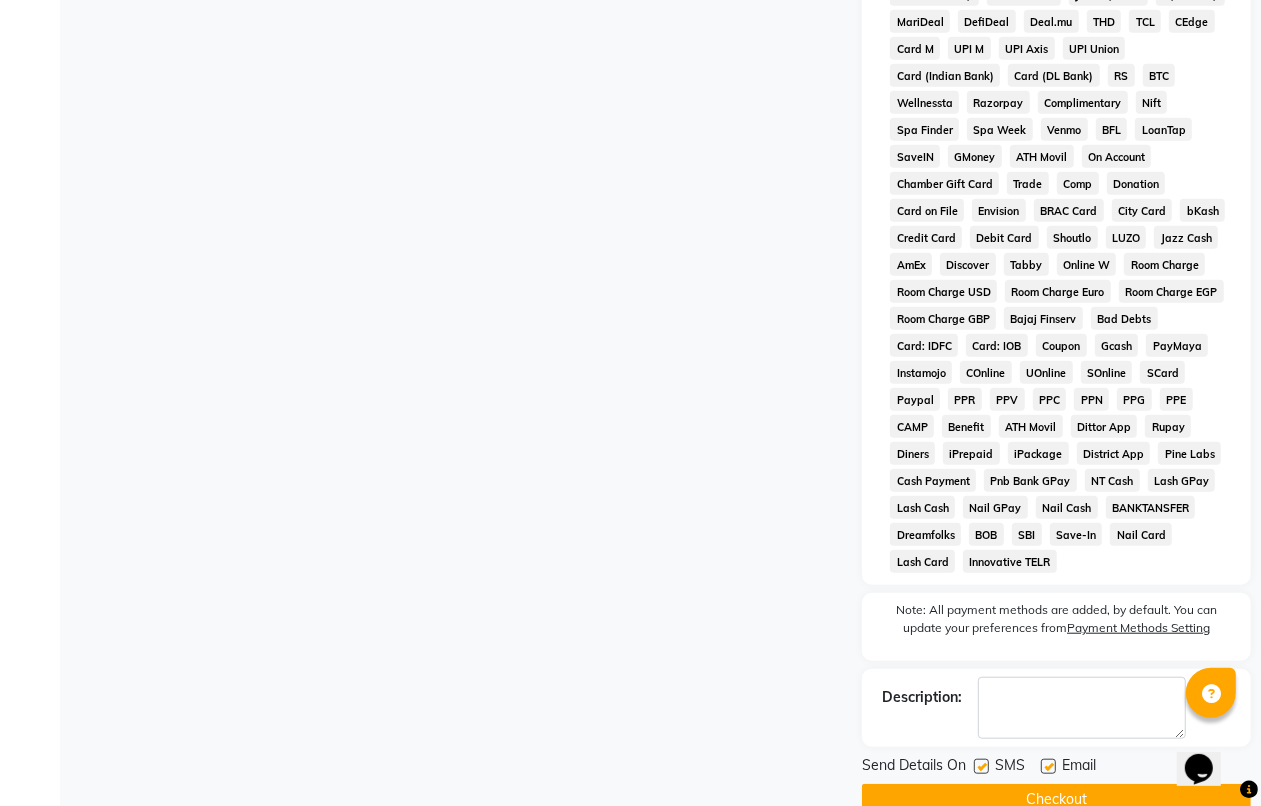 scroll, scrollTop: 912, scrollLeft: 0, axis: vertical 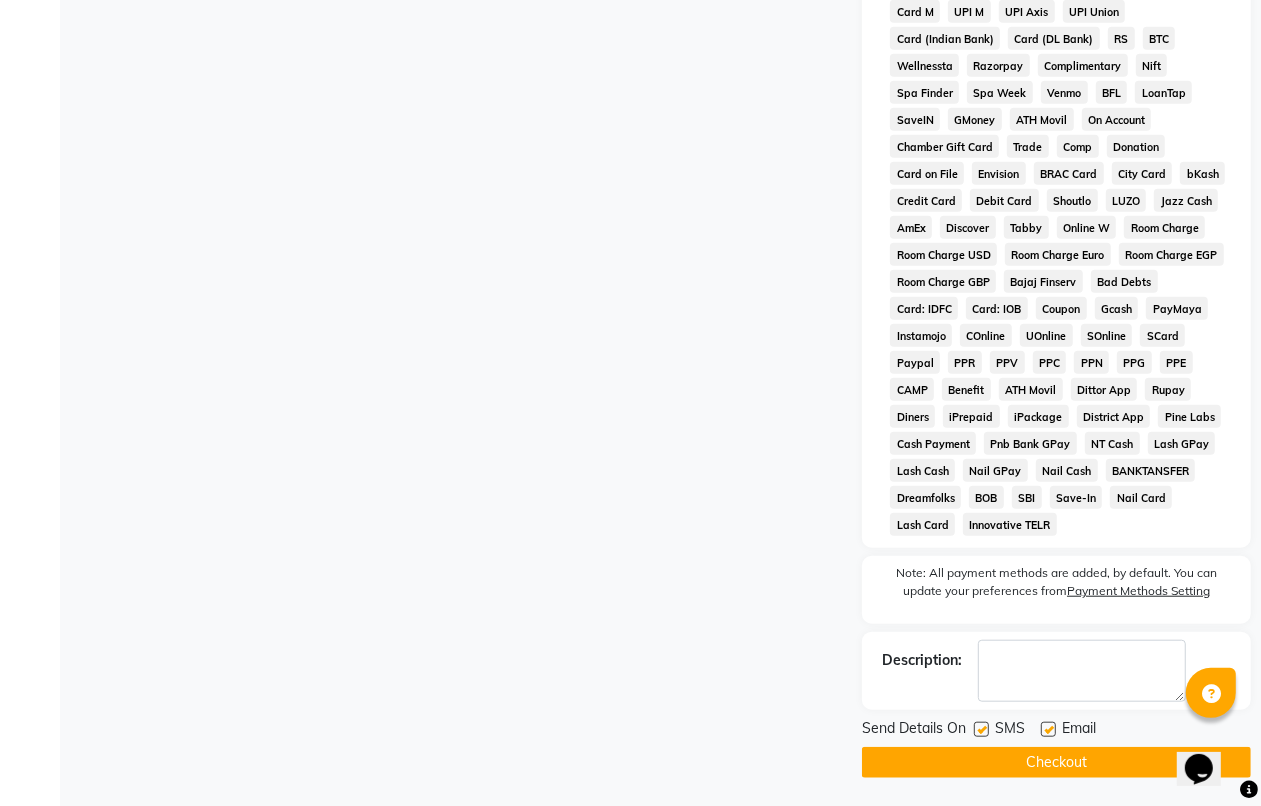 click on "Checkout" 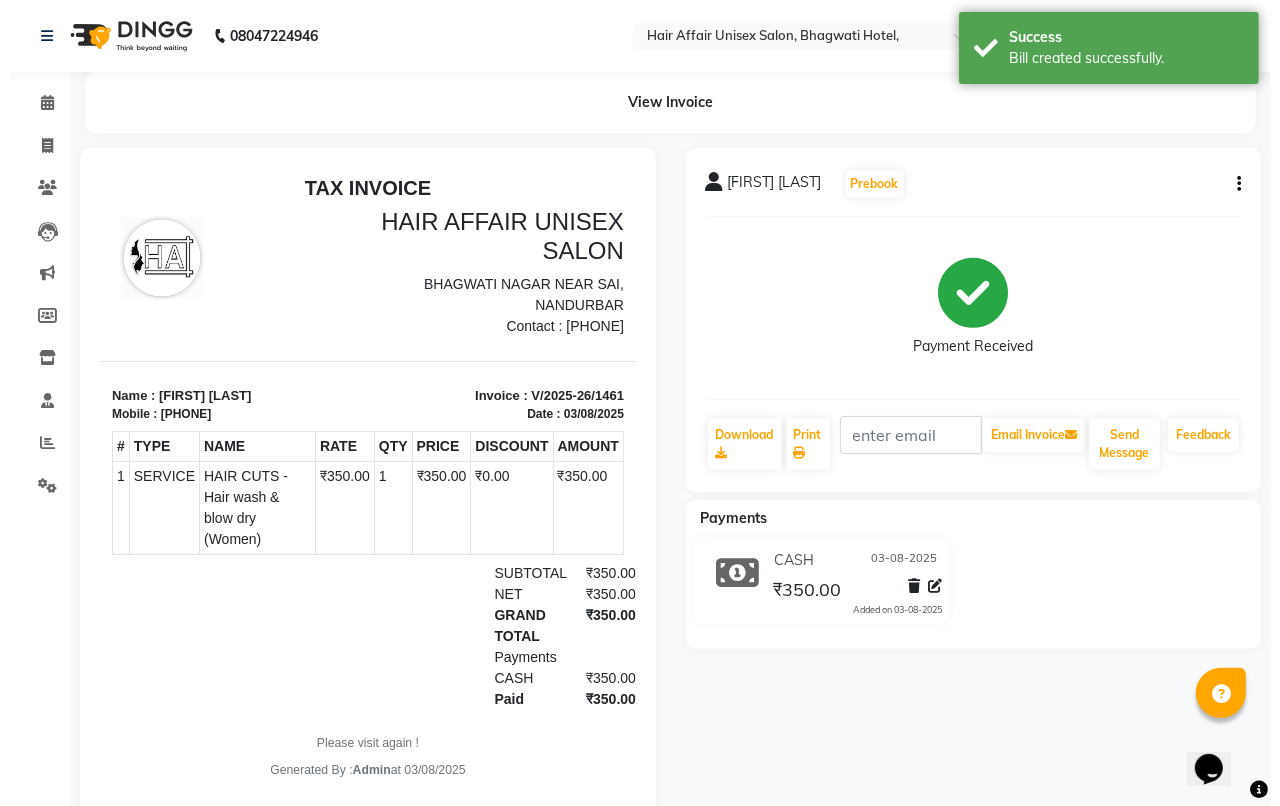 scroll, scrollTop: 0, scrollLeft: 0, axis: both 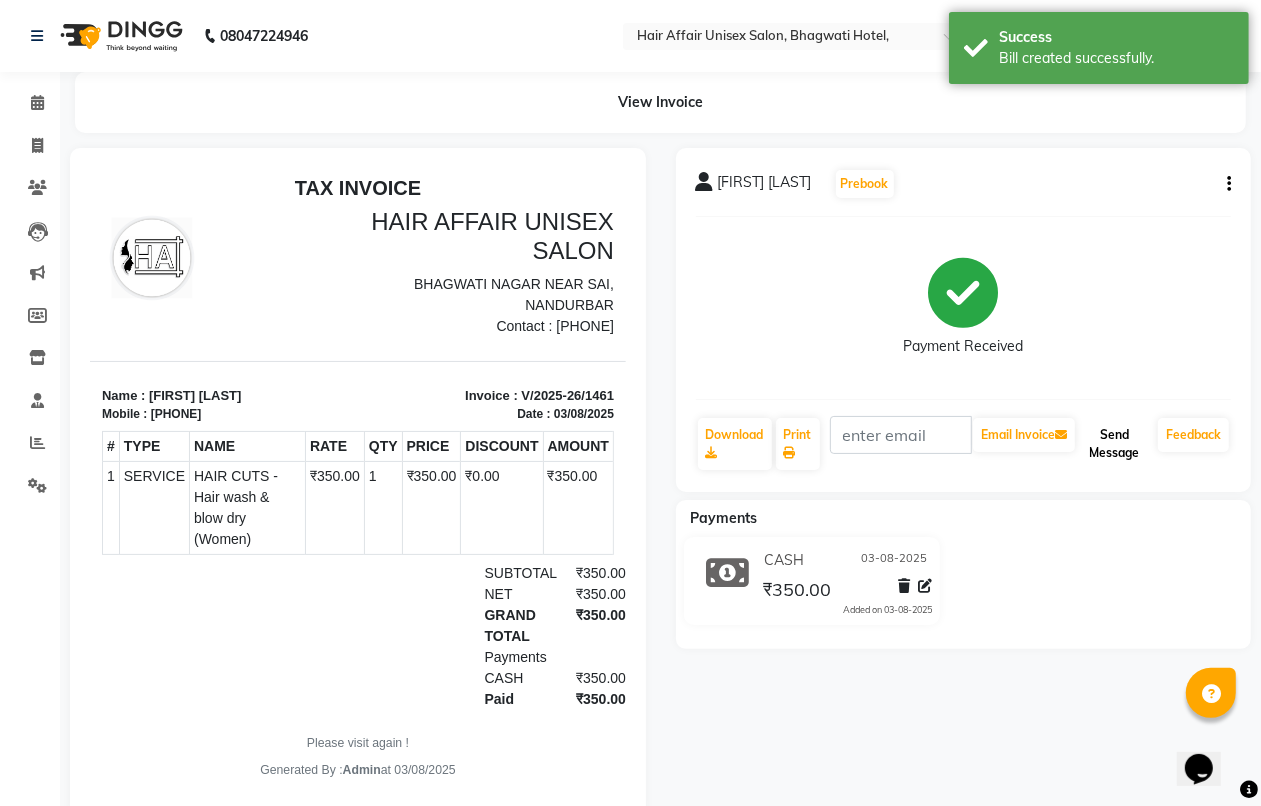 click on "Send Message" 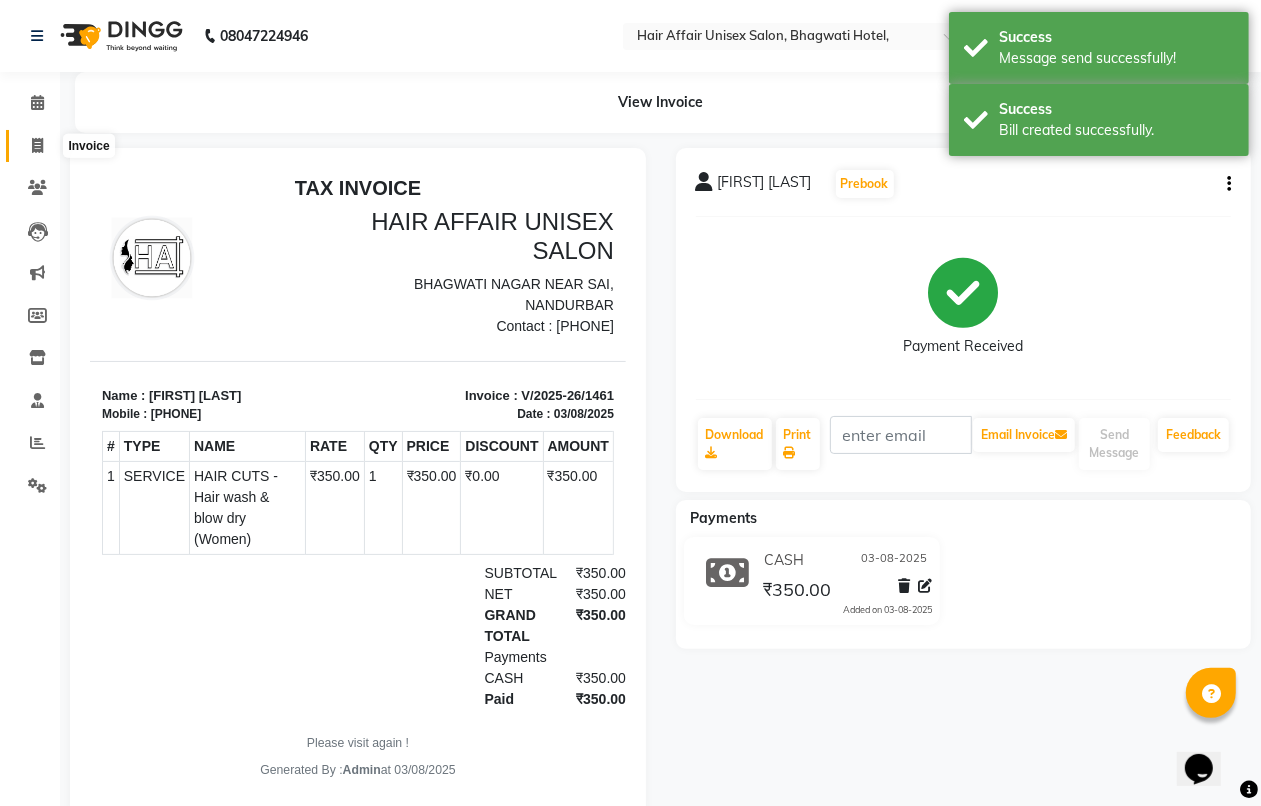 click 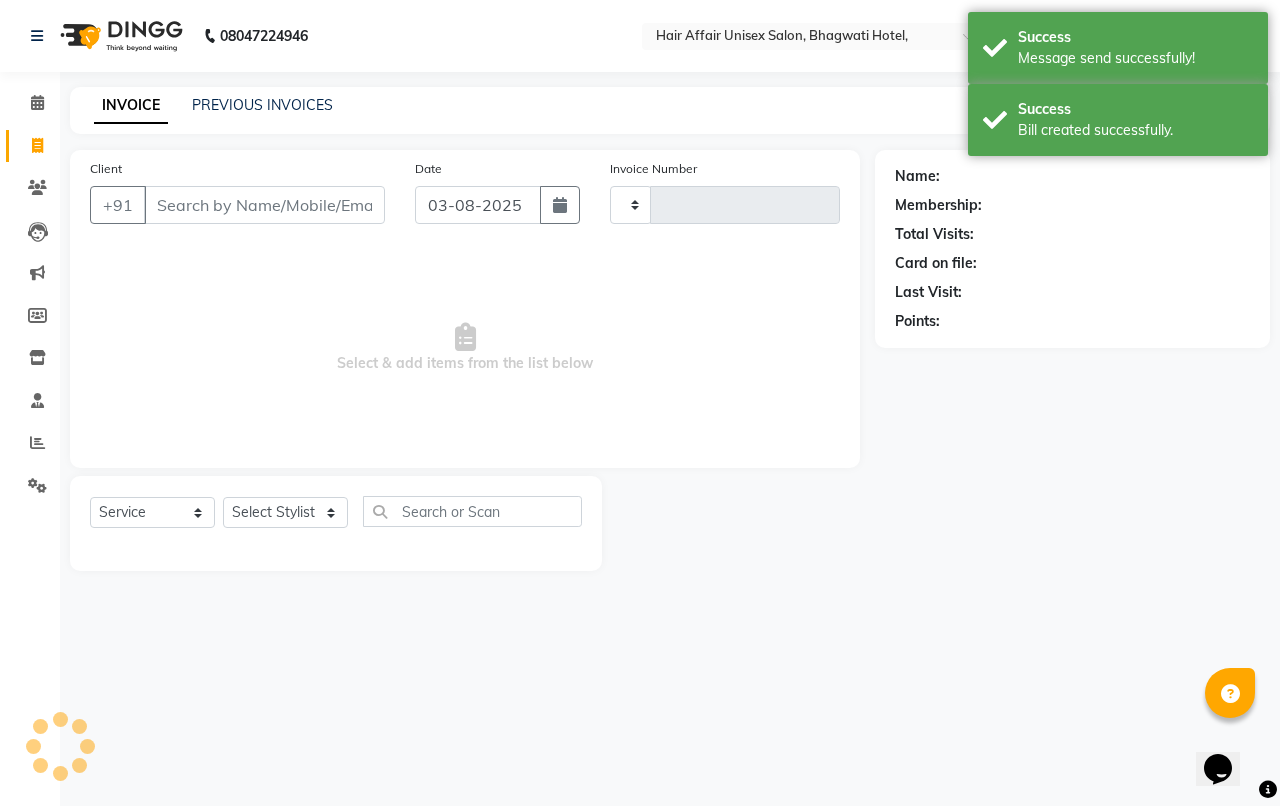type on "1462" 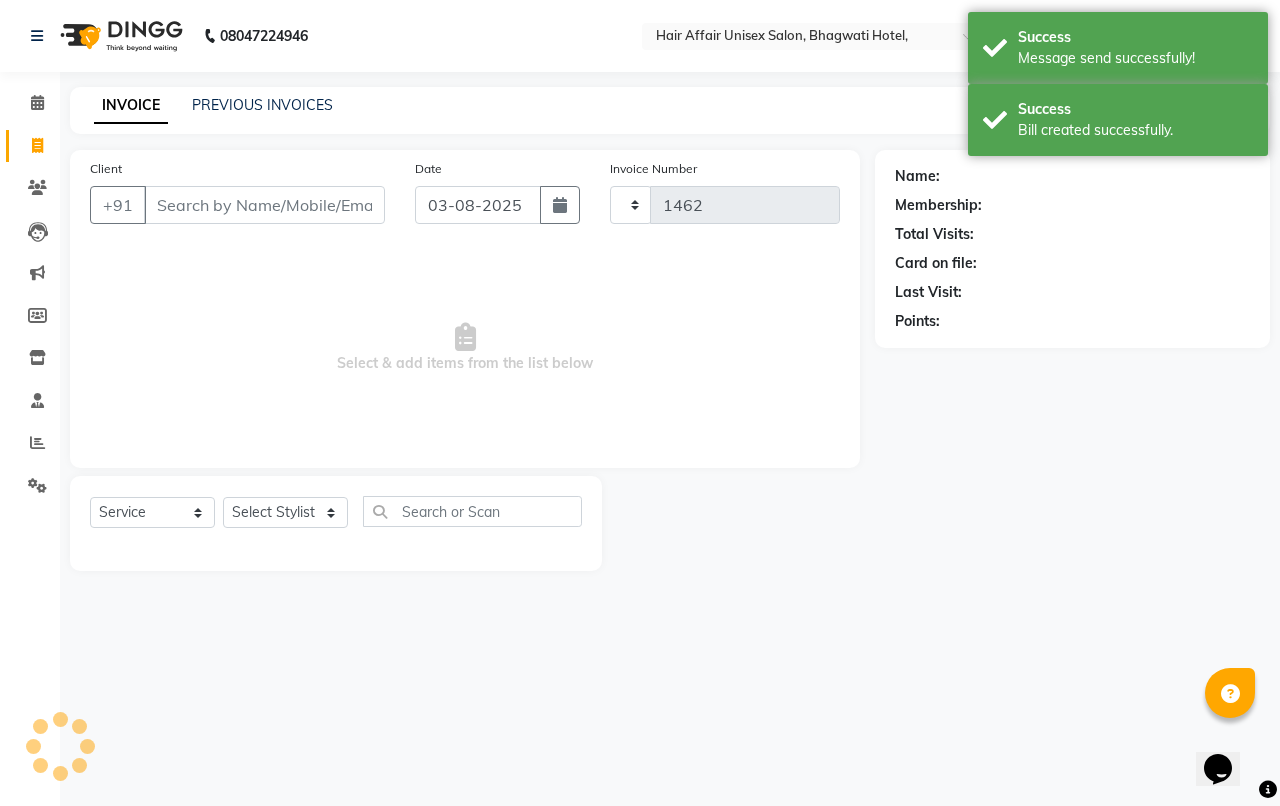 select on "6225" 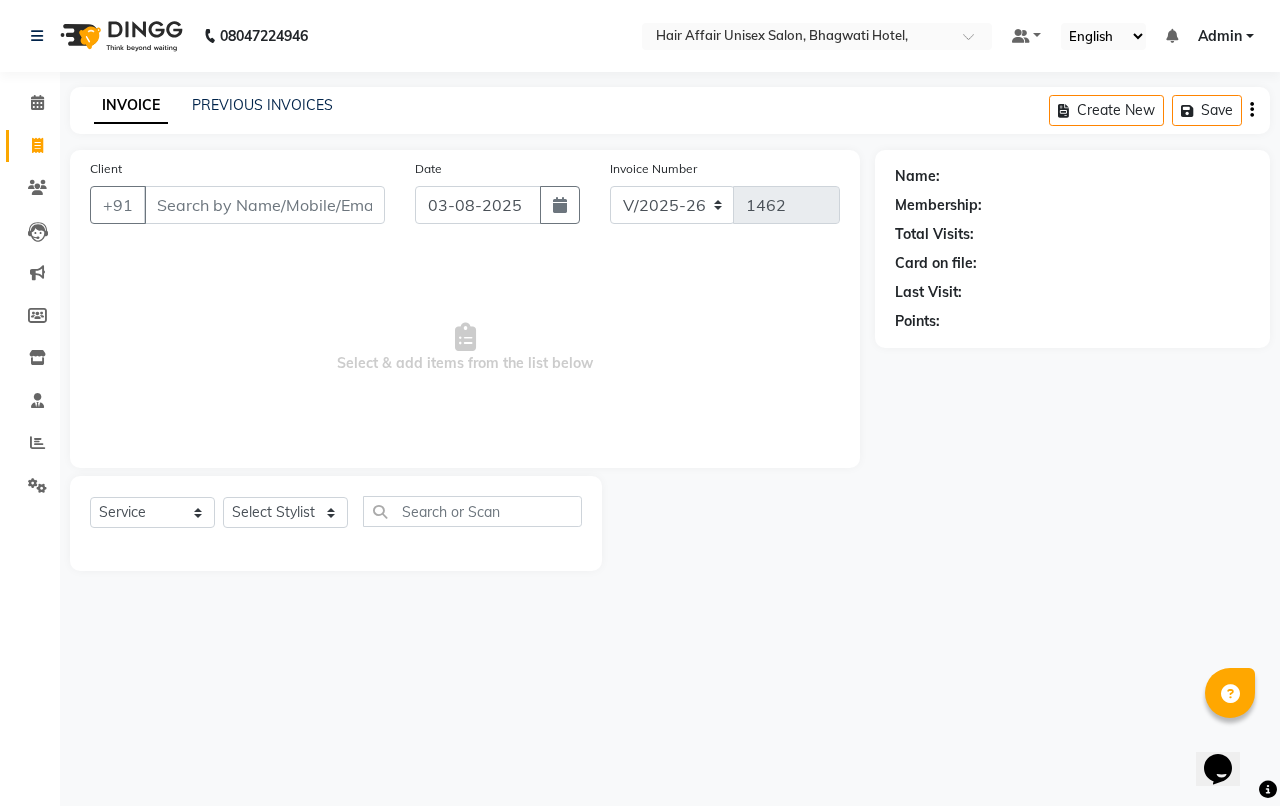 click on "Client" at bounding box center (264, 205) 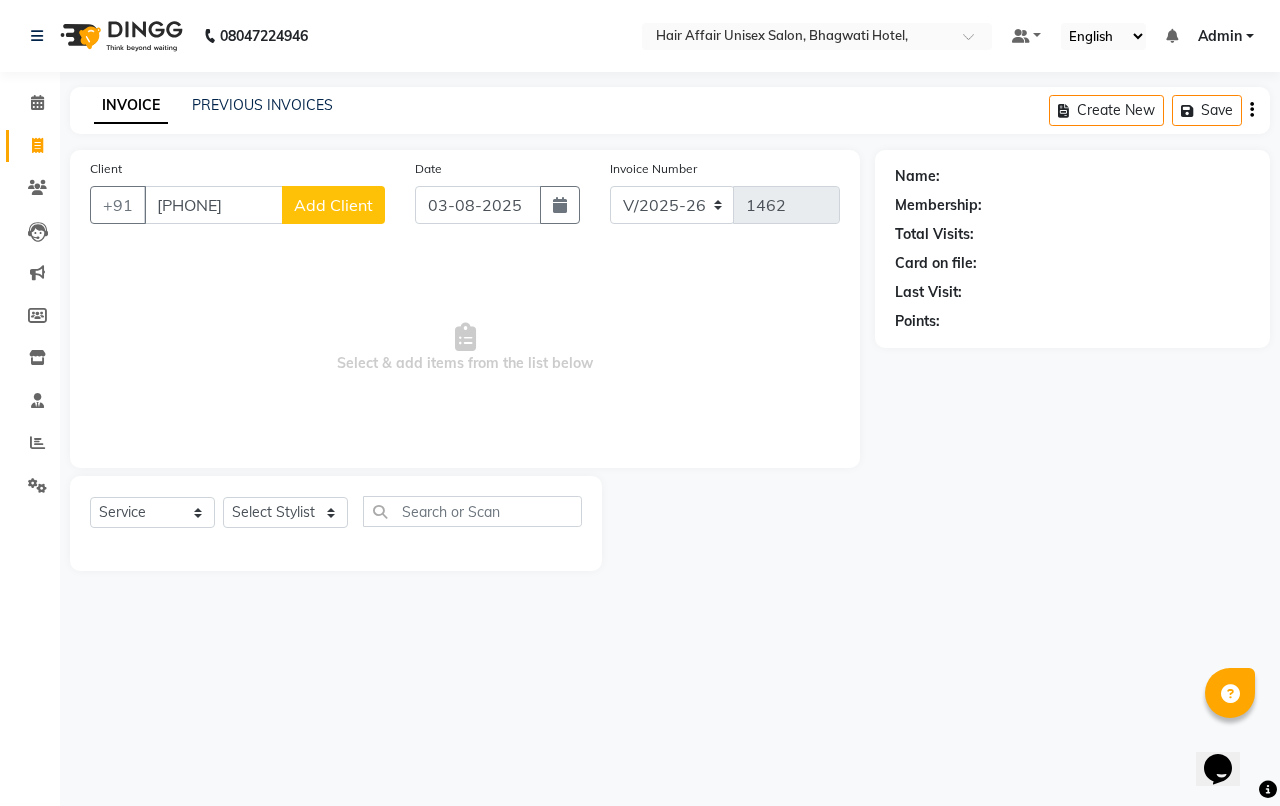 type on "[PHONE]" 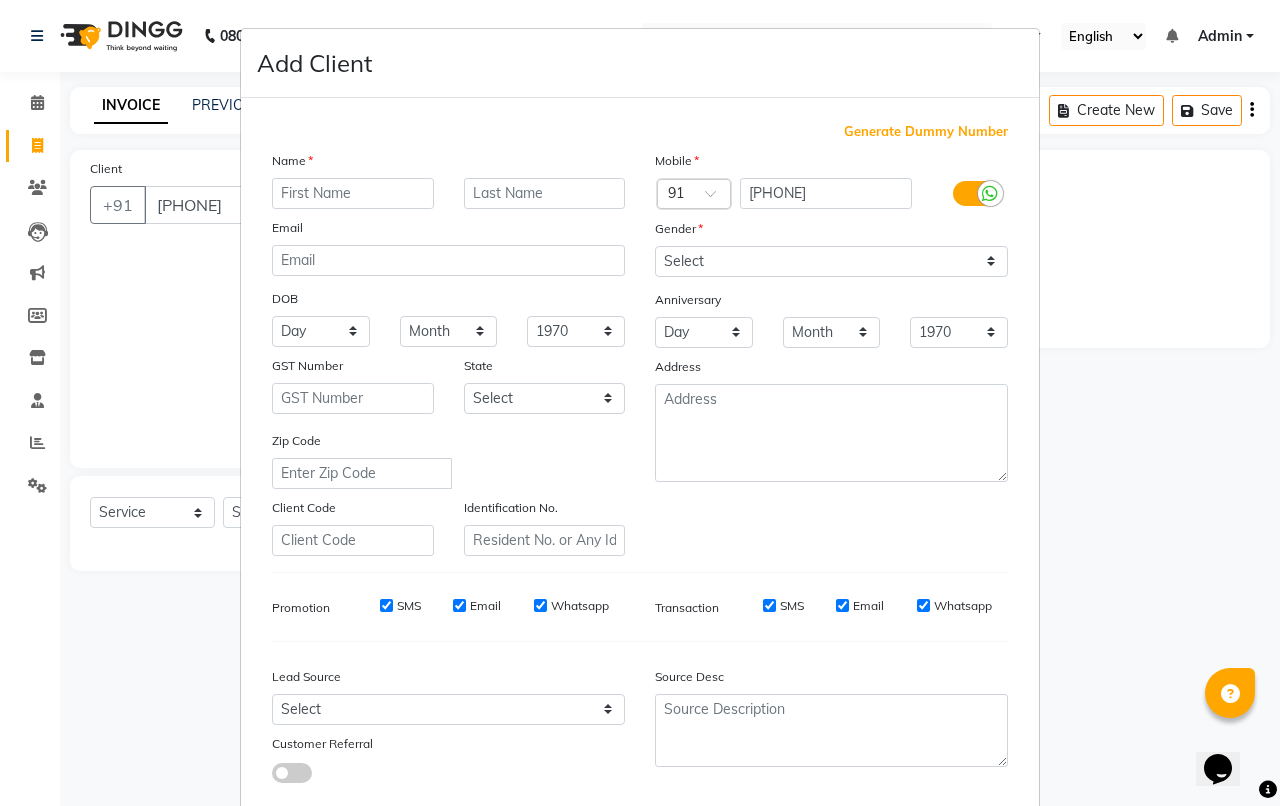 click at bounding box center (353, 193) 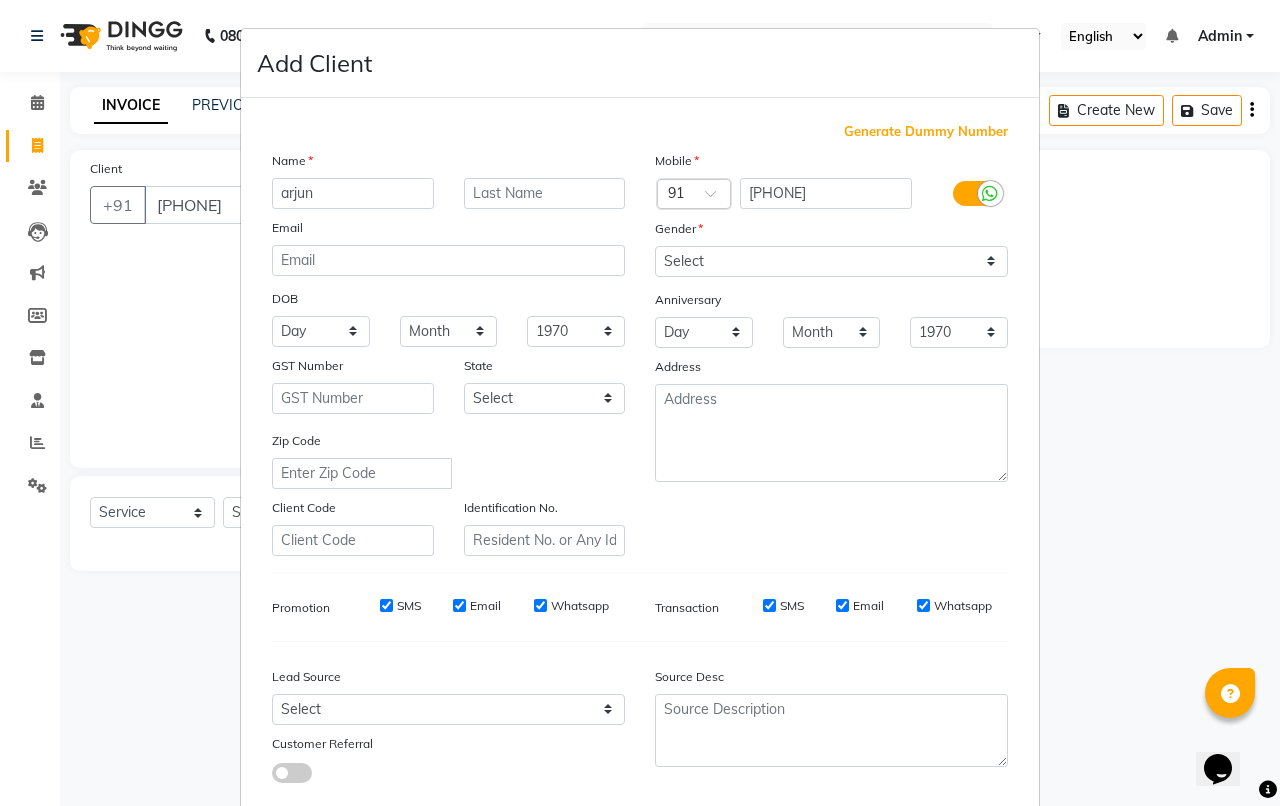 type on "arjun" 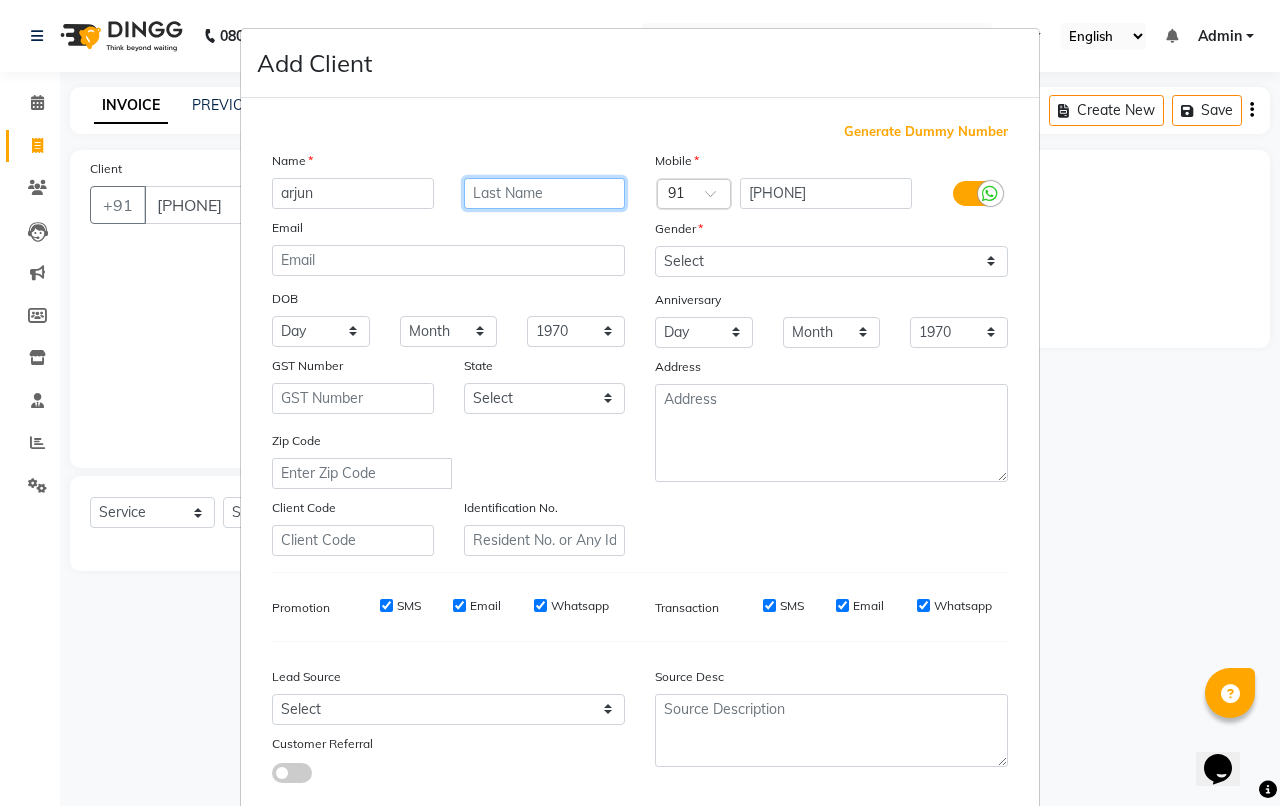 click at bounding box center (545, 193) 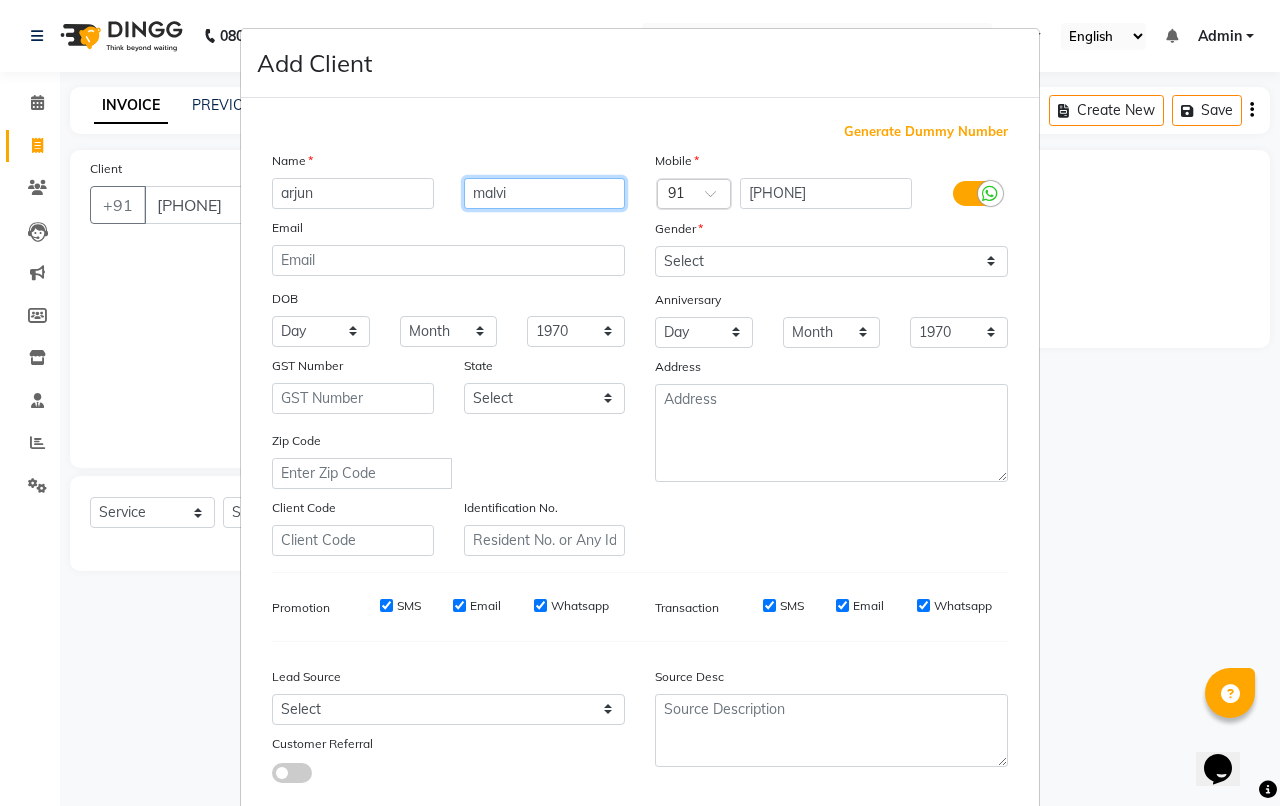 type on "malvi" 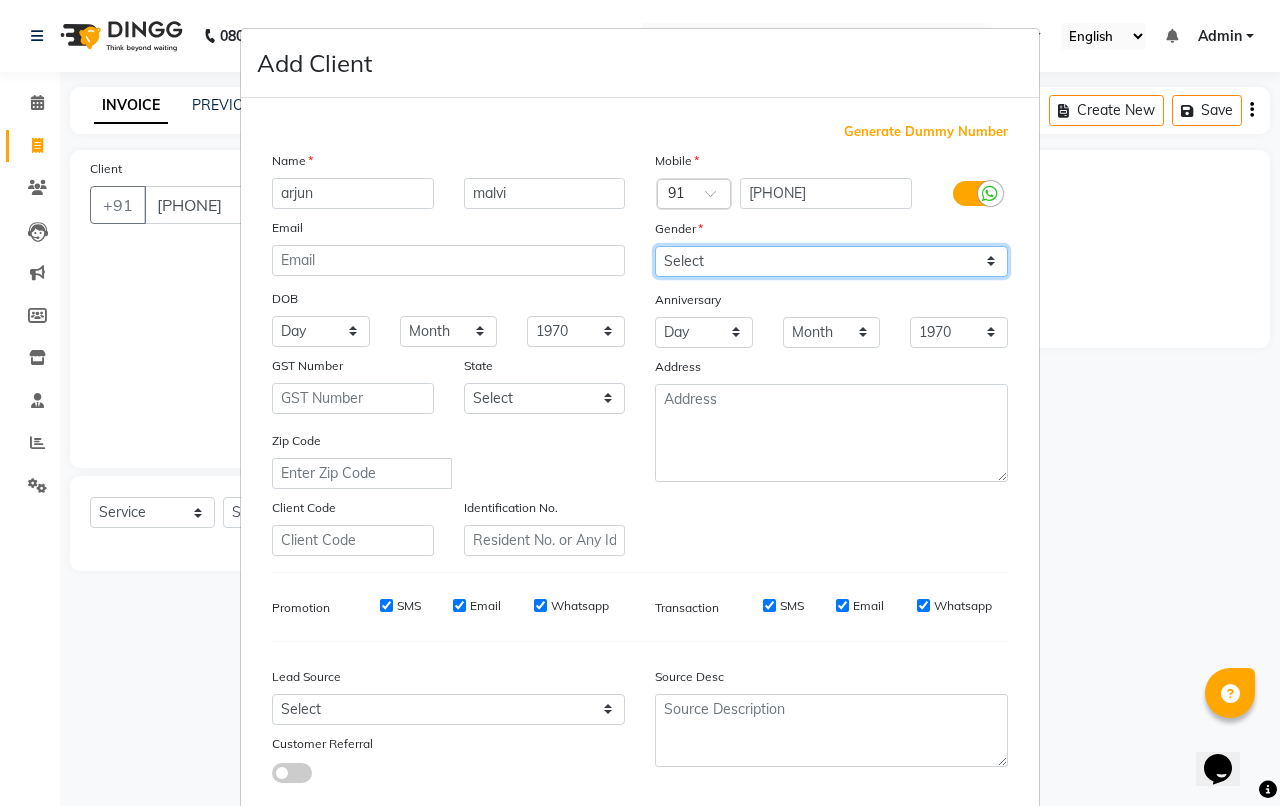 click on "Select Male Female Other Prefer Not To Say" at bounding box center [831, 261] 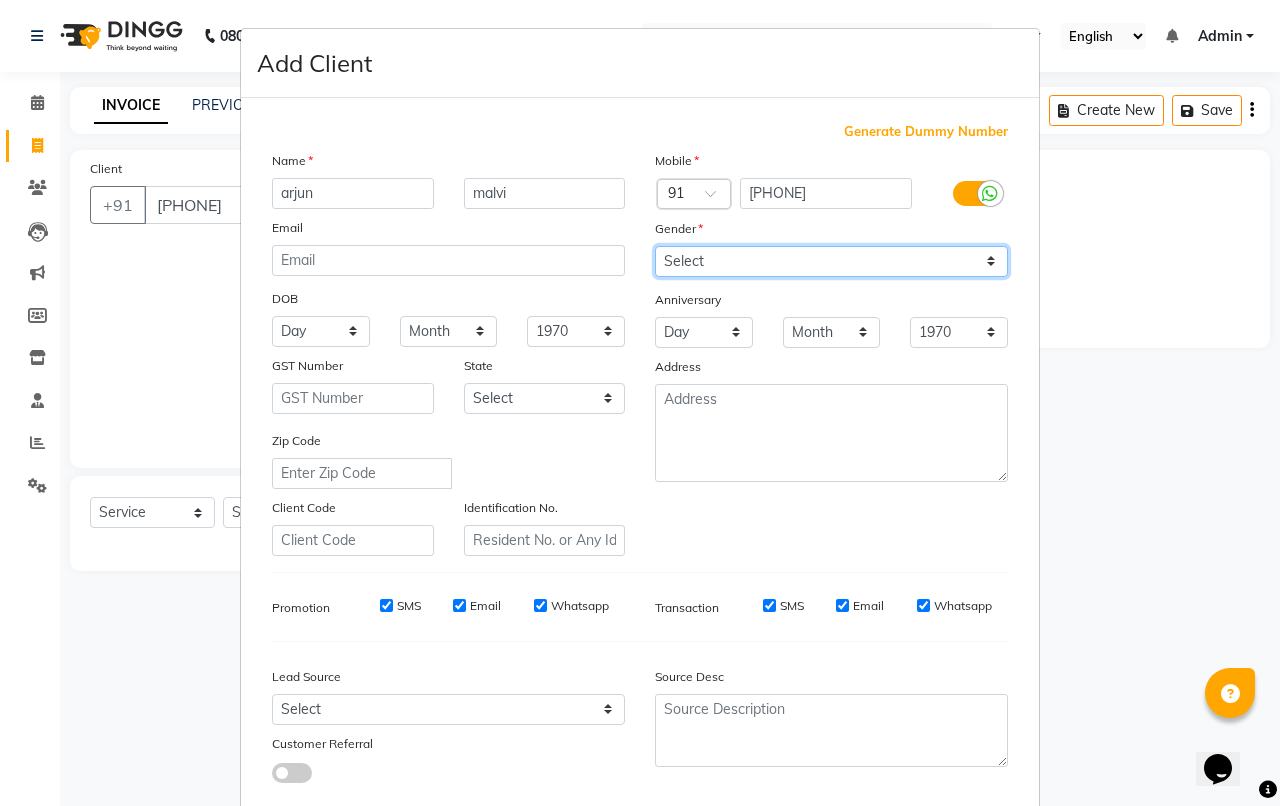 select on "male" 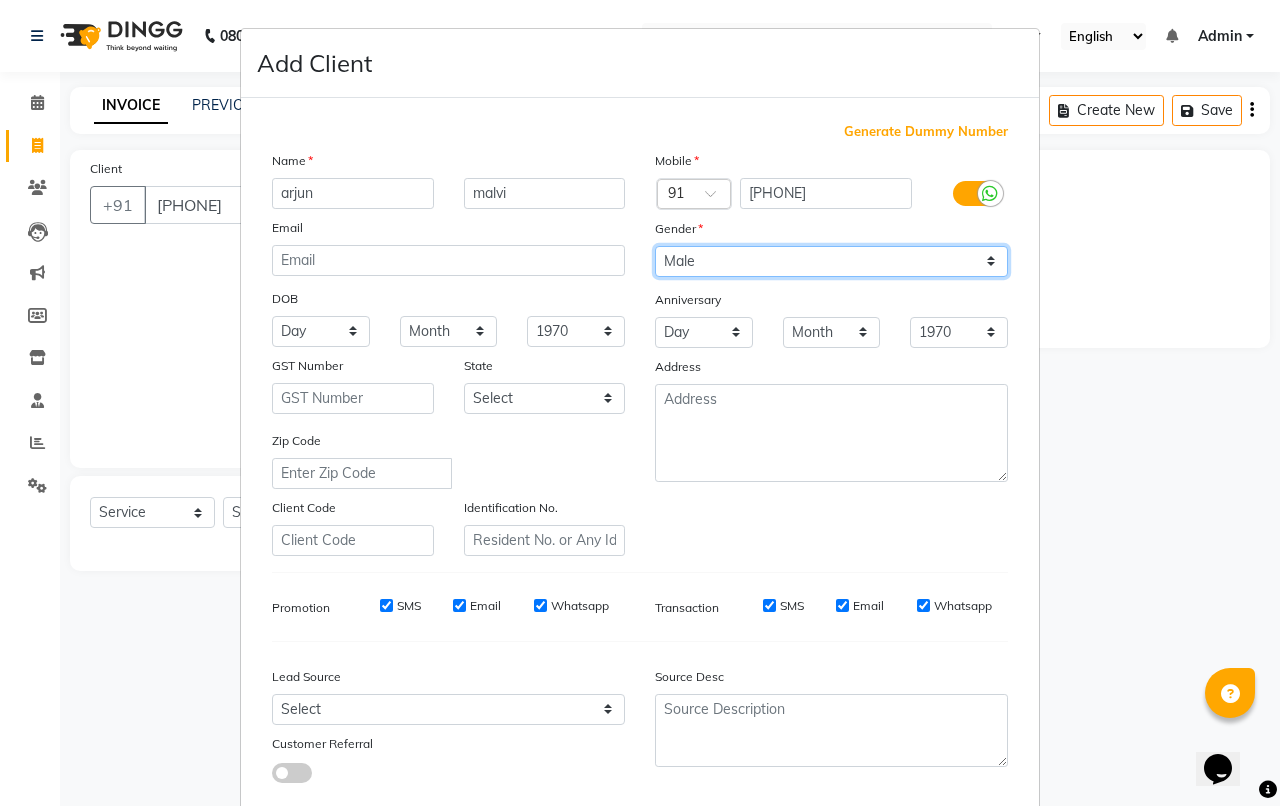 click on "Select Male Female Other Prefer Not To Say" at bounding box center [831, 261] 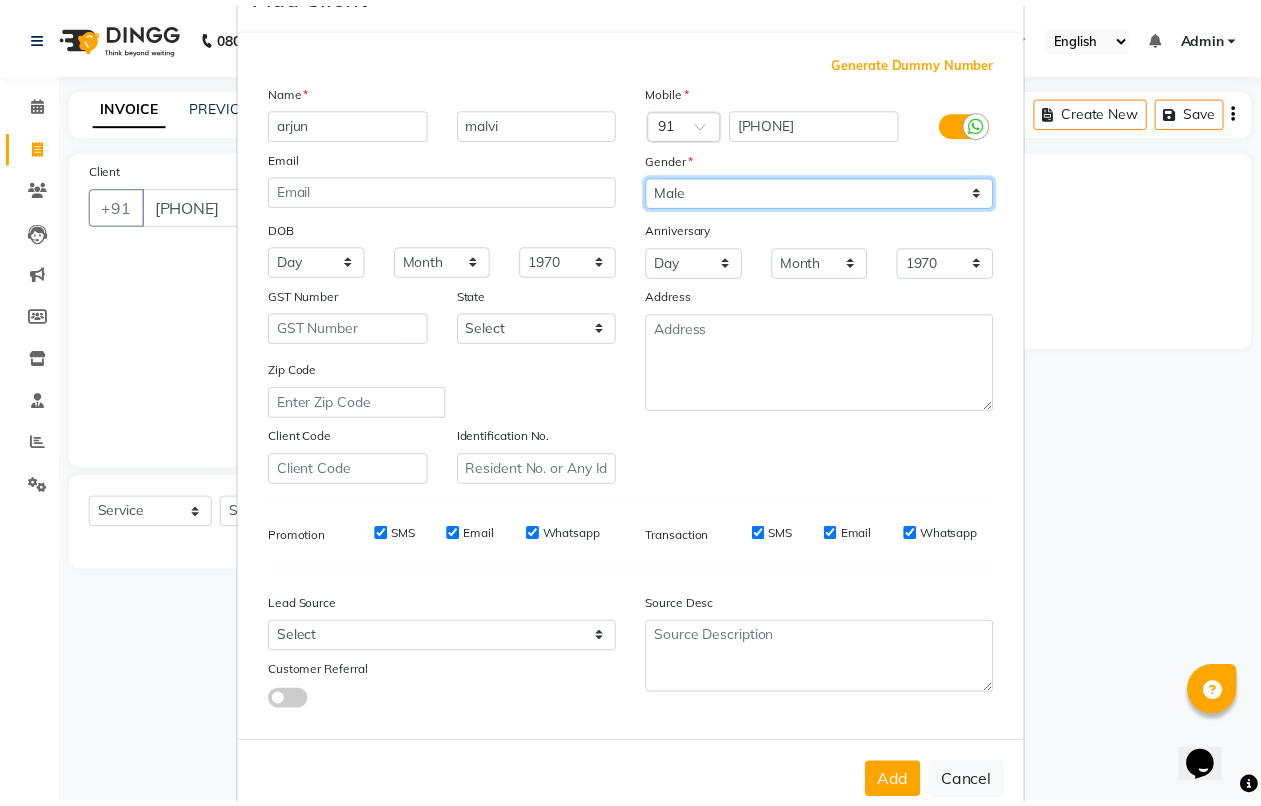 scroll, scrollTop: 110, scrollLeft: 0, axis: vertical 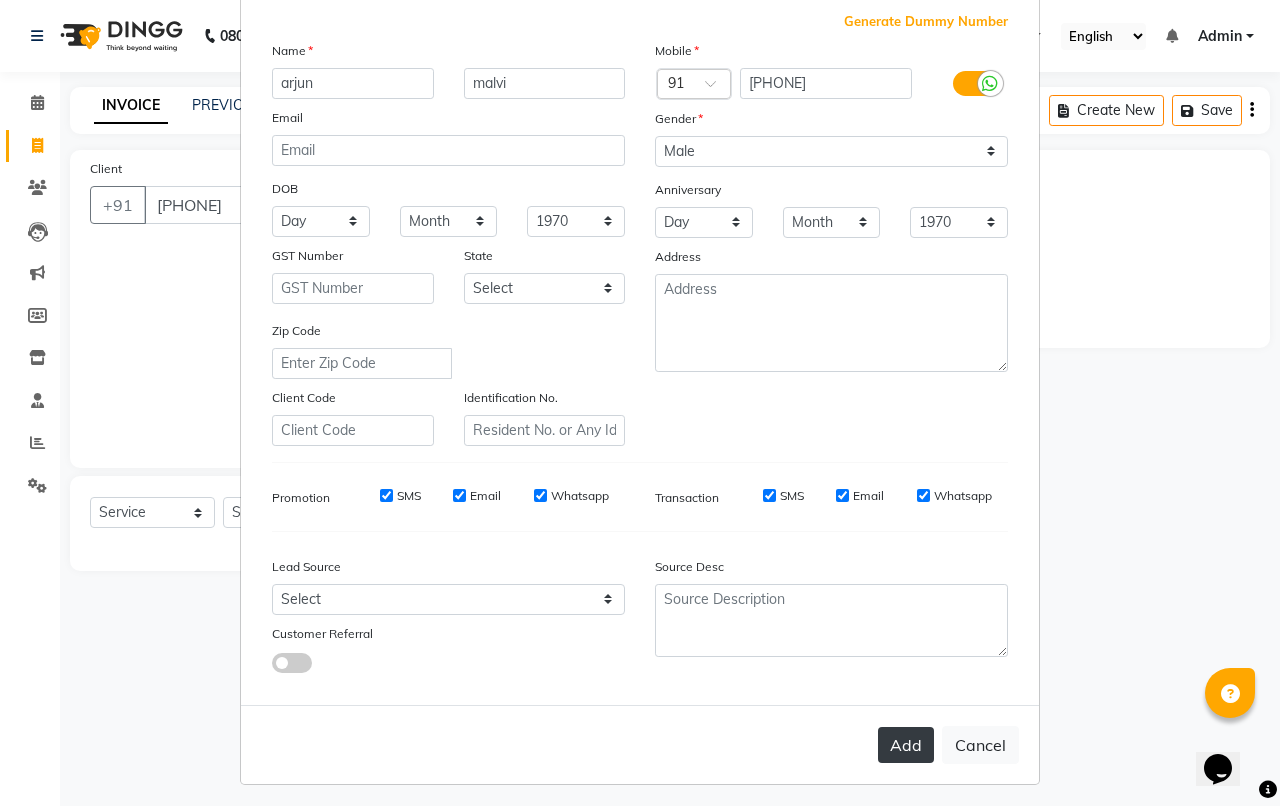 click on "Add" at bounding box center [906, 745] 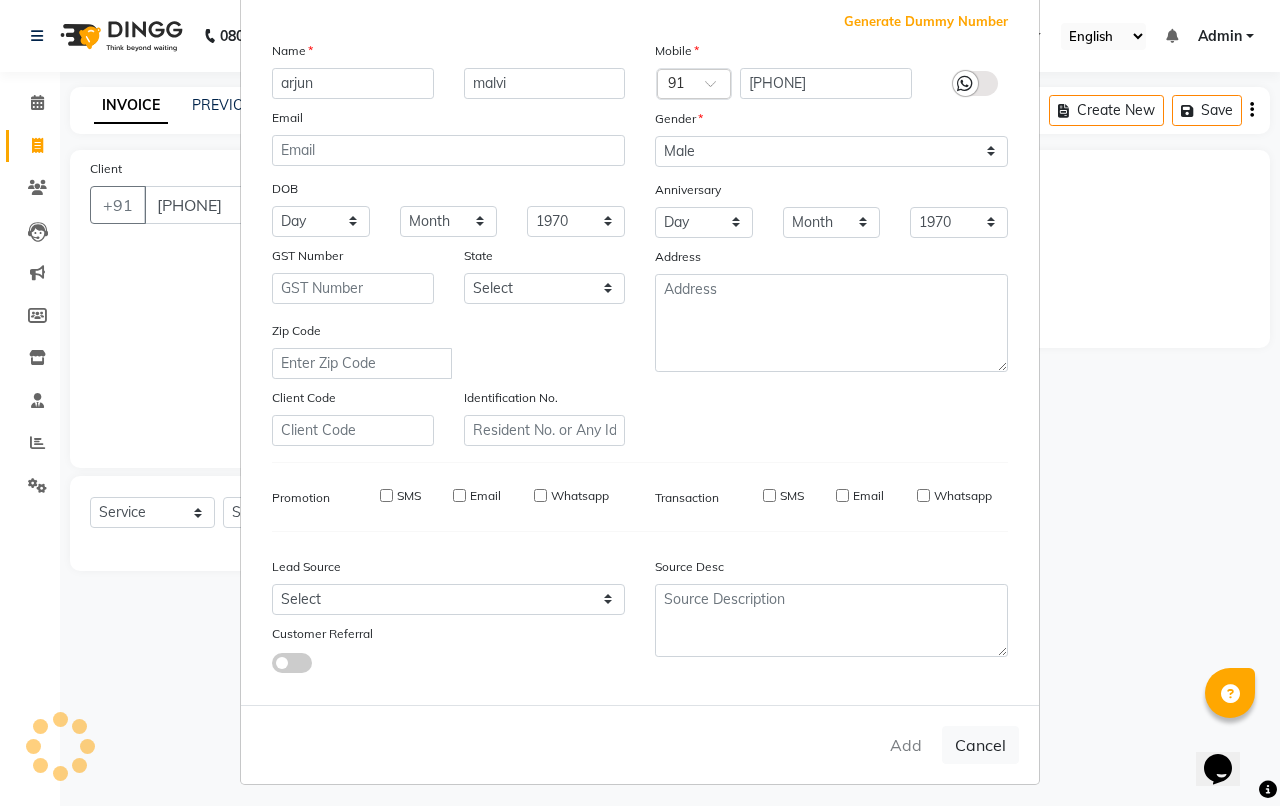 type 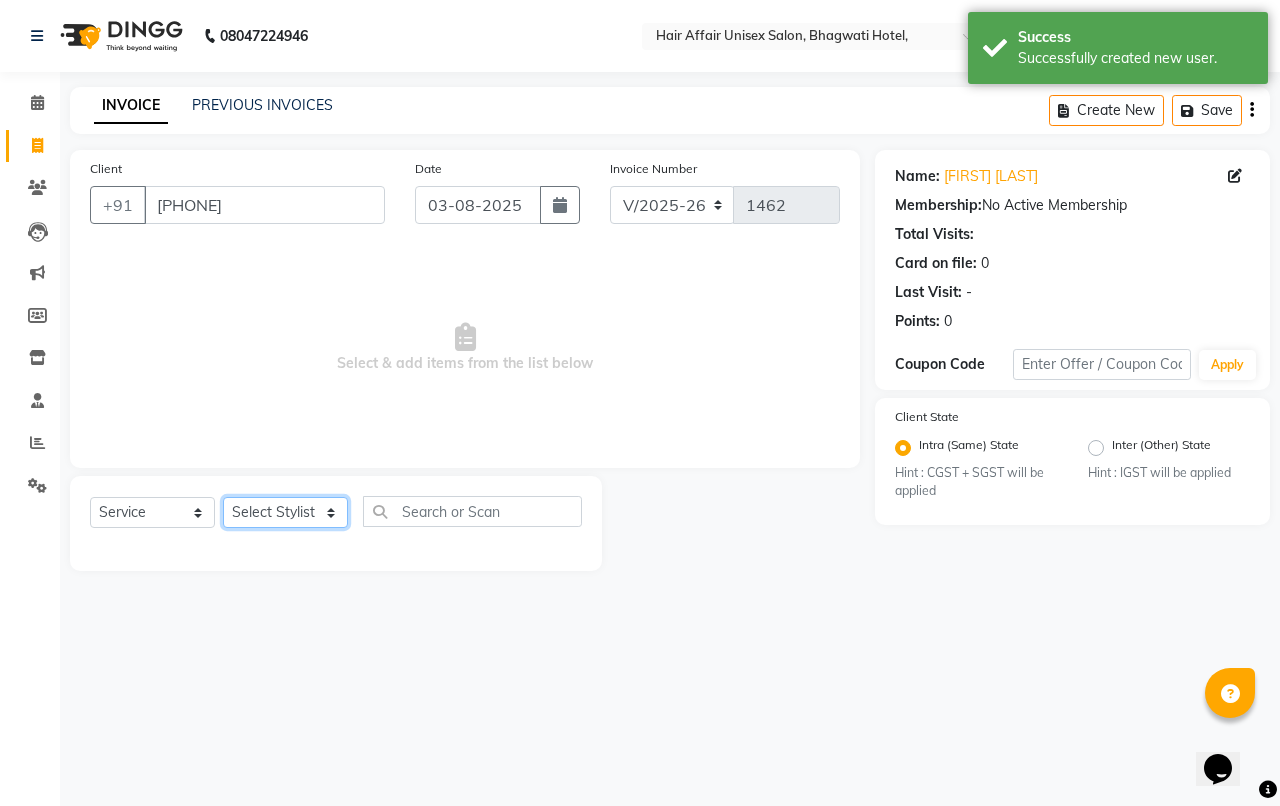 click on "Select Stylist Anand harpal kajal Kunal Manish Nikhil soni Vihan yogesh" 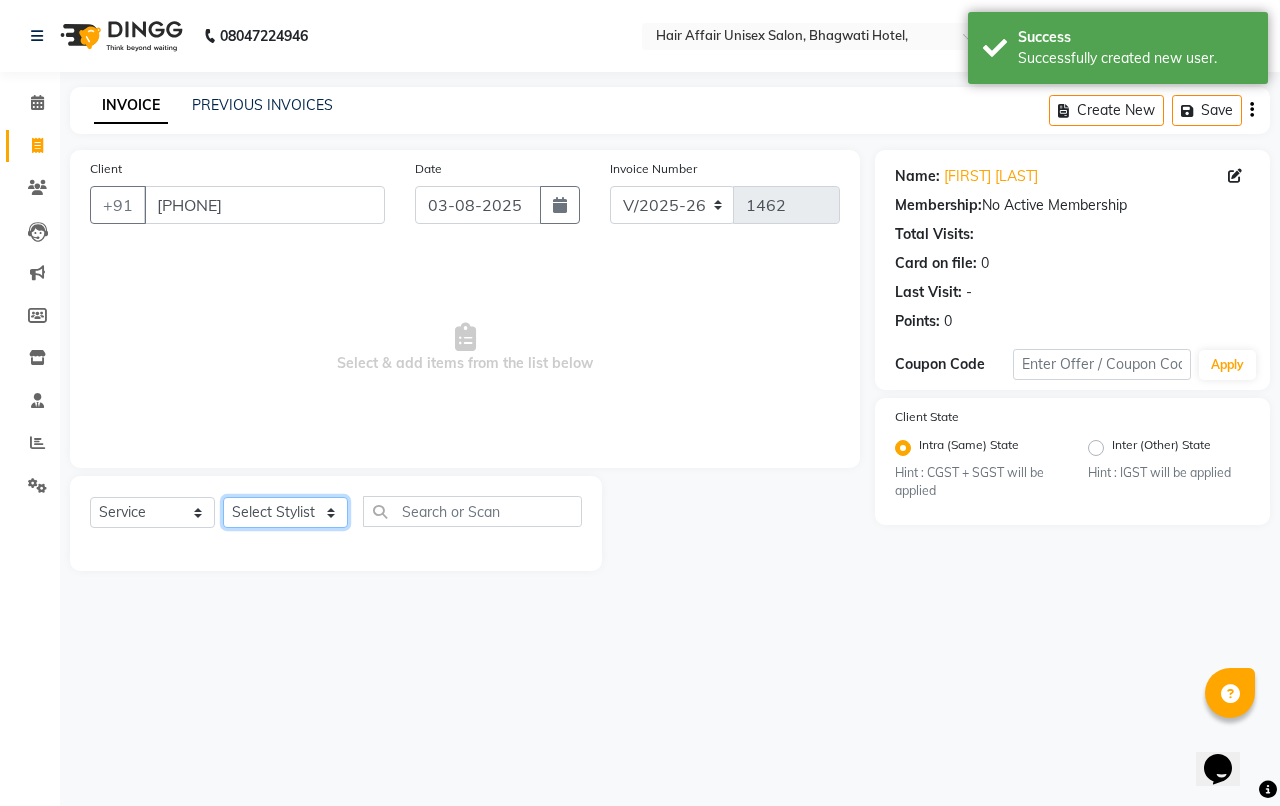 select on "46443" 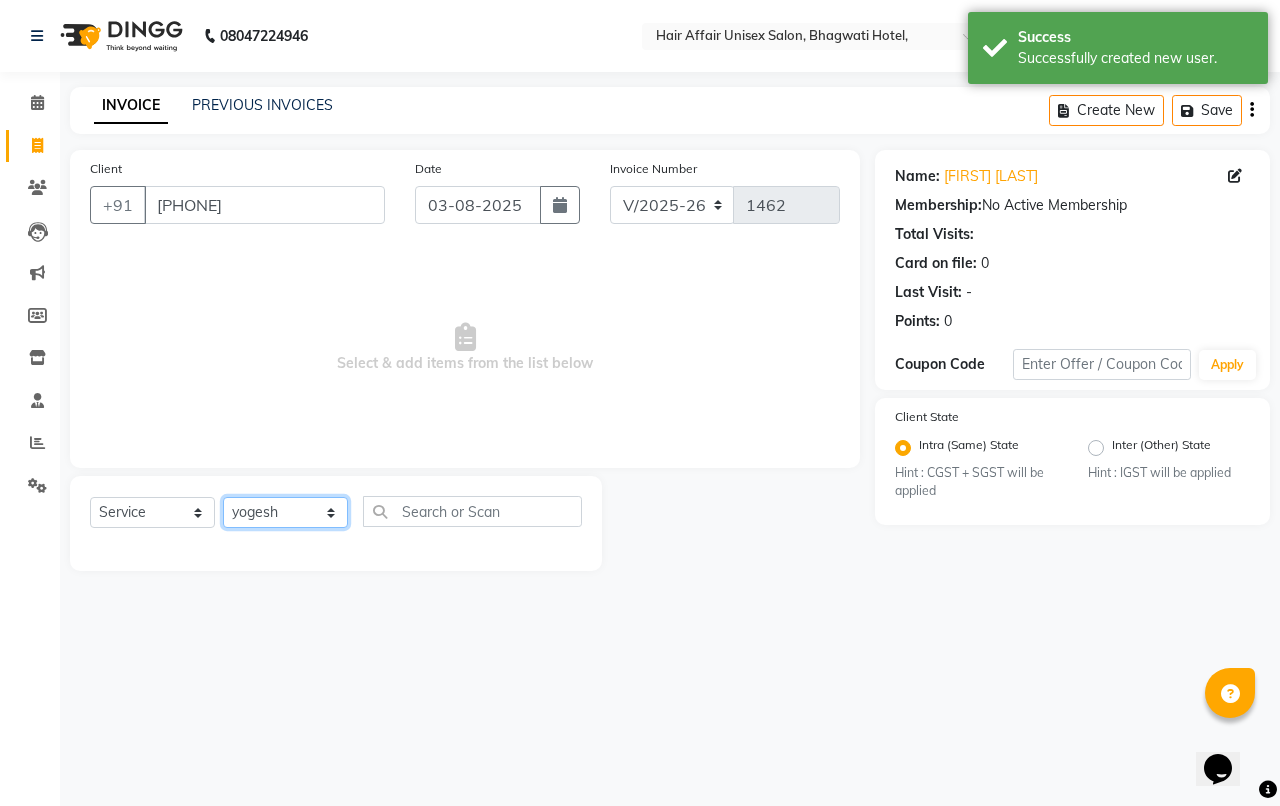 click on "Select Stylist Anand harpal kajal Kunal Manish Nikhil soni Vihan yogesh" 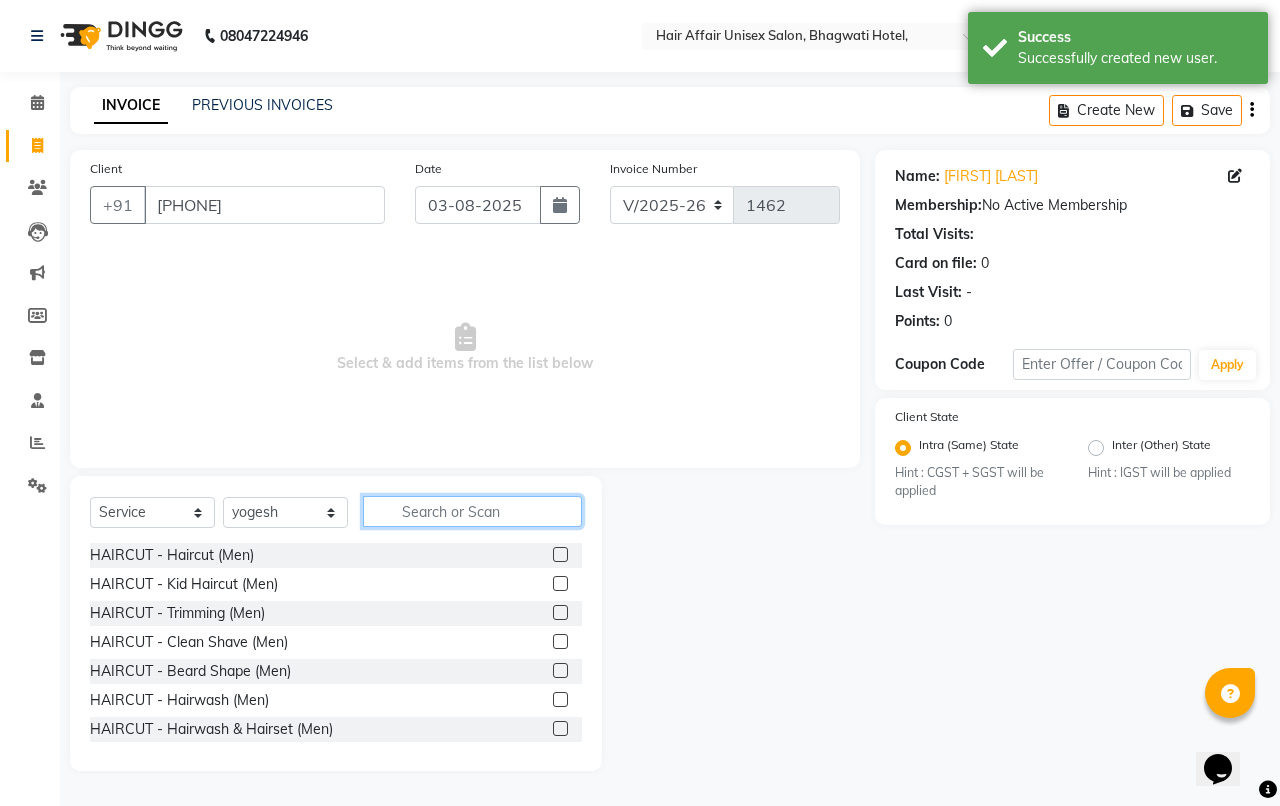 click 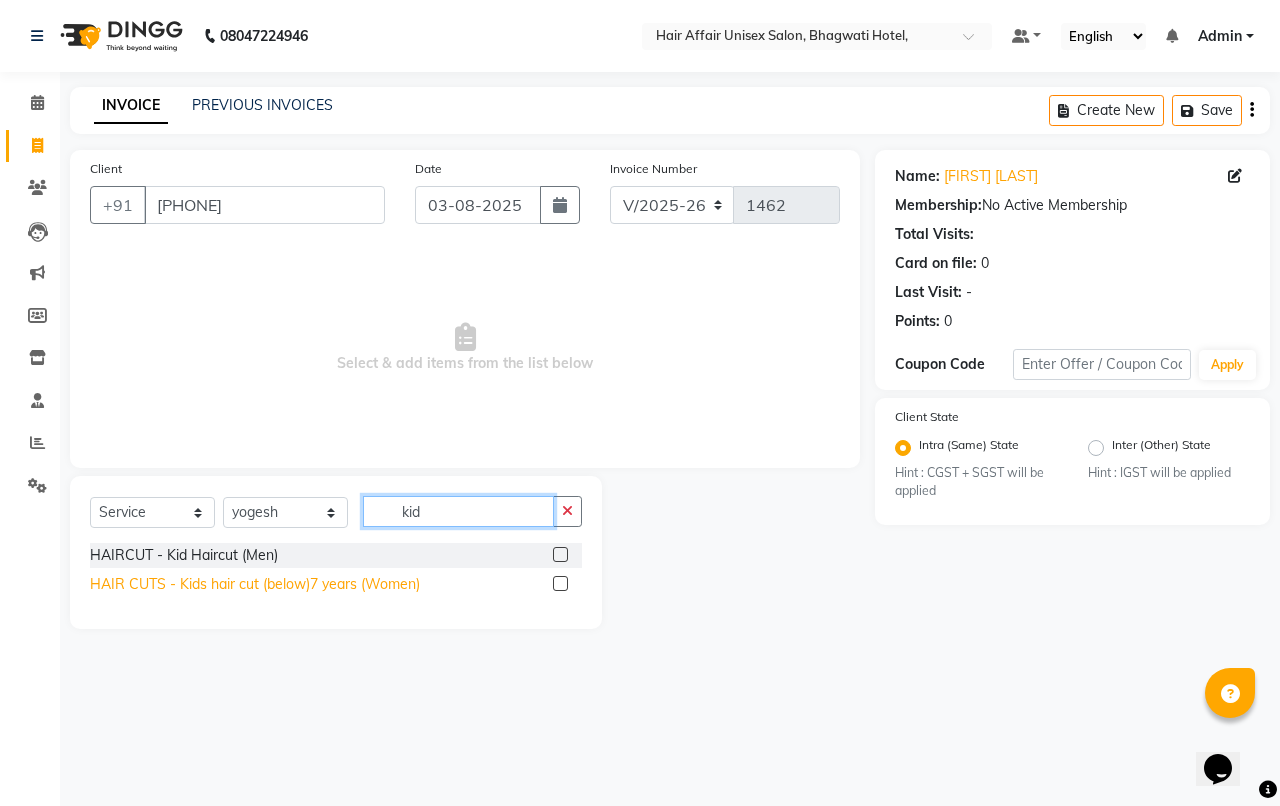 type on "kid" 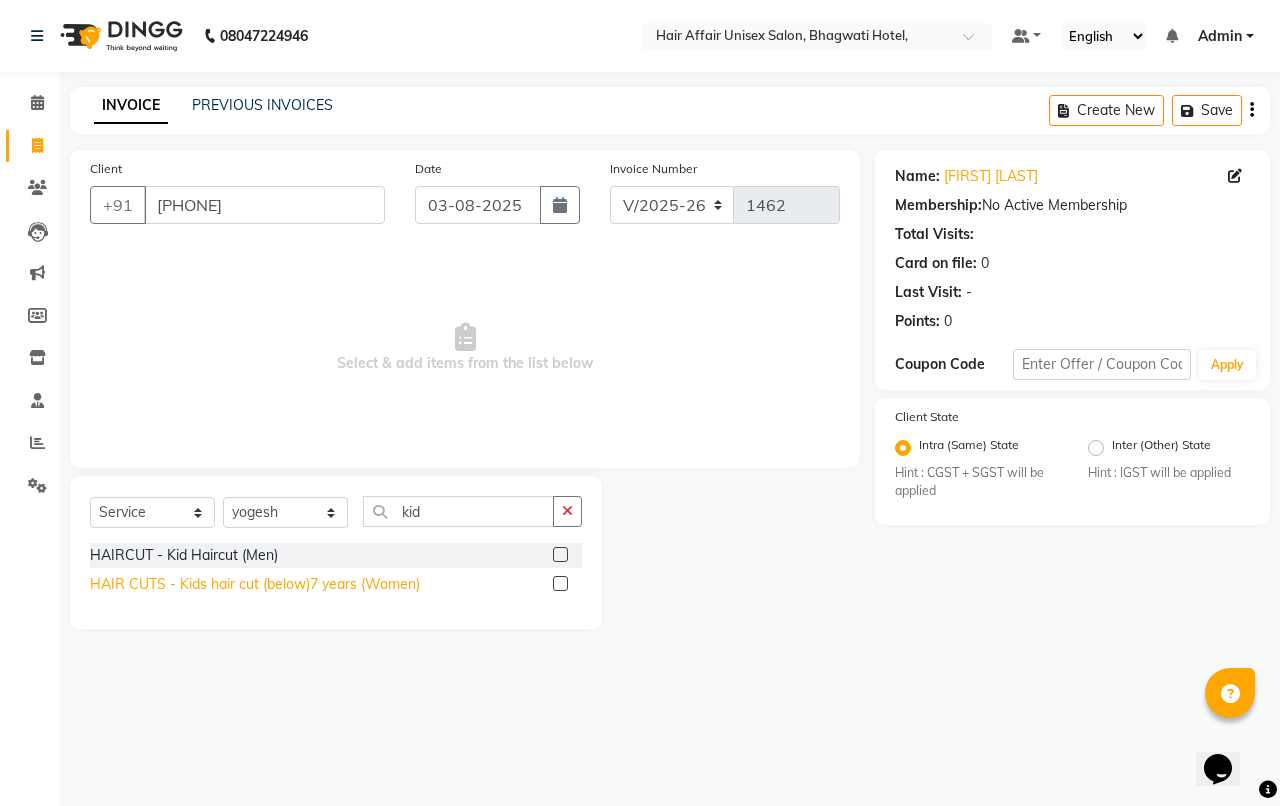 click on "HAIR CUTS - Kids hair cut (below)7 years  (Women)" 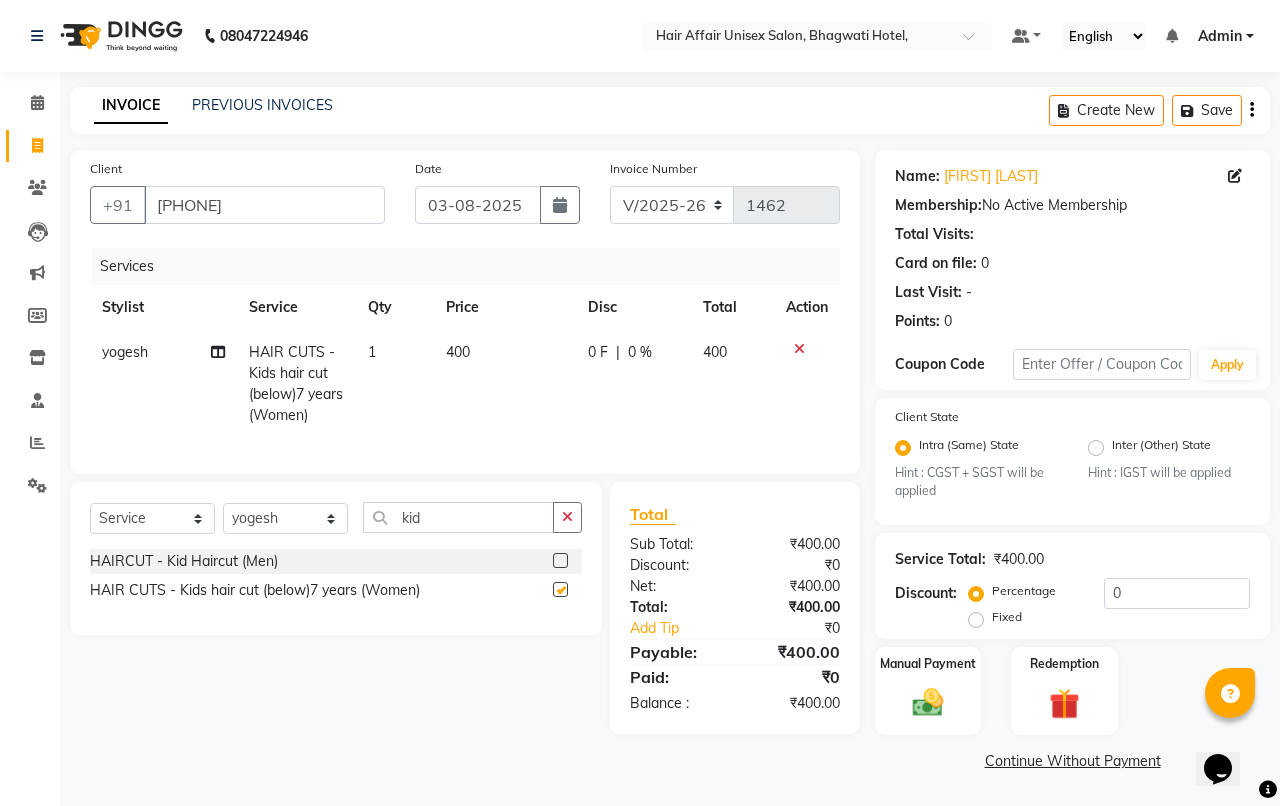 checkbox on "false" 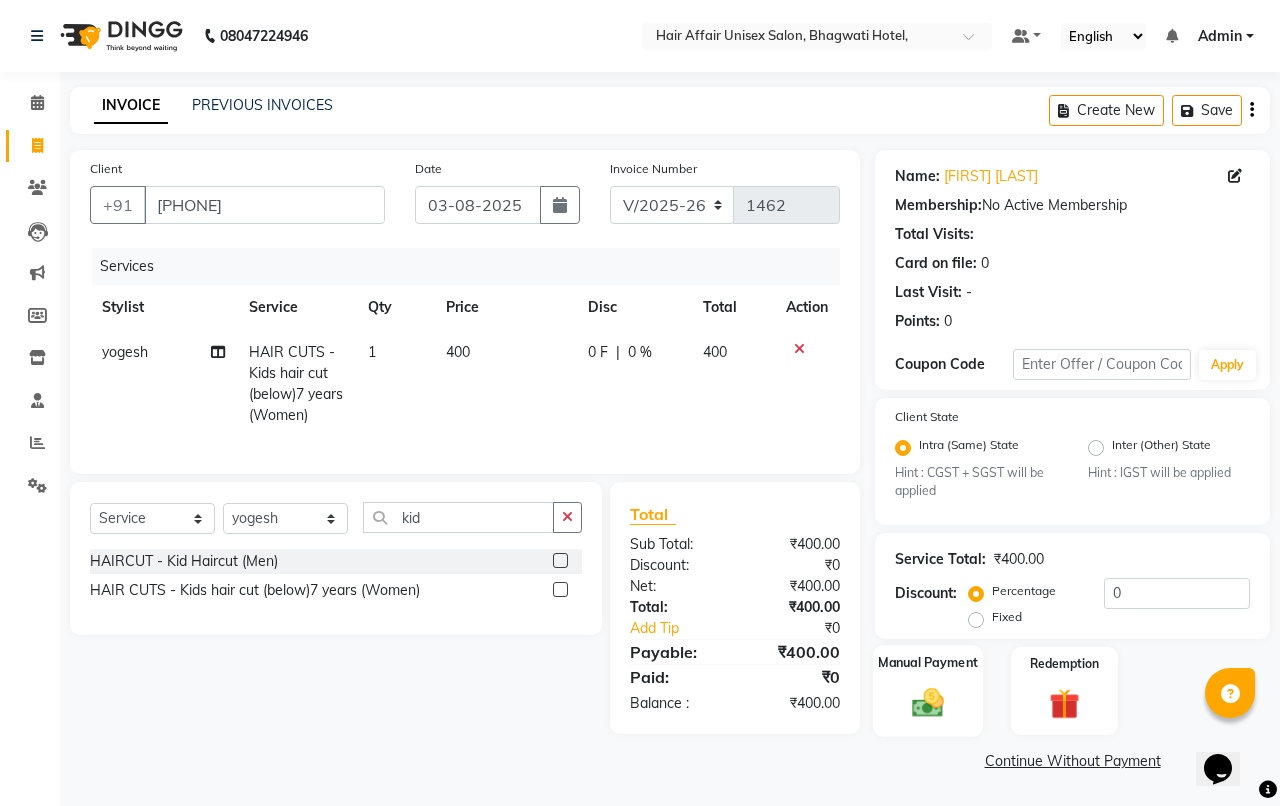 click on "Manual Payment" 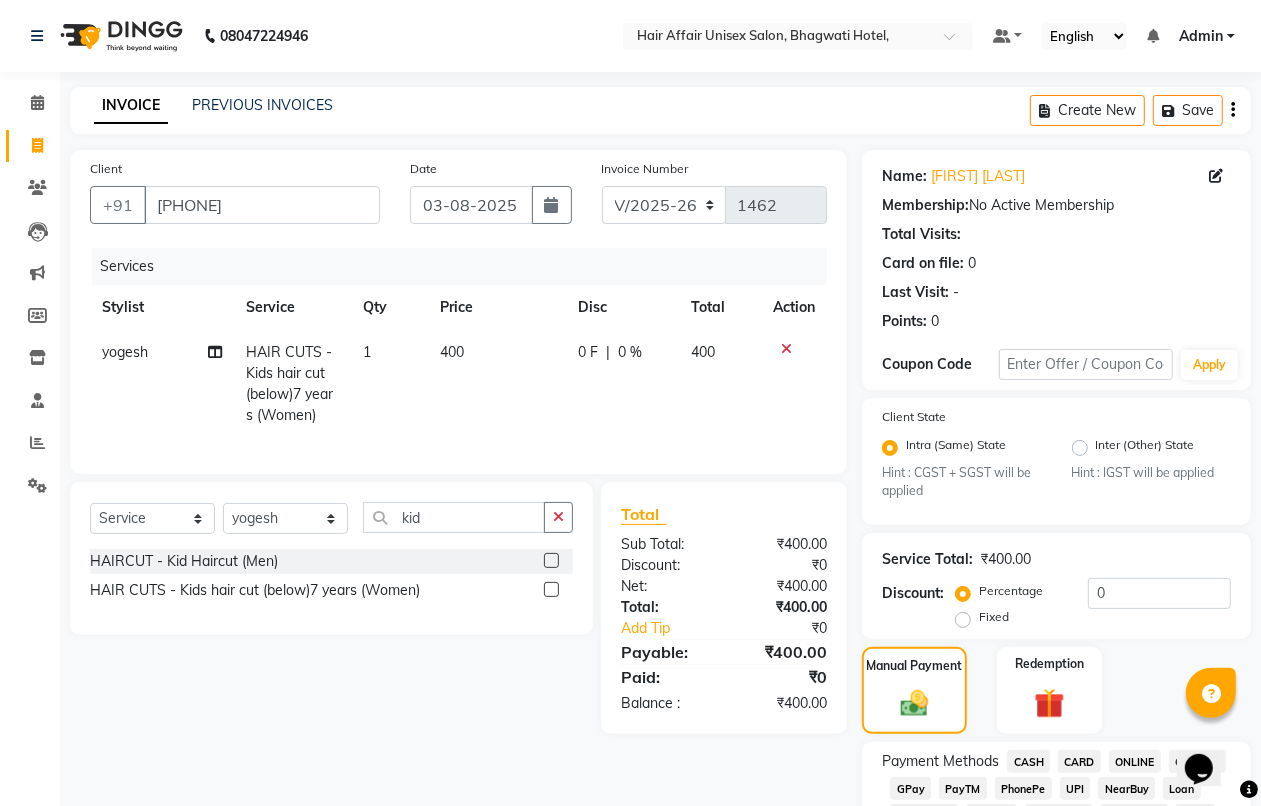 click on "CASH" 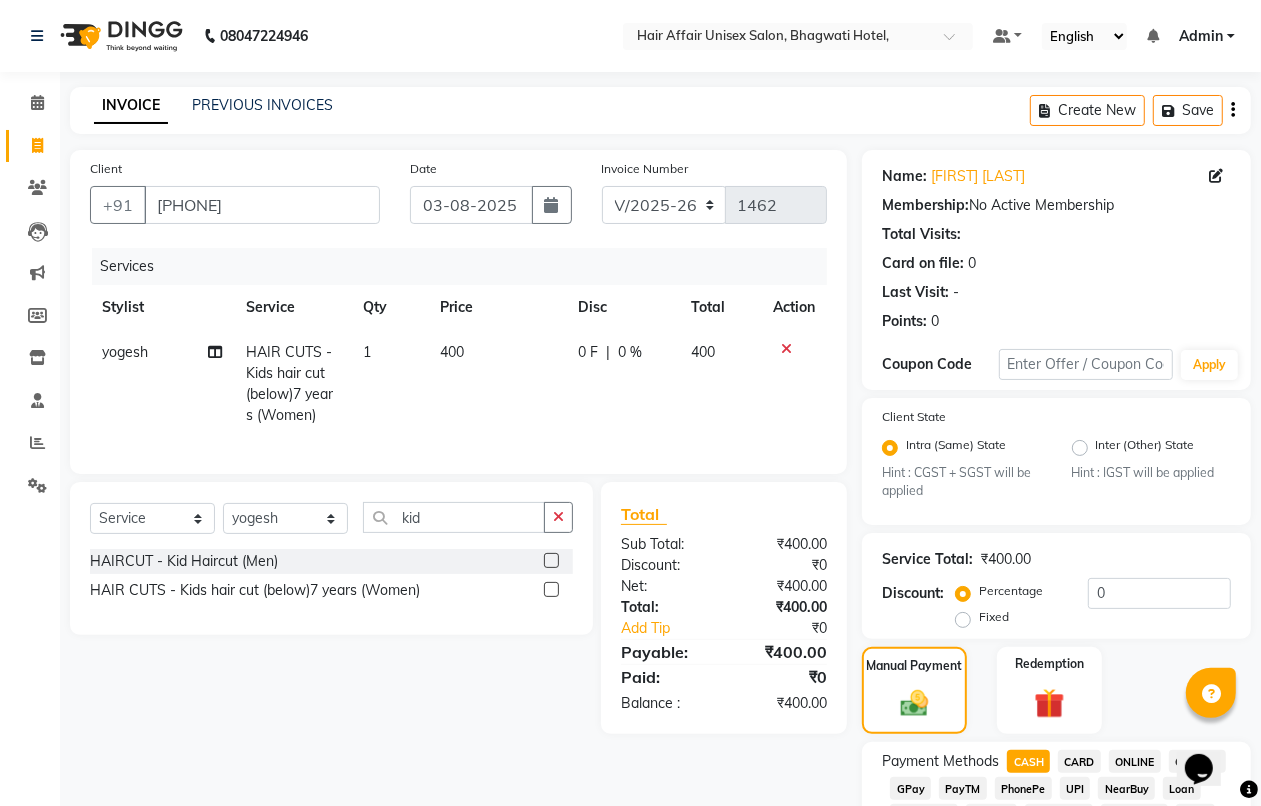scroll, scrollTop: 875, scrollLeft: 0, axis: vertical 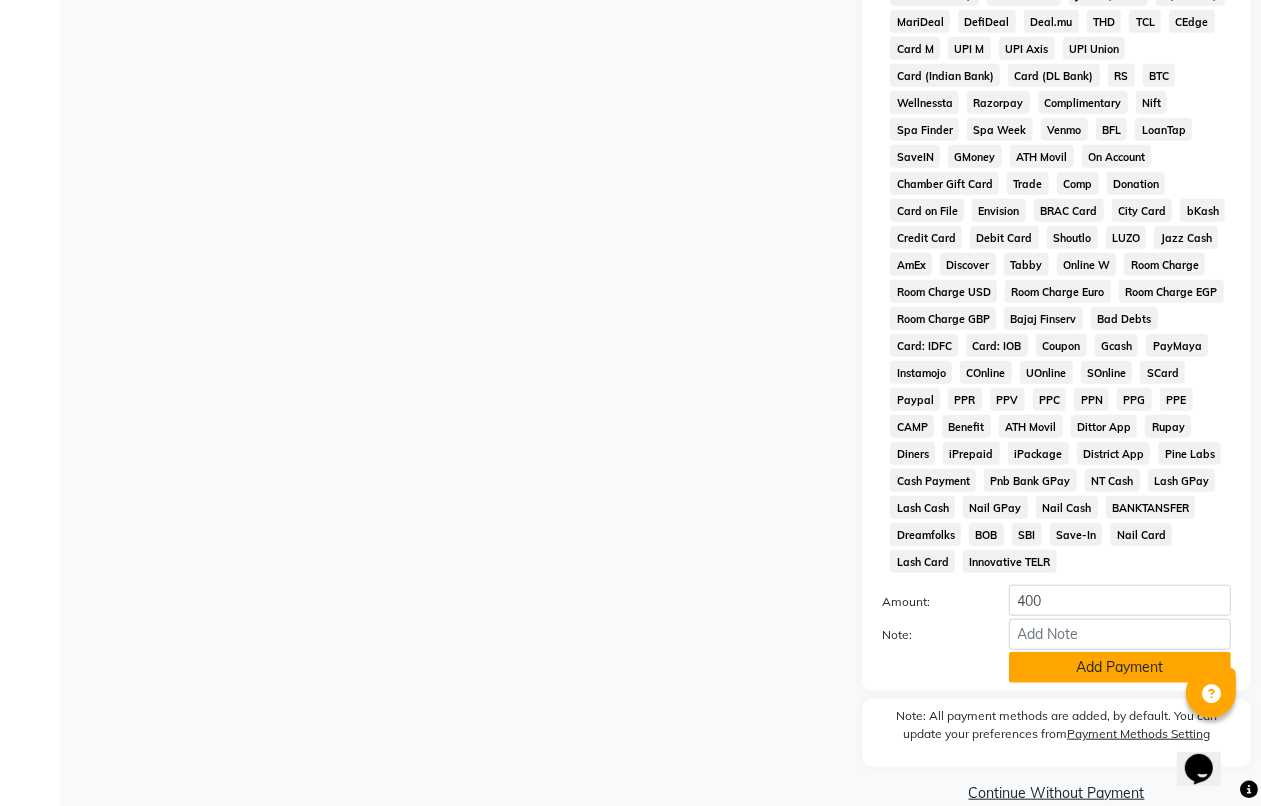 click on "Add Payment" 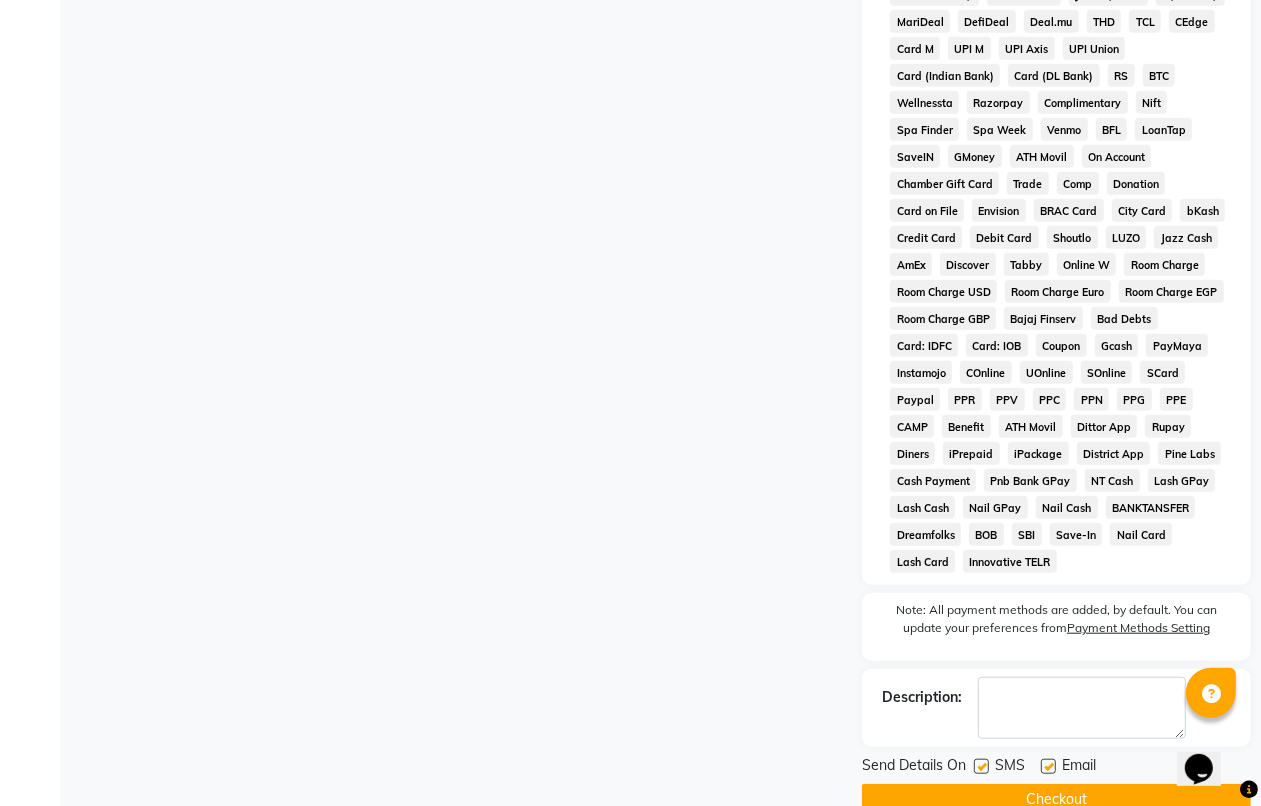 scroll, scrollTop: 912, scrollLeft: 0, axis: vertical 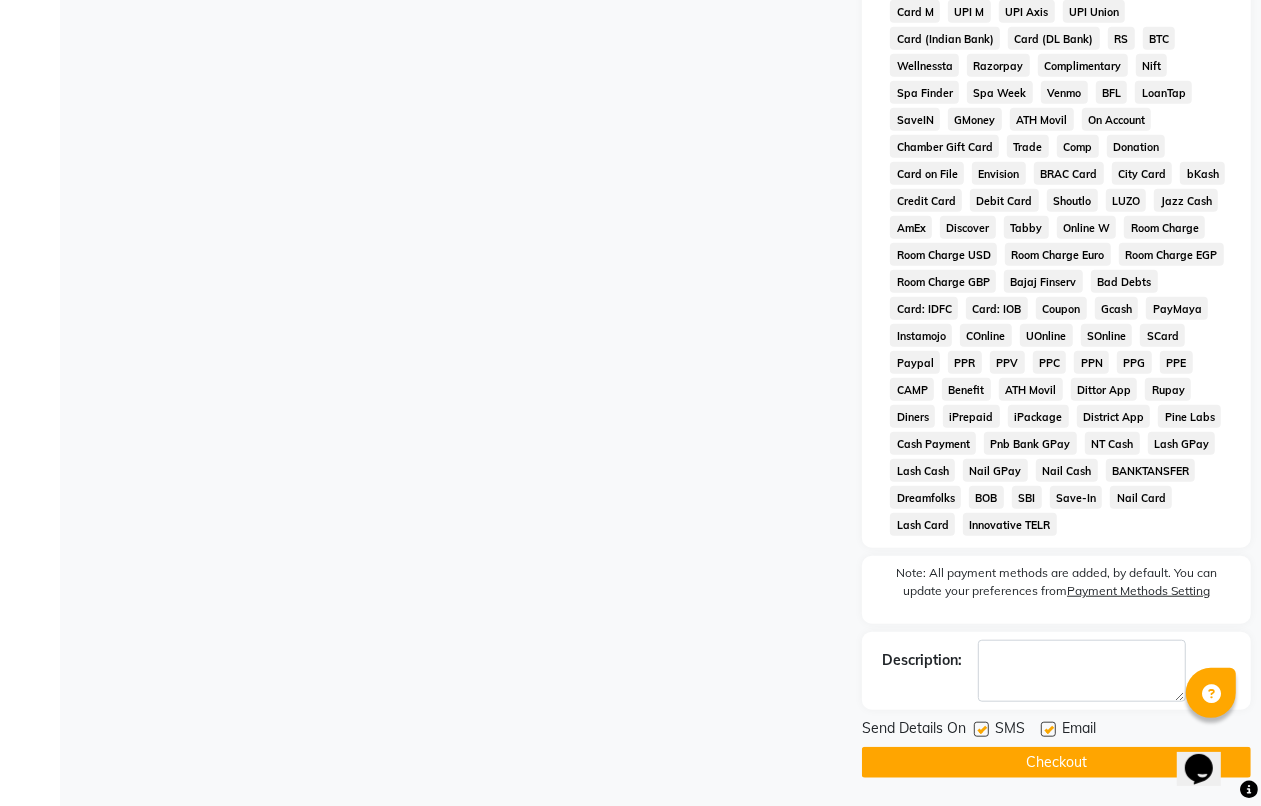 click on "Checkout" 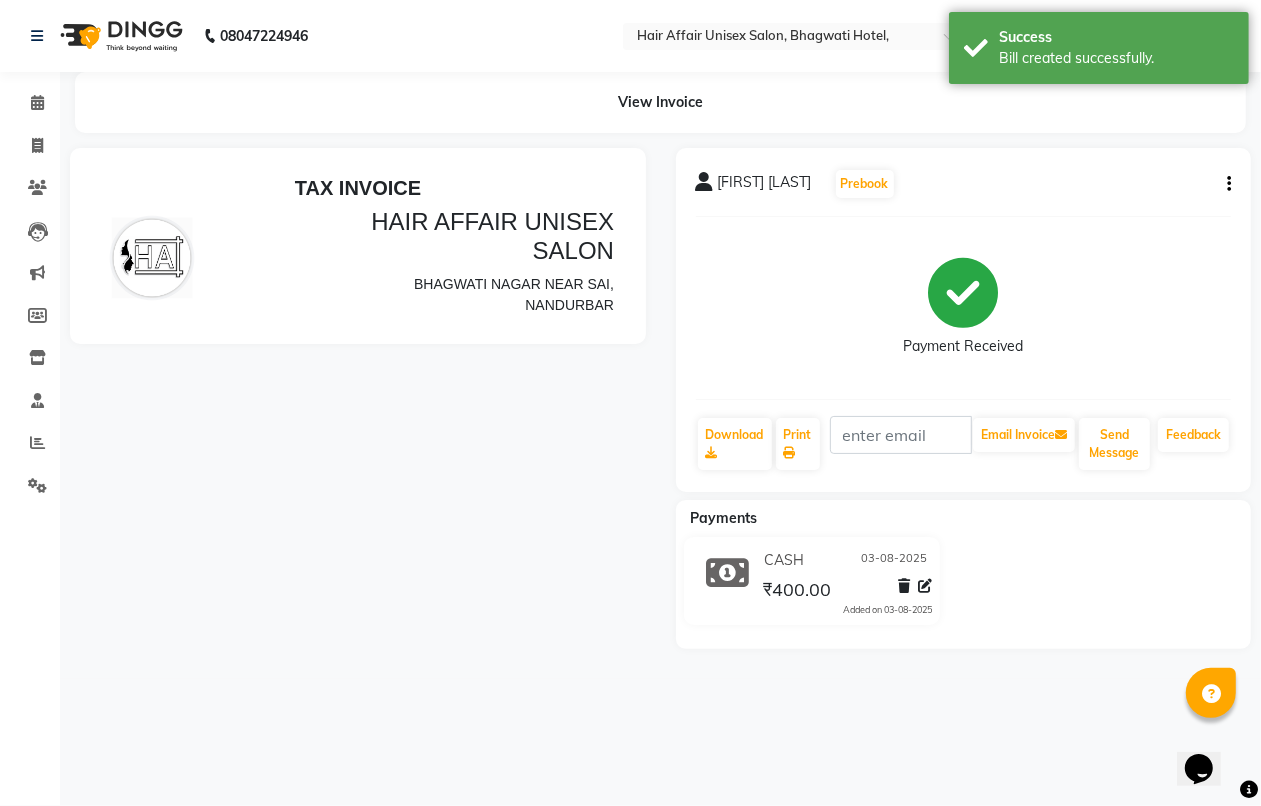 scroll, scrollTop: 0, scrollLeft: 0, axis: both 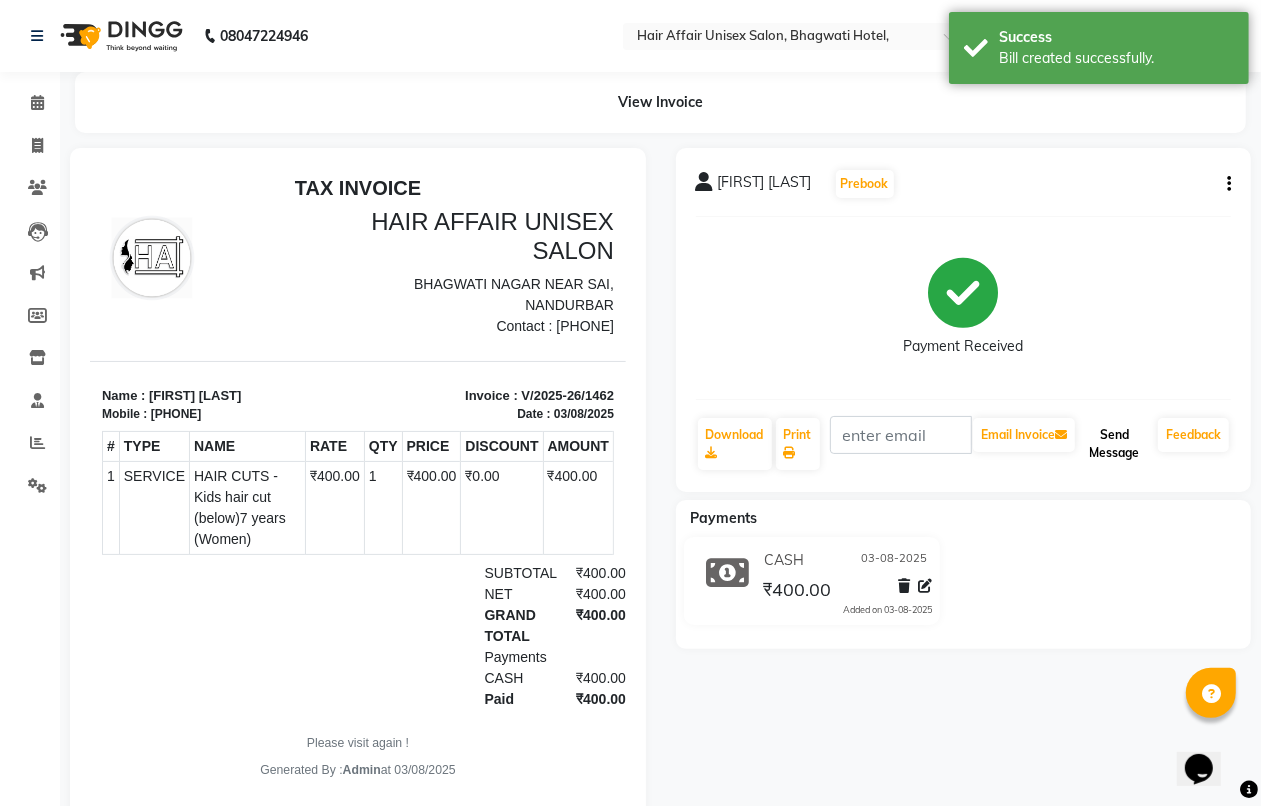 click on "Send Message" 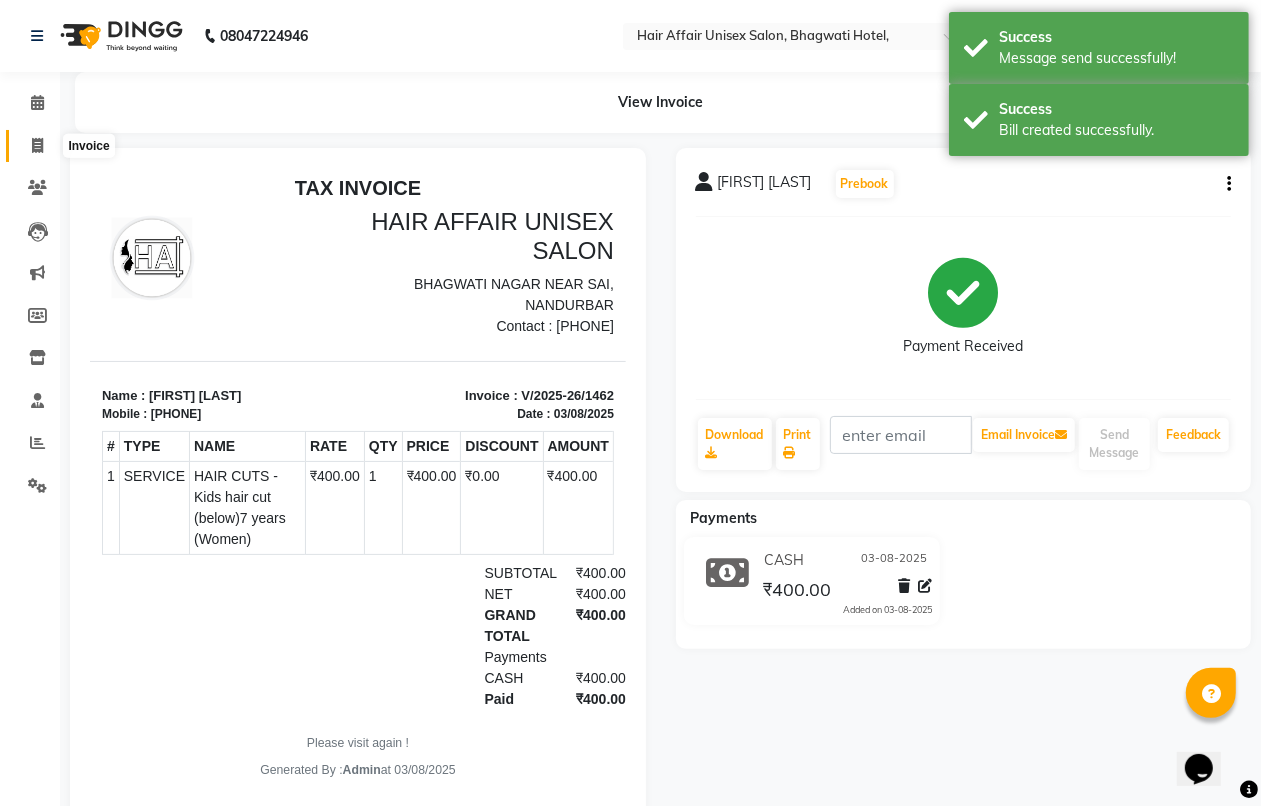 drag, startPoint x: 26, startPoint y: 143, endPoint x: 32, endPoint y: 156, distance: 14.3178215 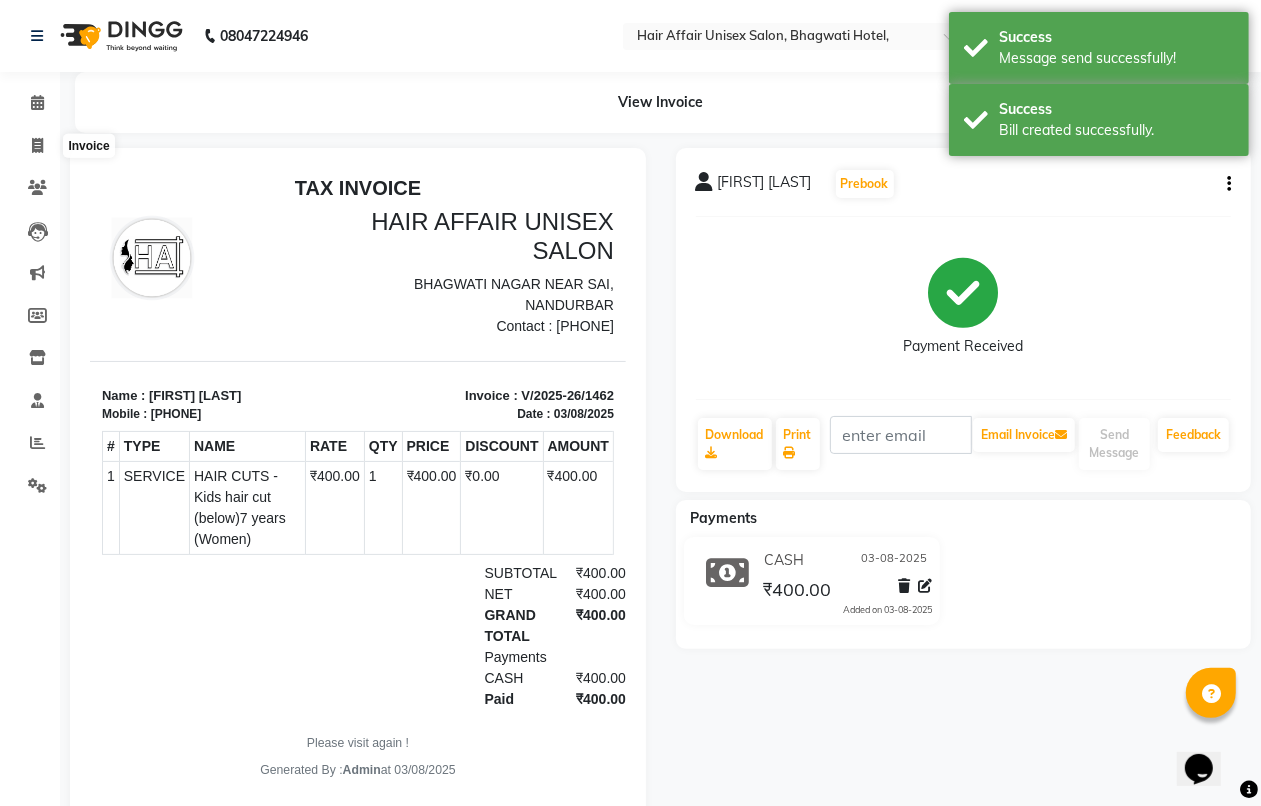 select on "6225" 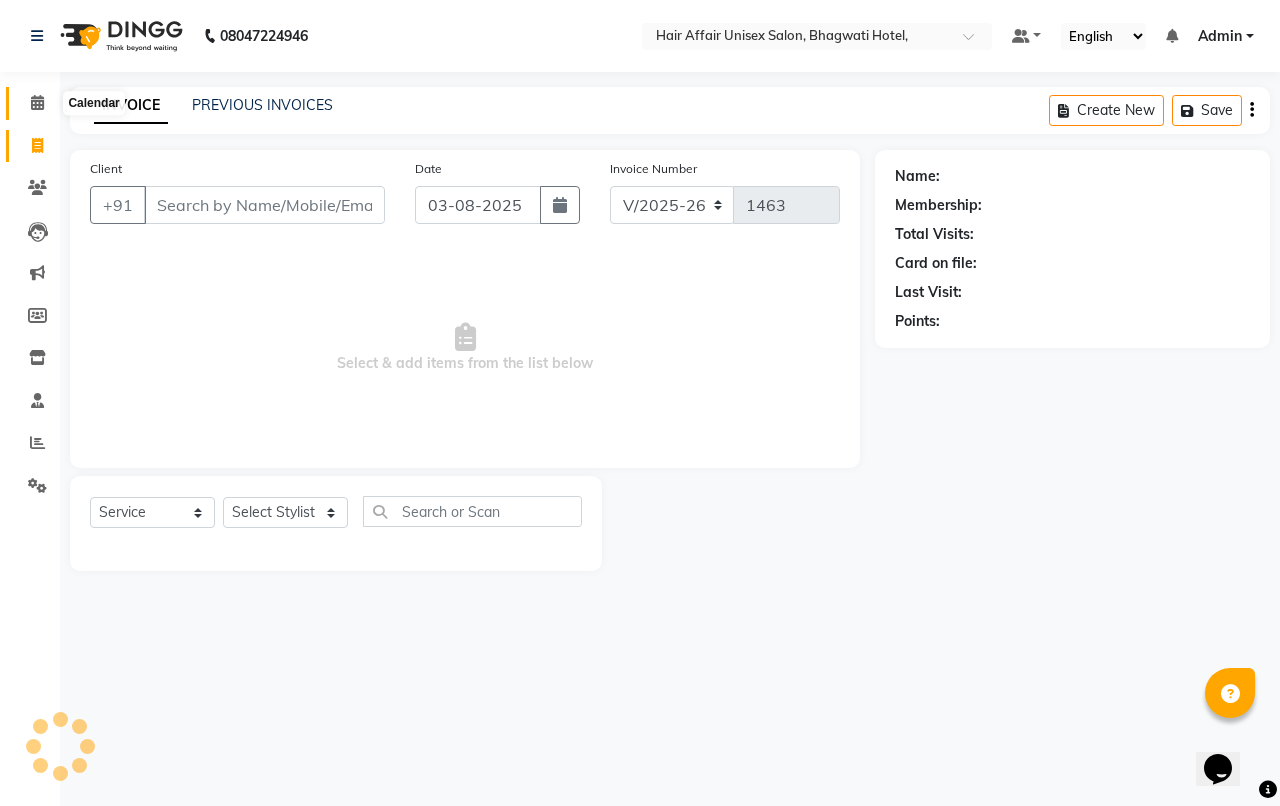 click 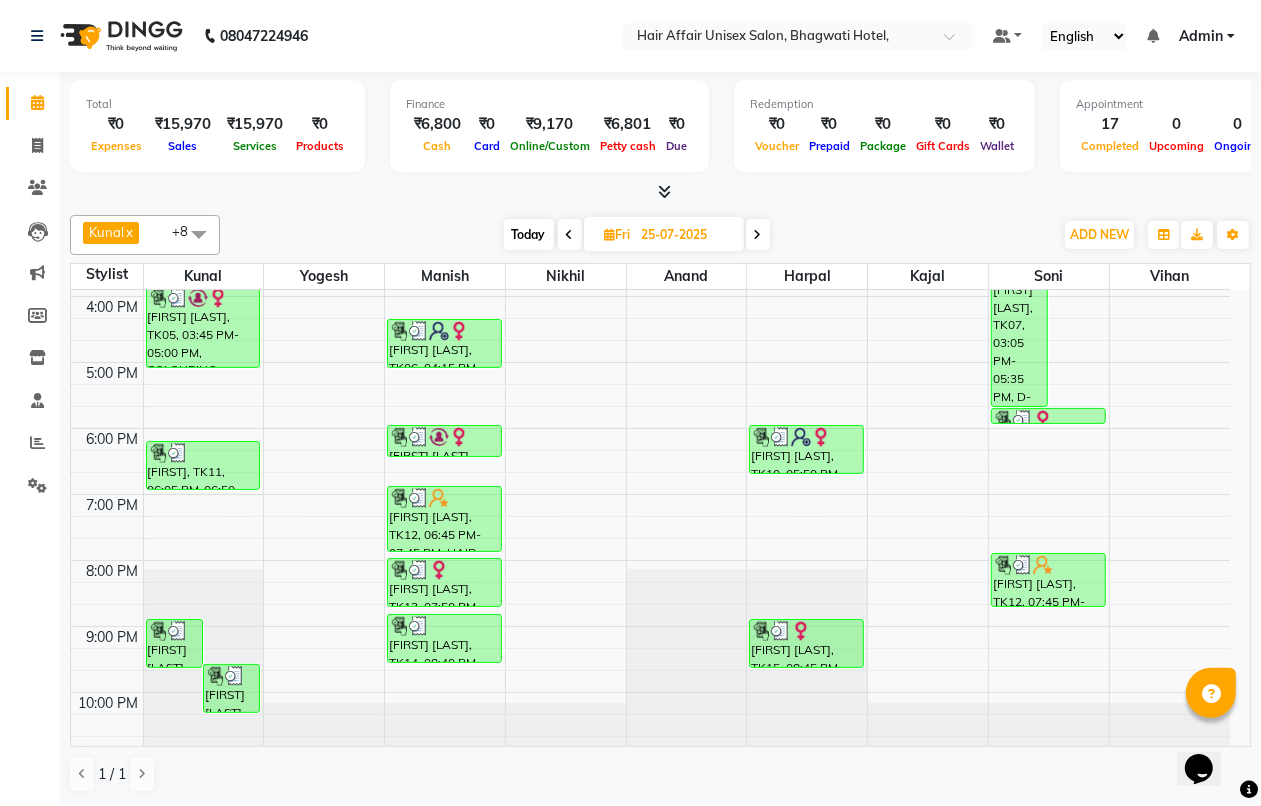 scroll, scrollTop: 545, scrollLeft: 0, axis: vertical 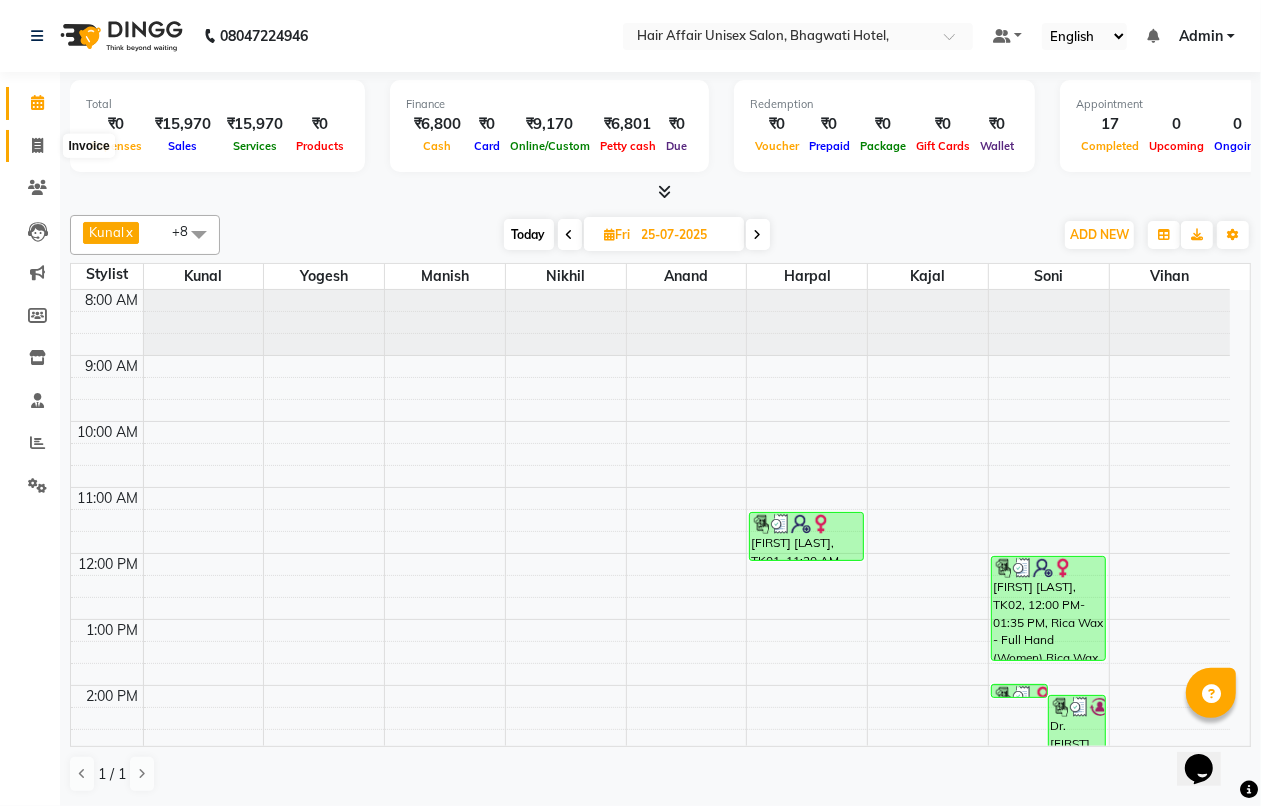 click 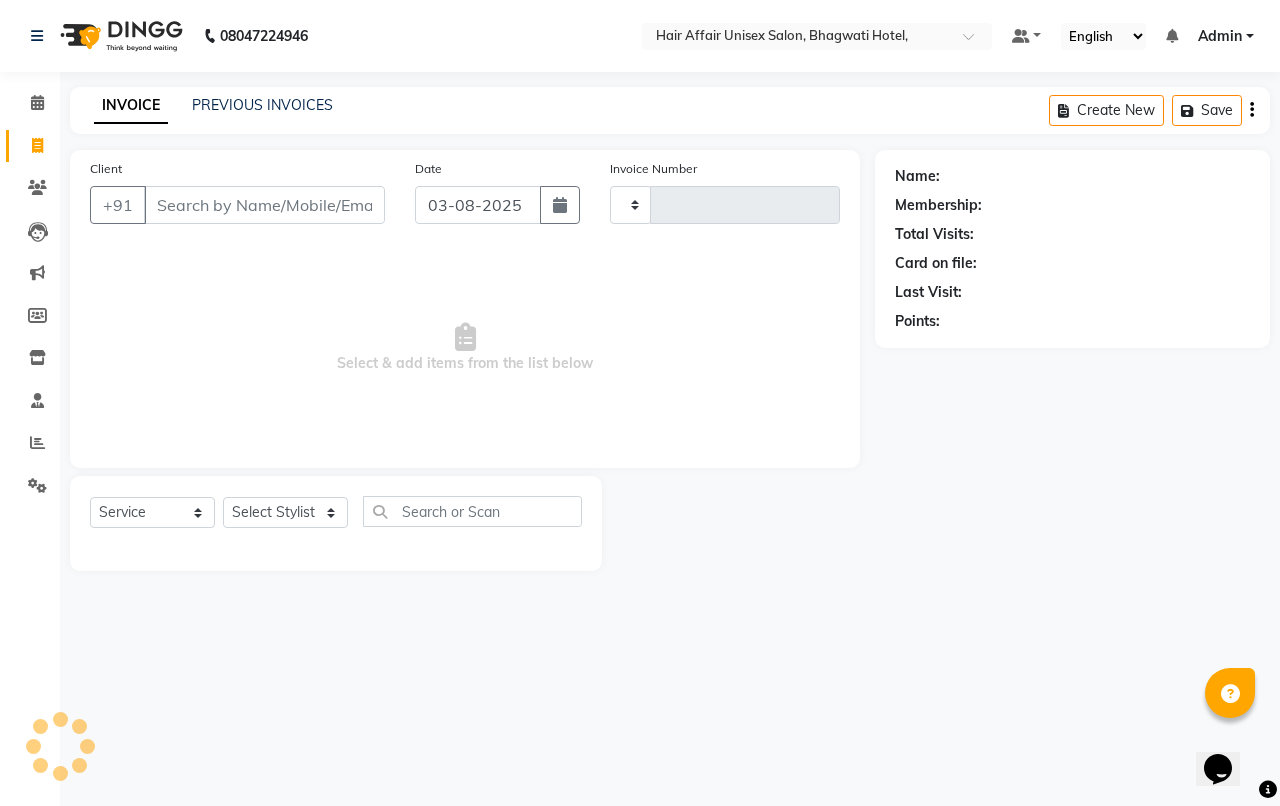 type on "1463" 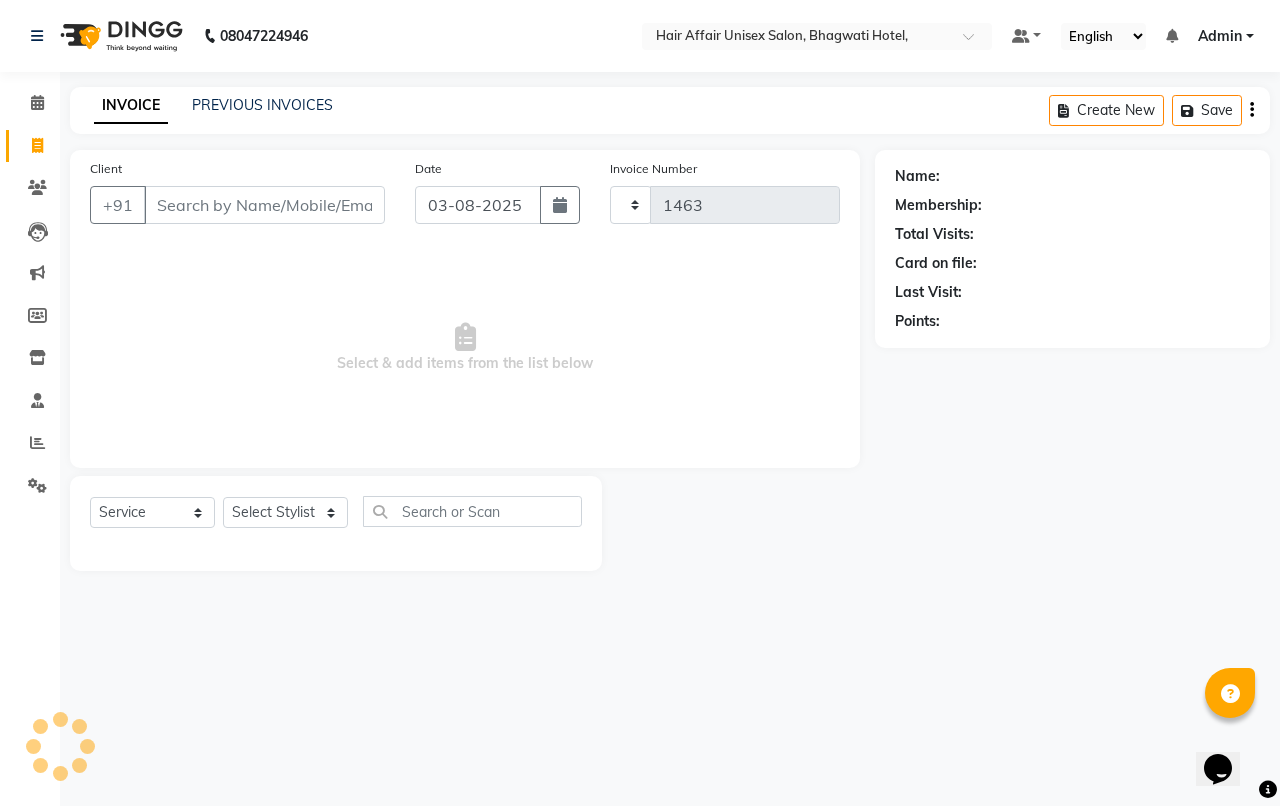 select on "6225" 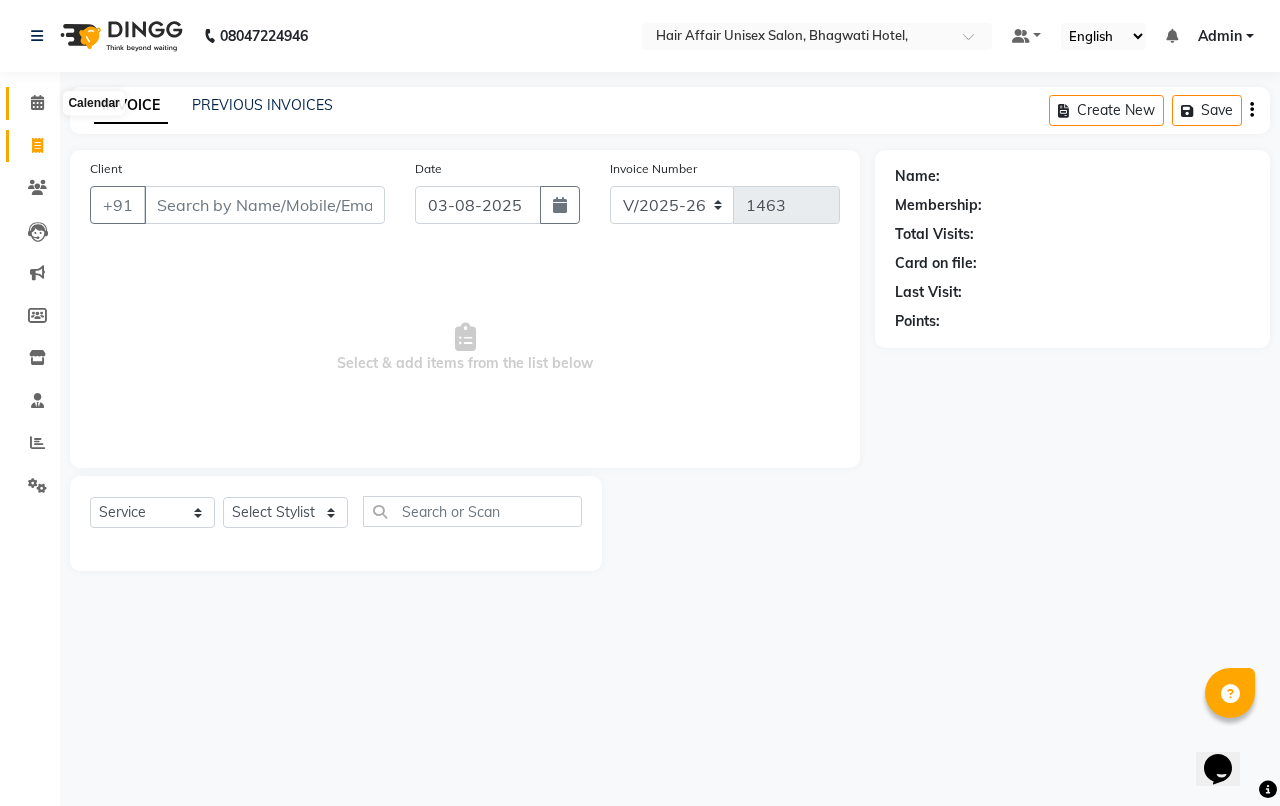 click 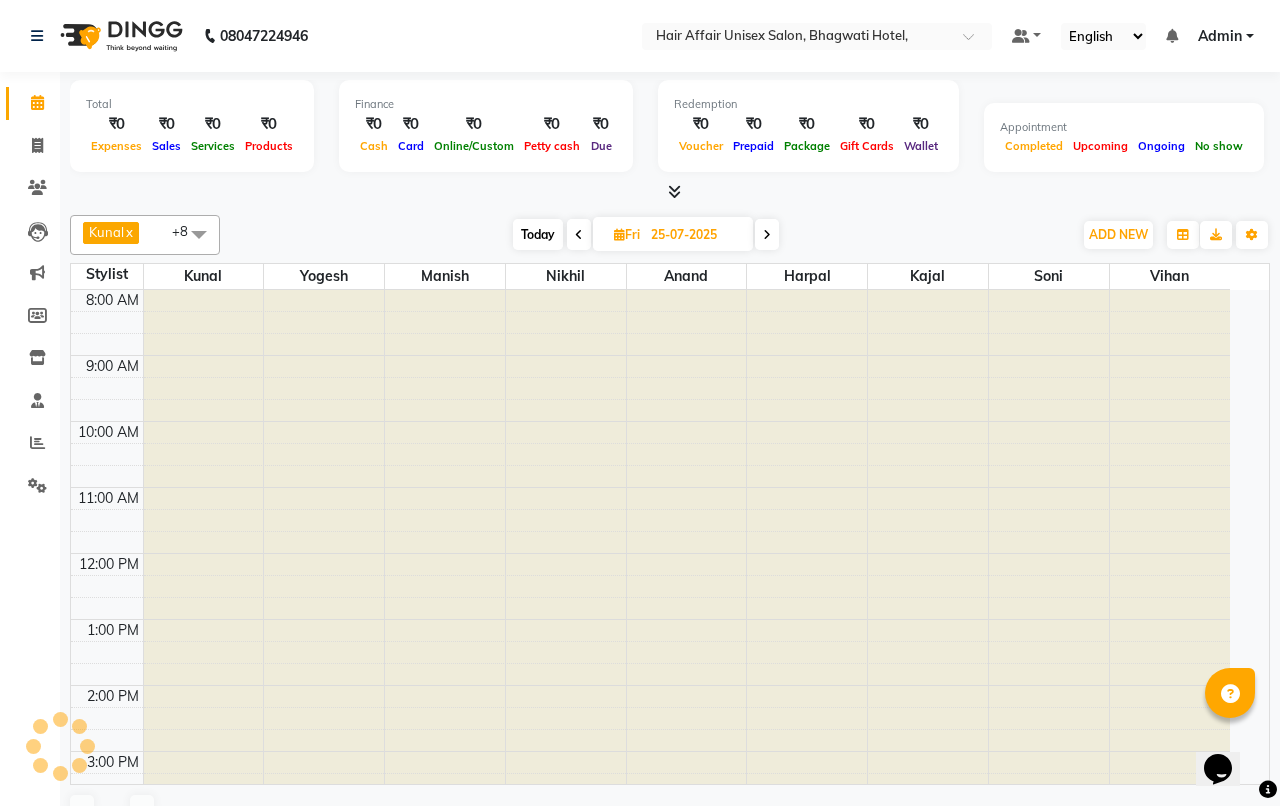 click 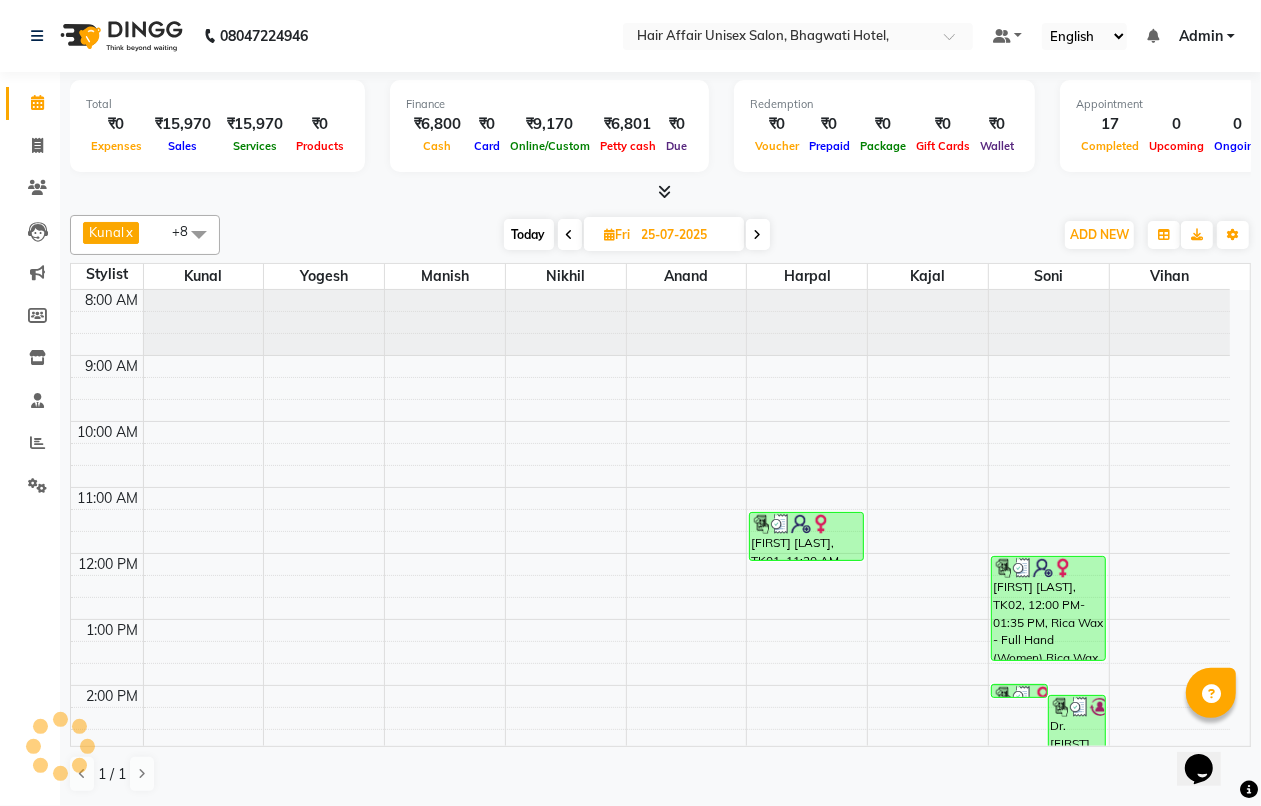 scroll, scrollTop: 0, scrollLeft: 0, axis: both 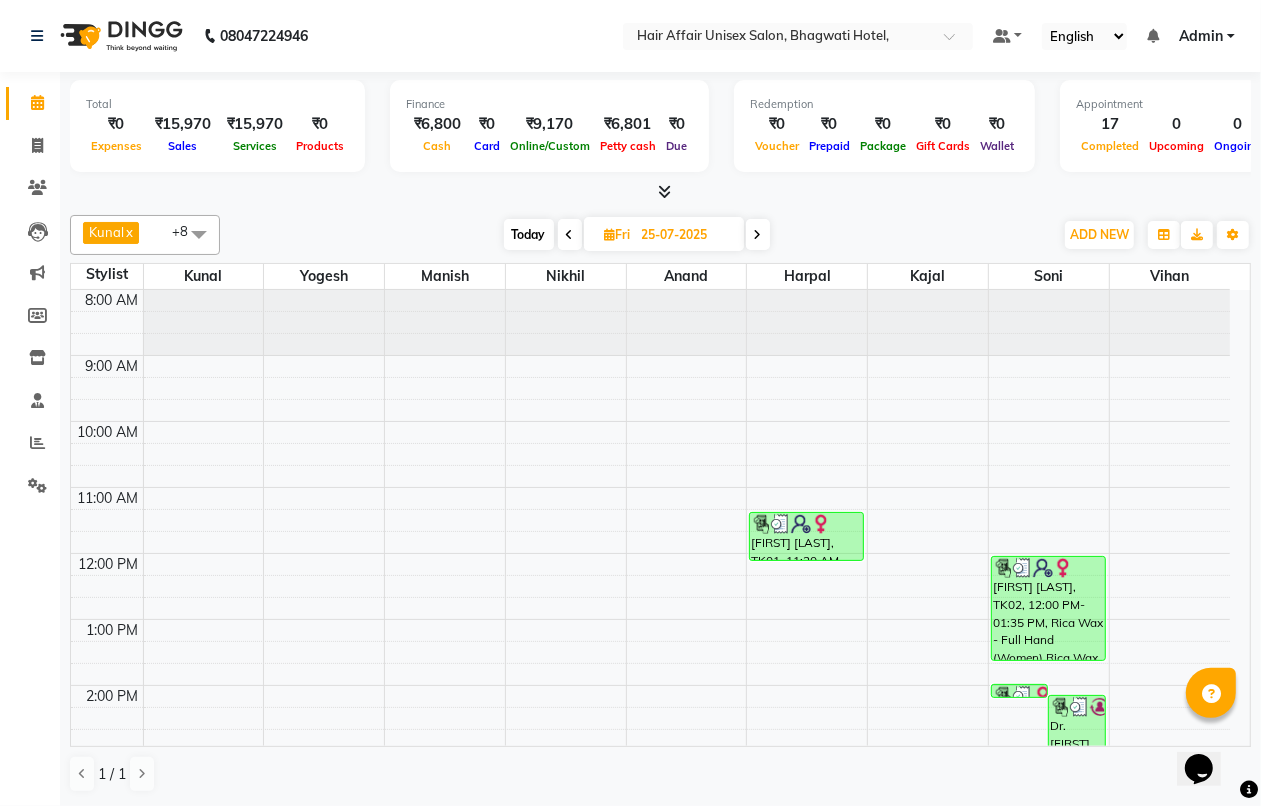 click at bounding box center [758, 235] 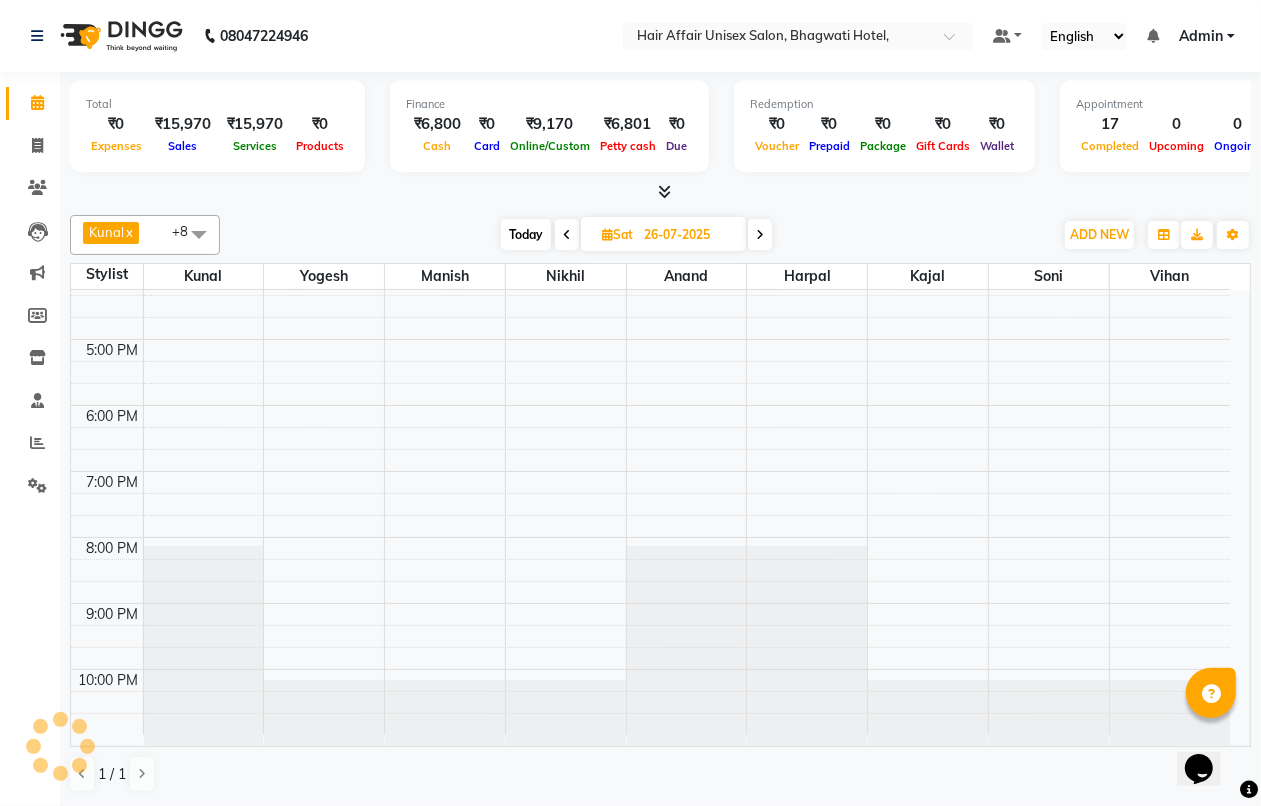 click at bounding box center (760, 234) 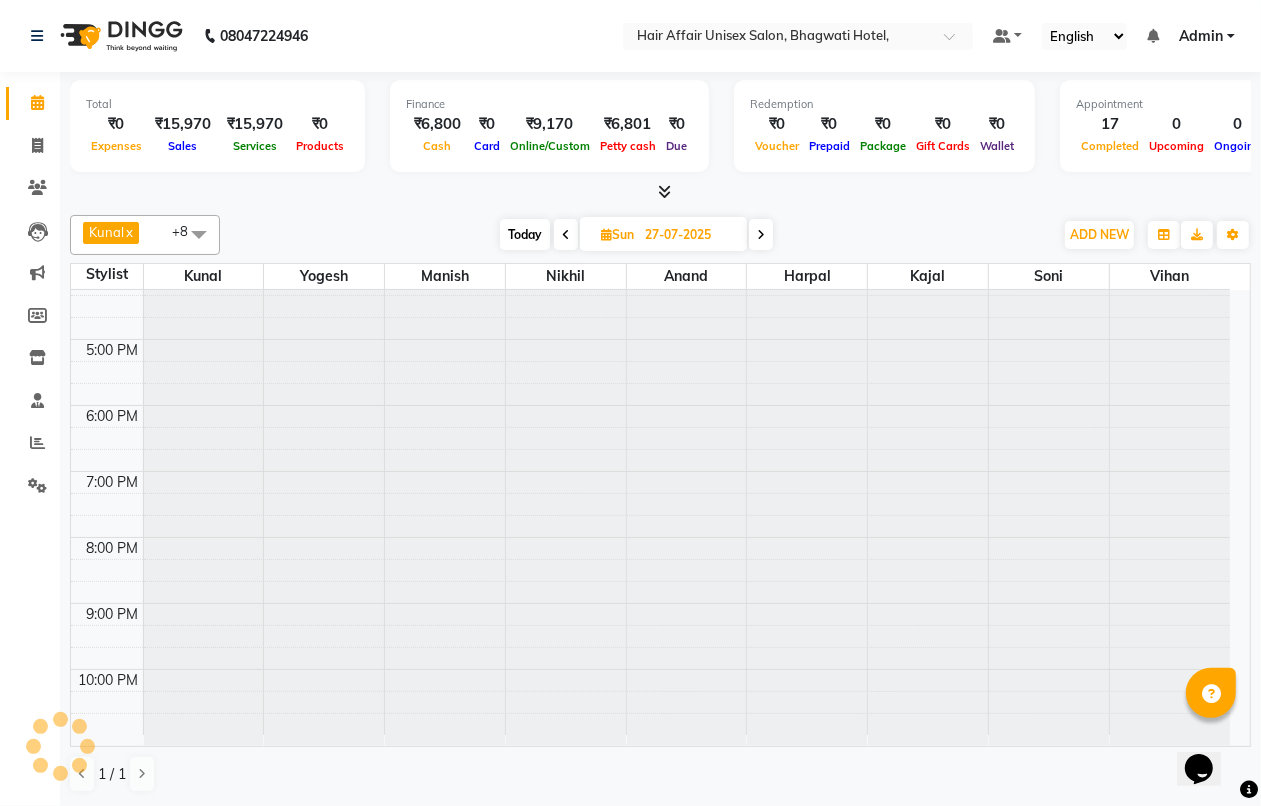 scroll, scrollTop: 545, scrollLeft: 0, axis: vertical 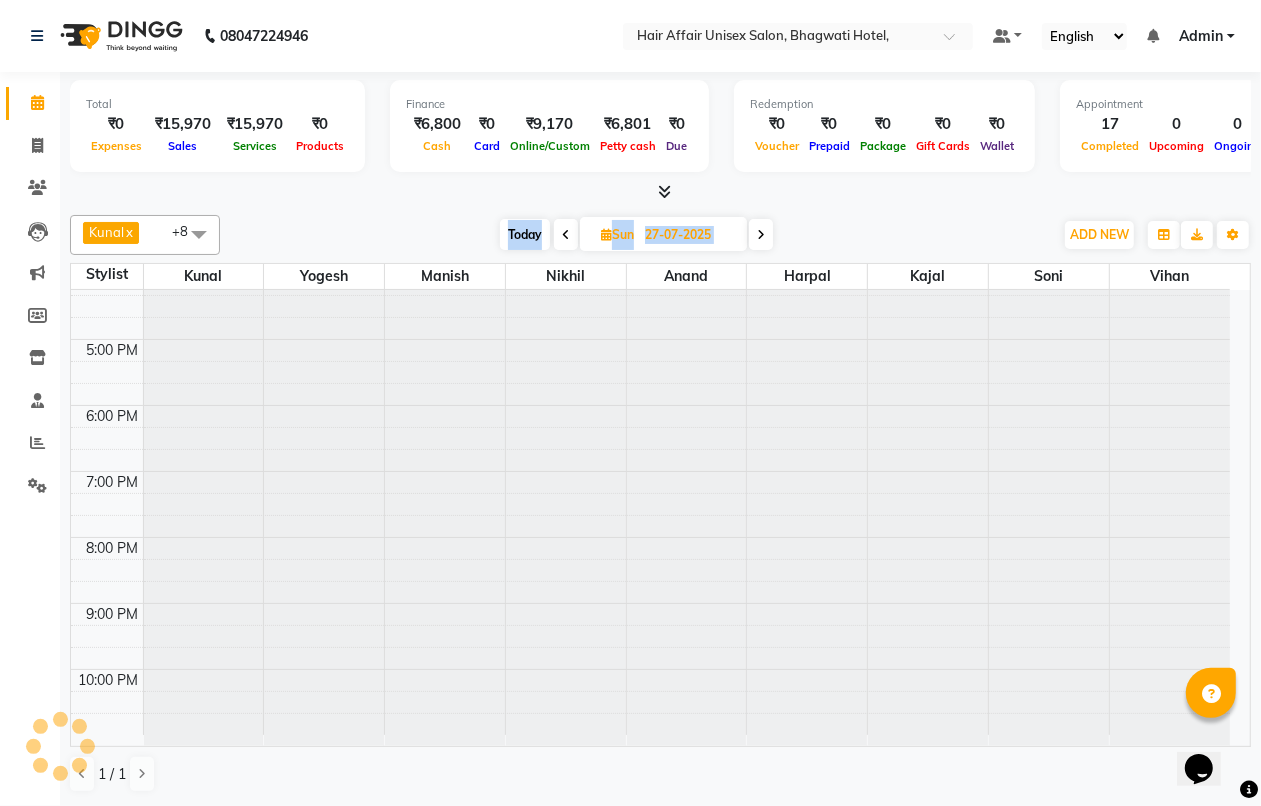 click at bounding box center [761, 234] 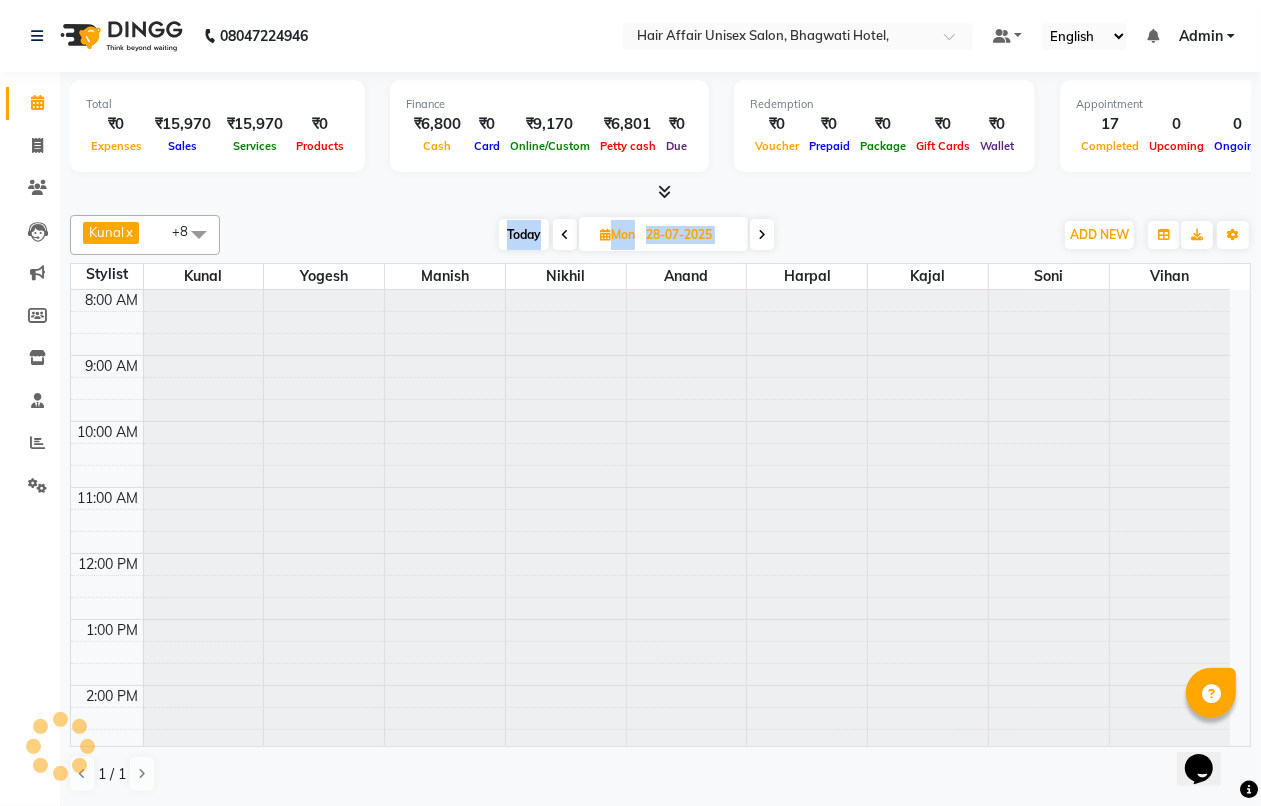 click at bounding box center (762, 234) 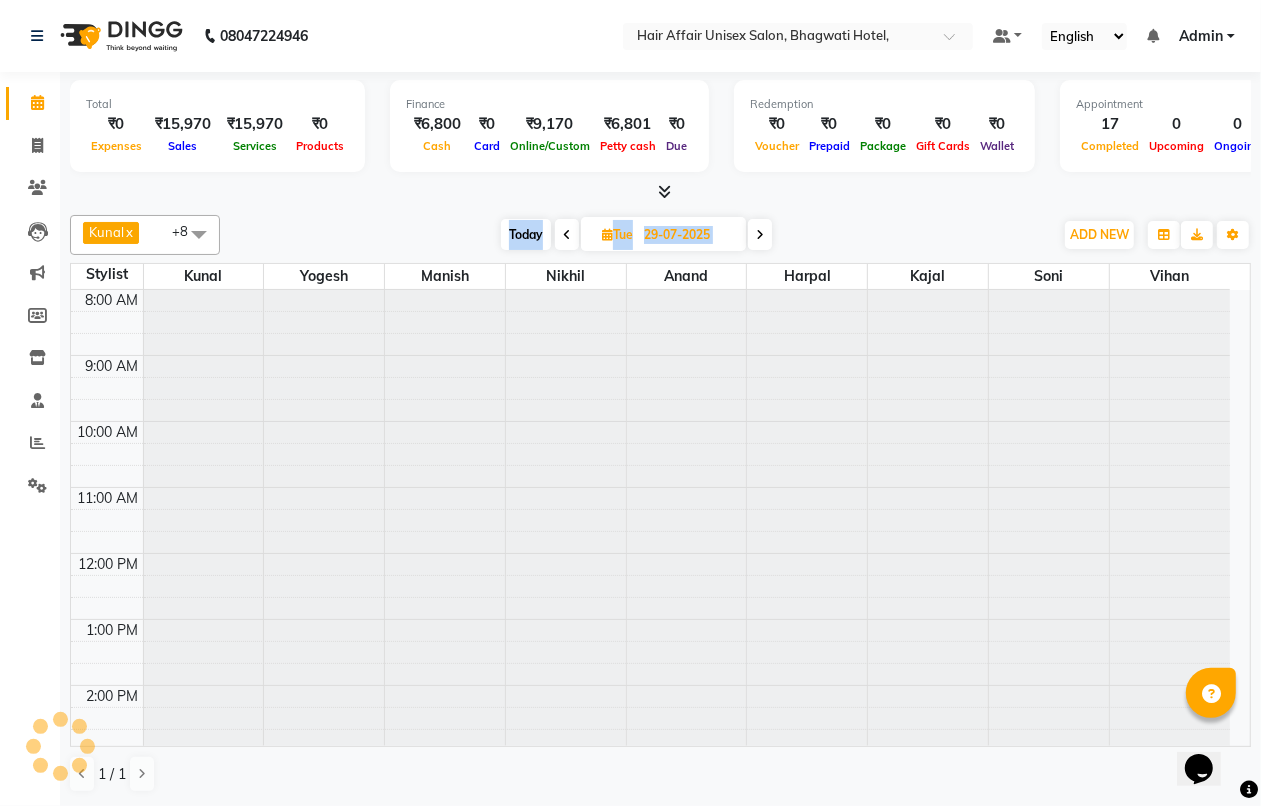click at bounding box center [760, 234] 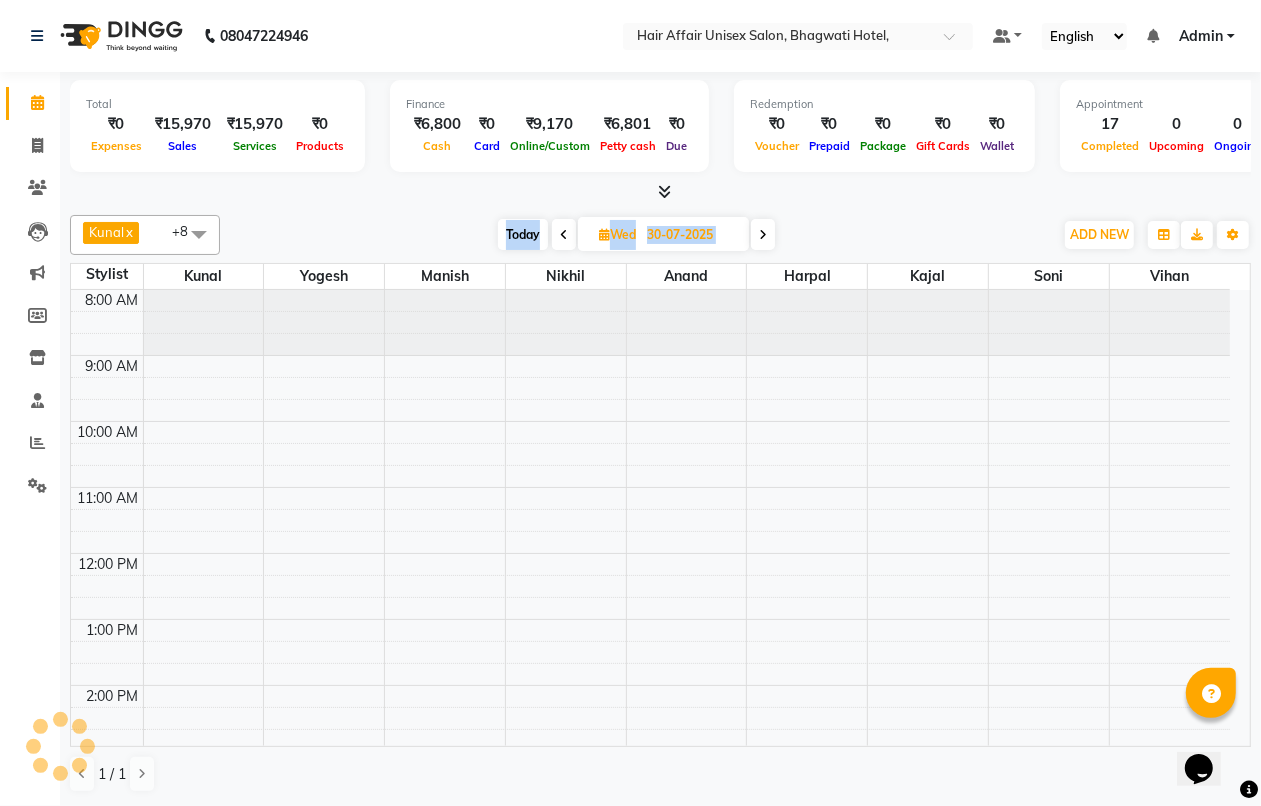 scroll, scrollTop: 0, scrollLeft: 0, axis: both 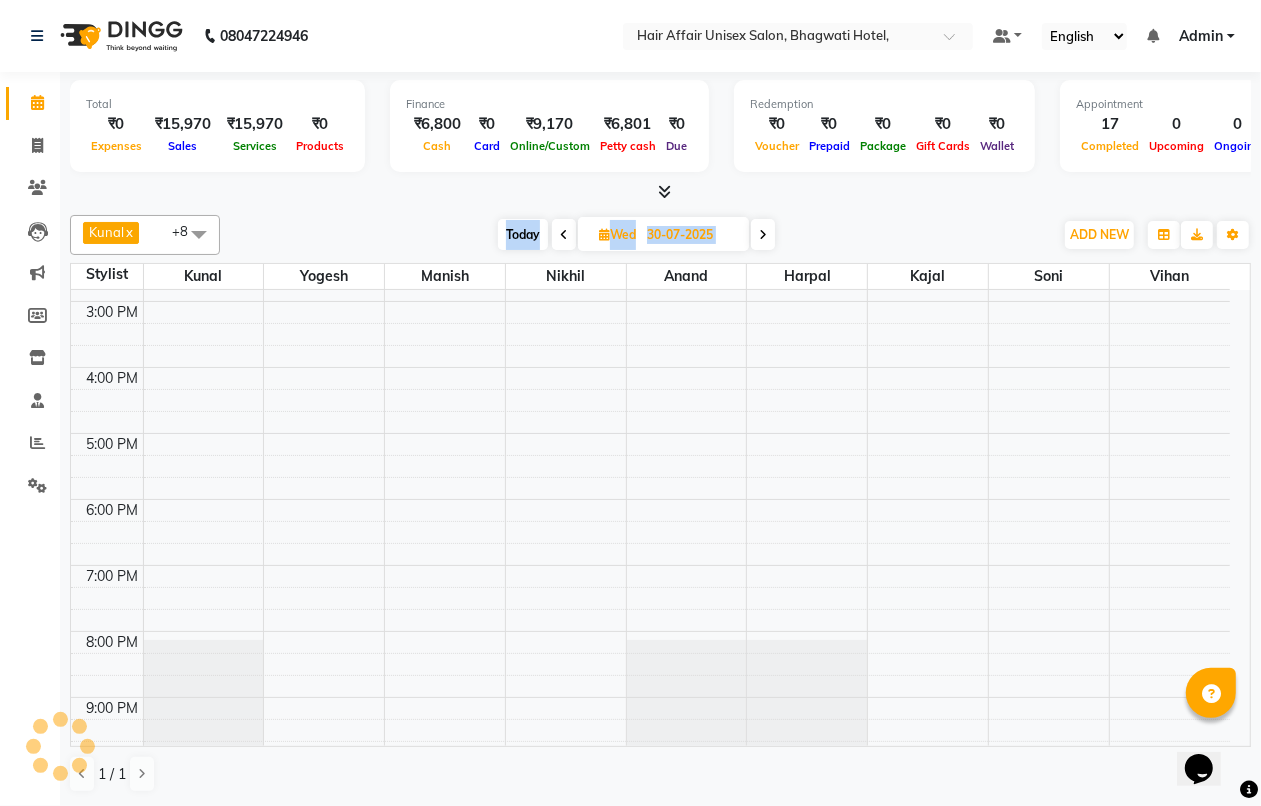 click at bounding box center [763, 234] 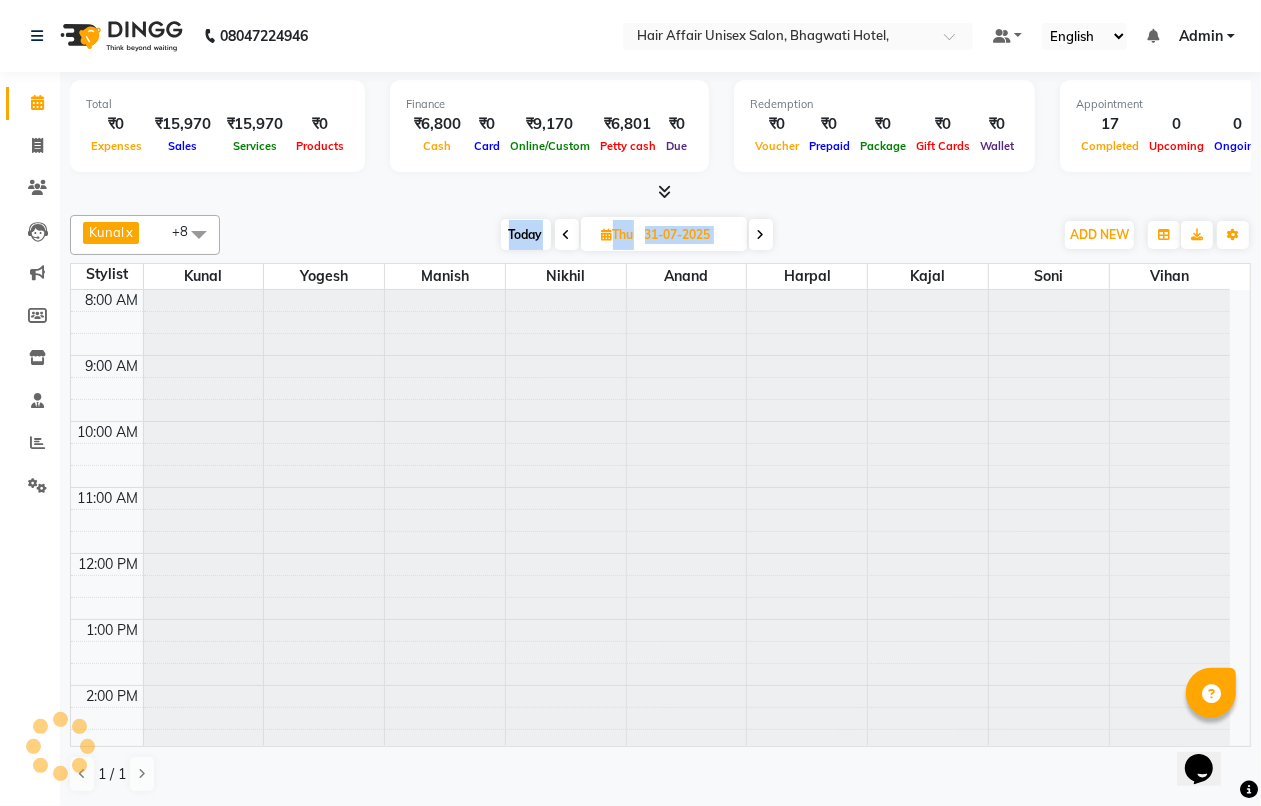 click at bounding box center [761, 234] 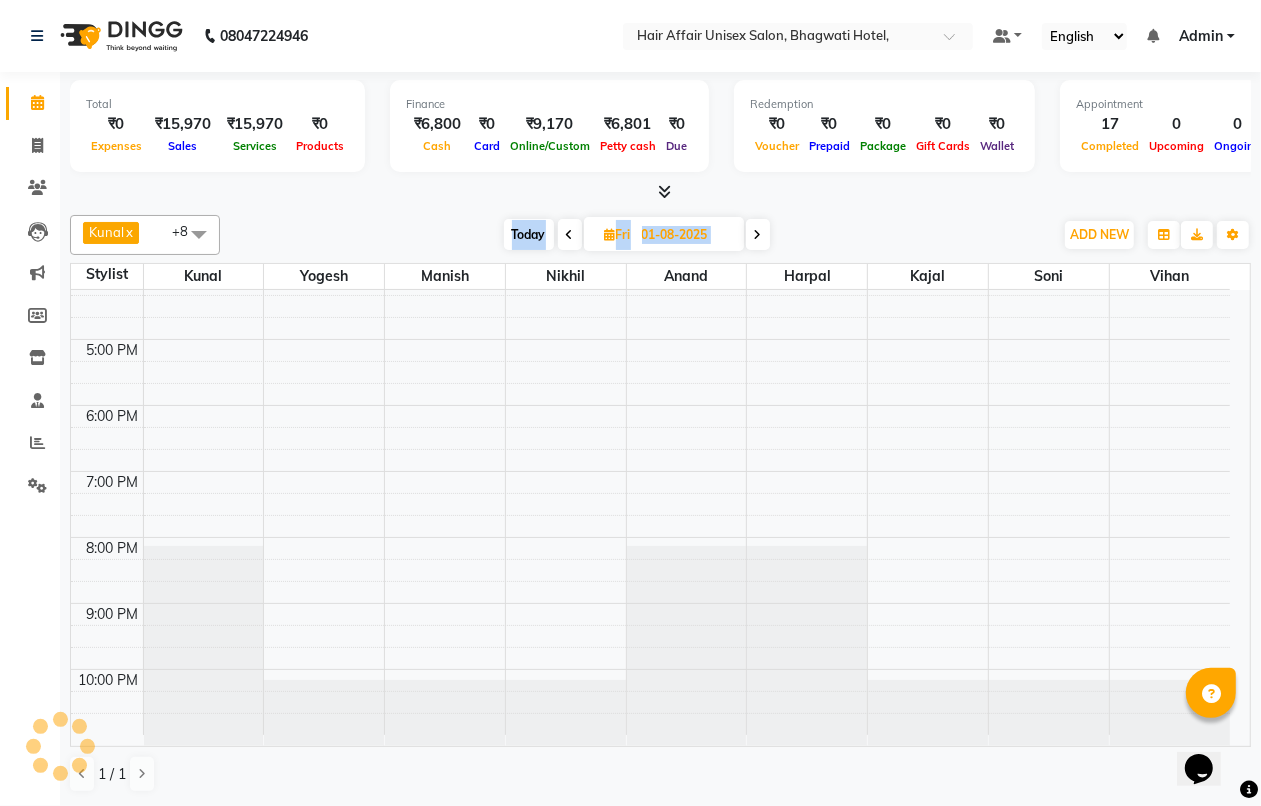 click at bounding box center [758, 235] 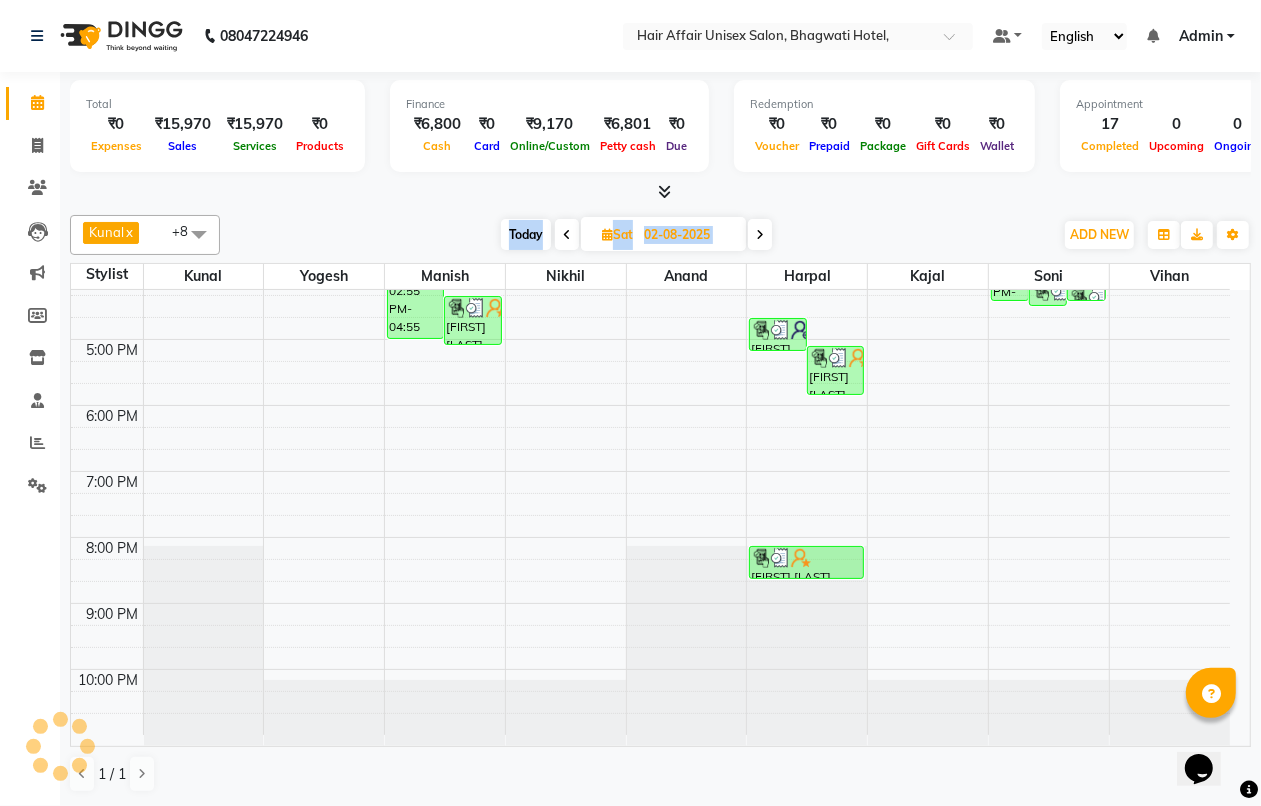 click at bounding box center [760, 234] 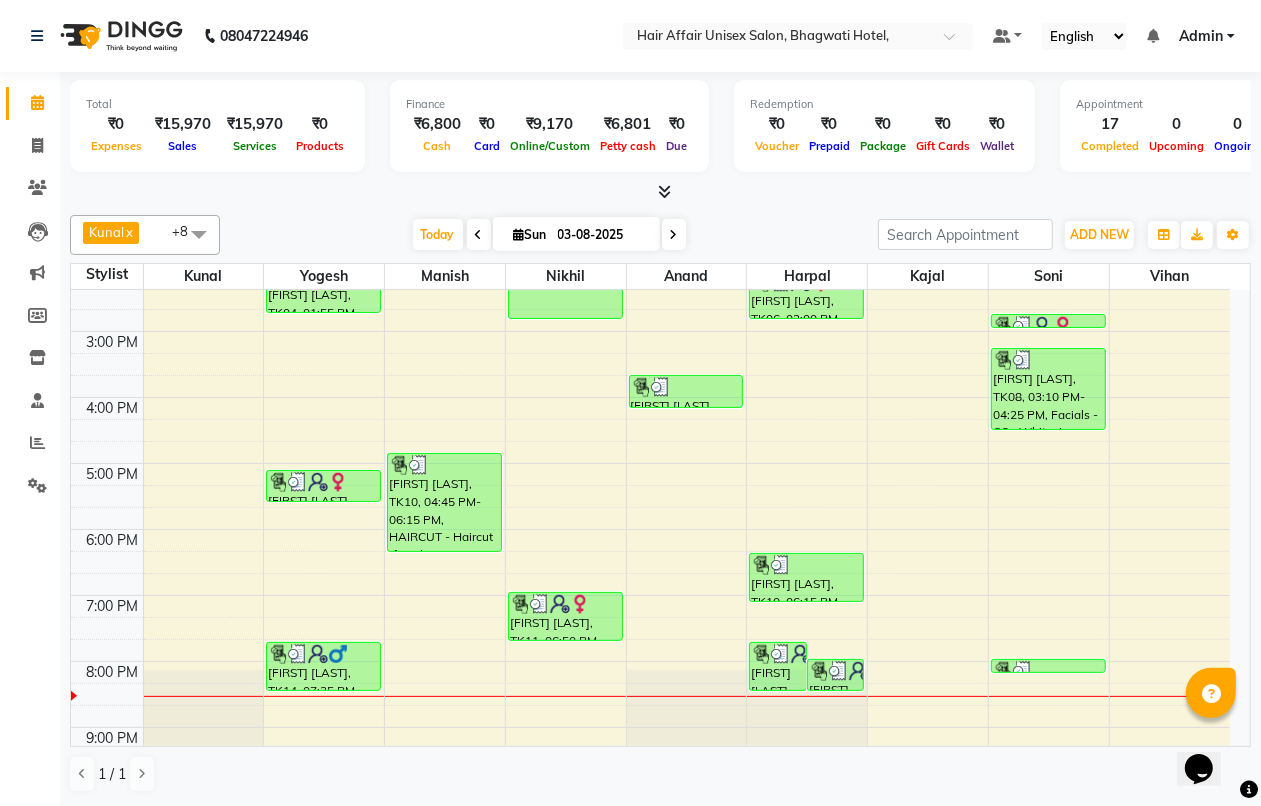 scroll, scrollTop: 545, scrollLeft: 0, axis: vertical 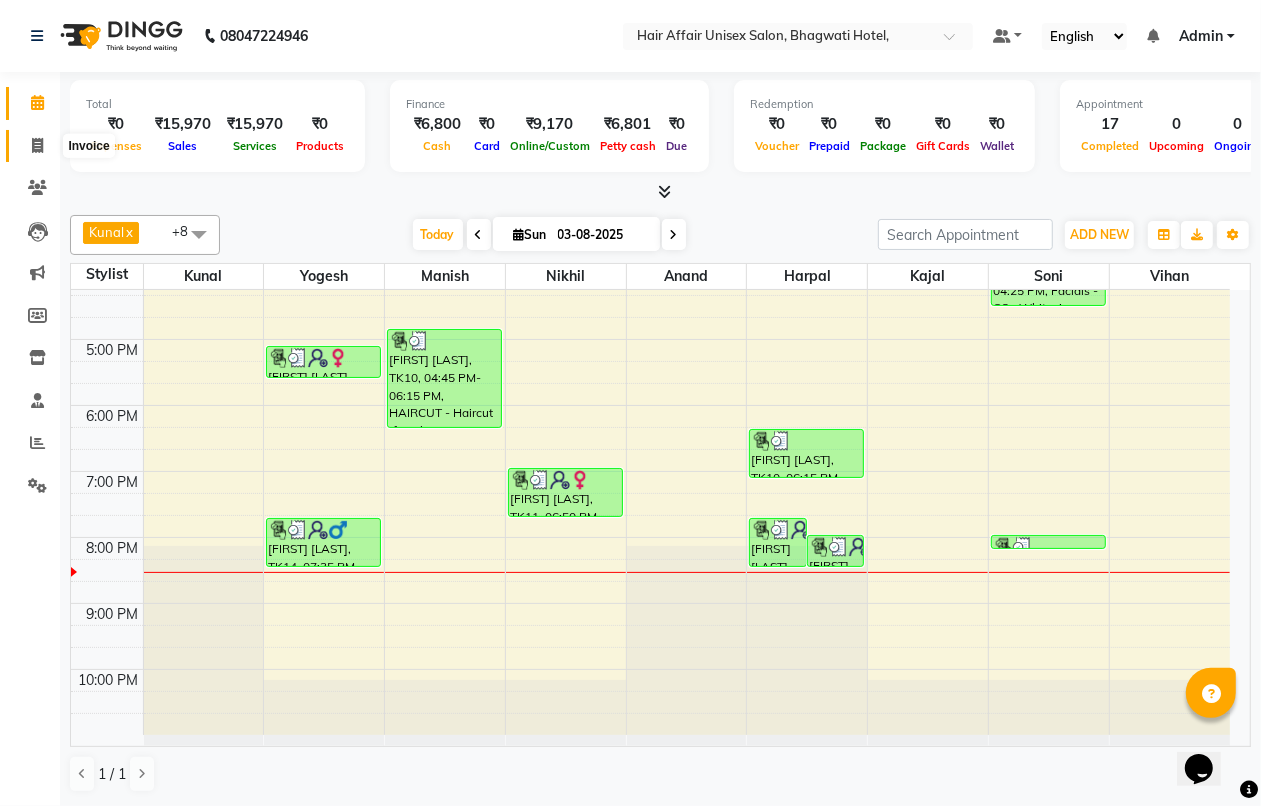 click 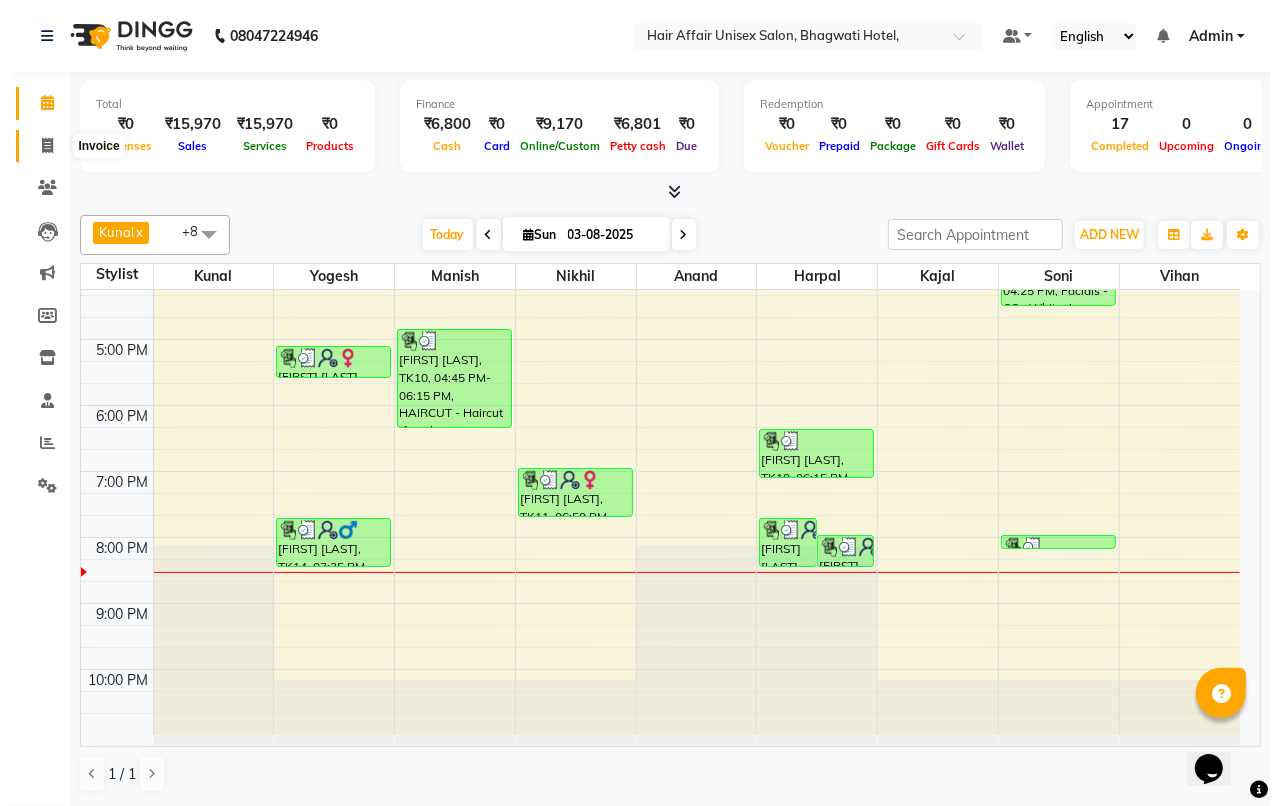 scroll, scrollTop: 0, scrollLeft: 0, axis: both 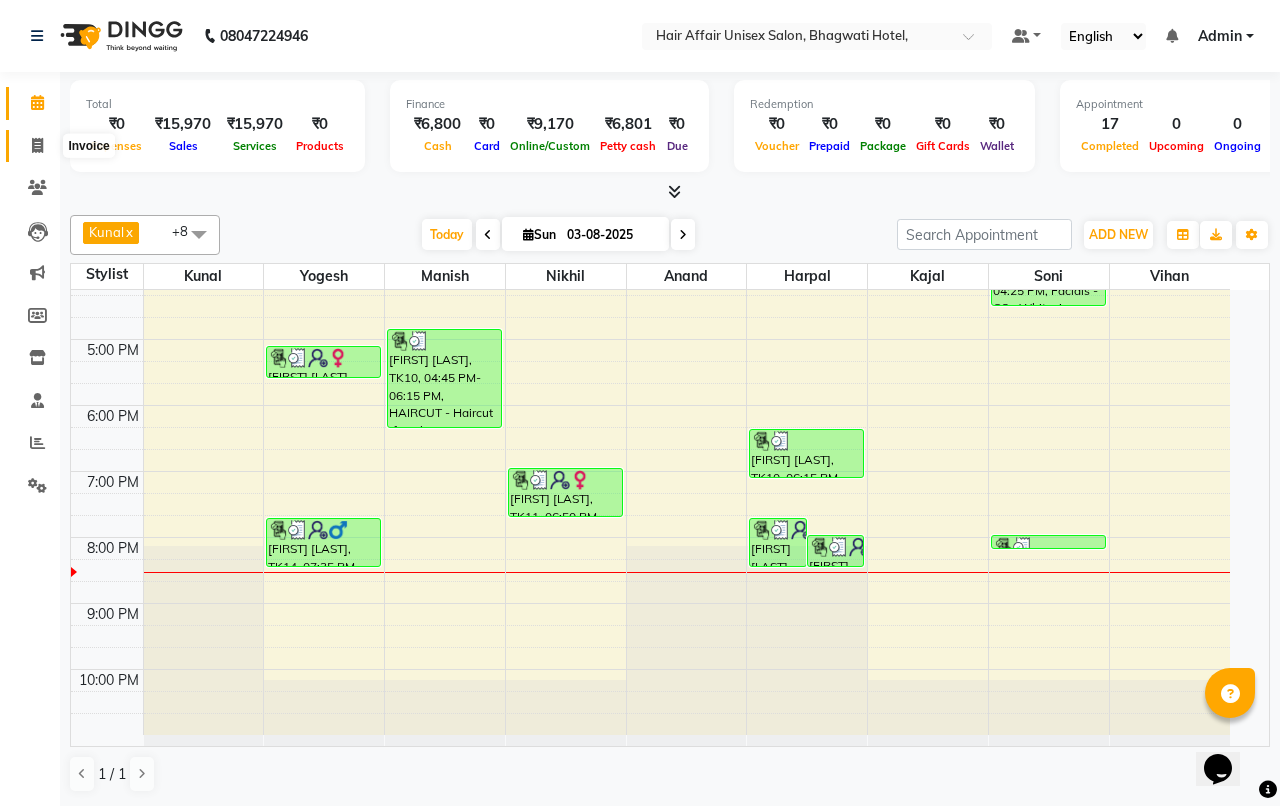 select on "6225" 